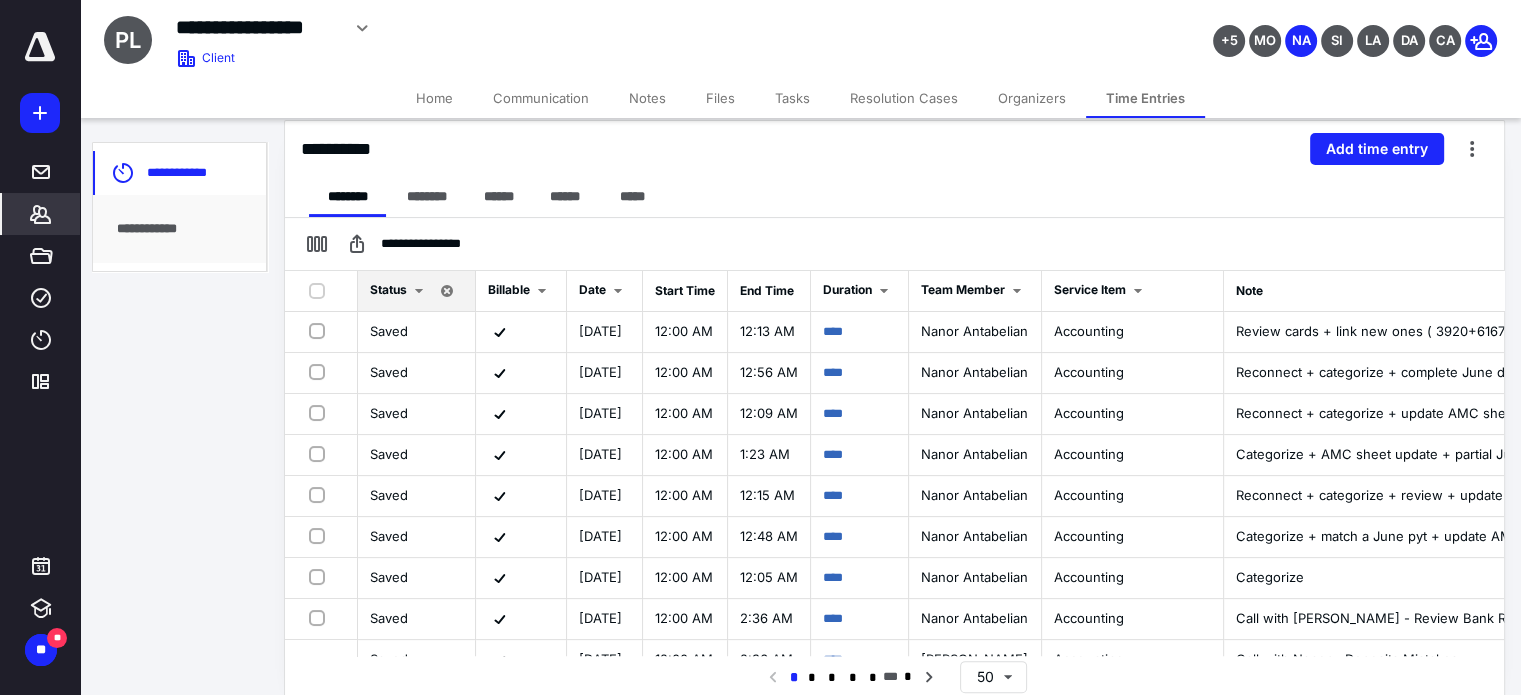 scroll, scrollTop: 0, scrollLeft: 0, axis: both 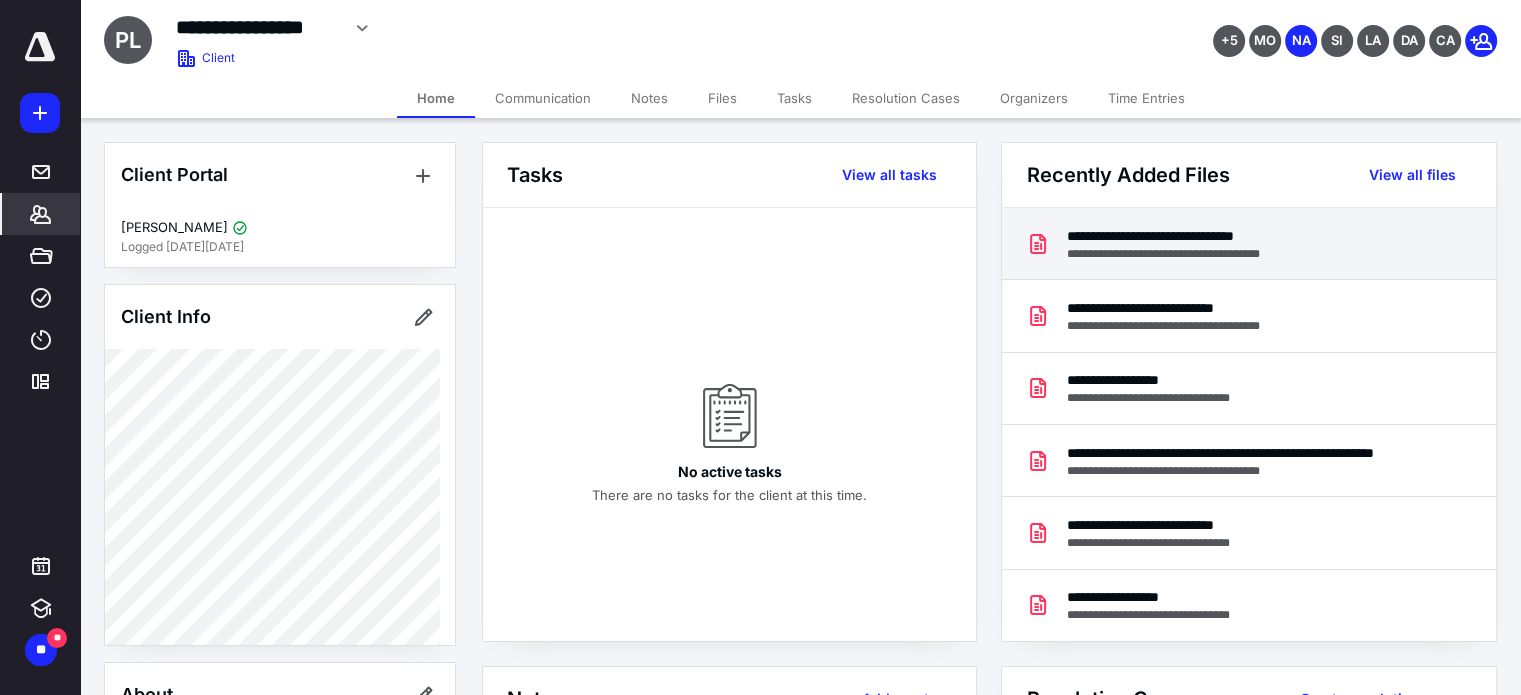 click on "**********" at bounding box center (1185, 236) 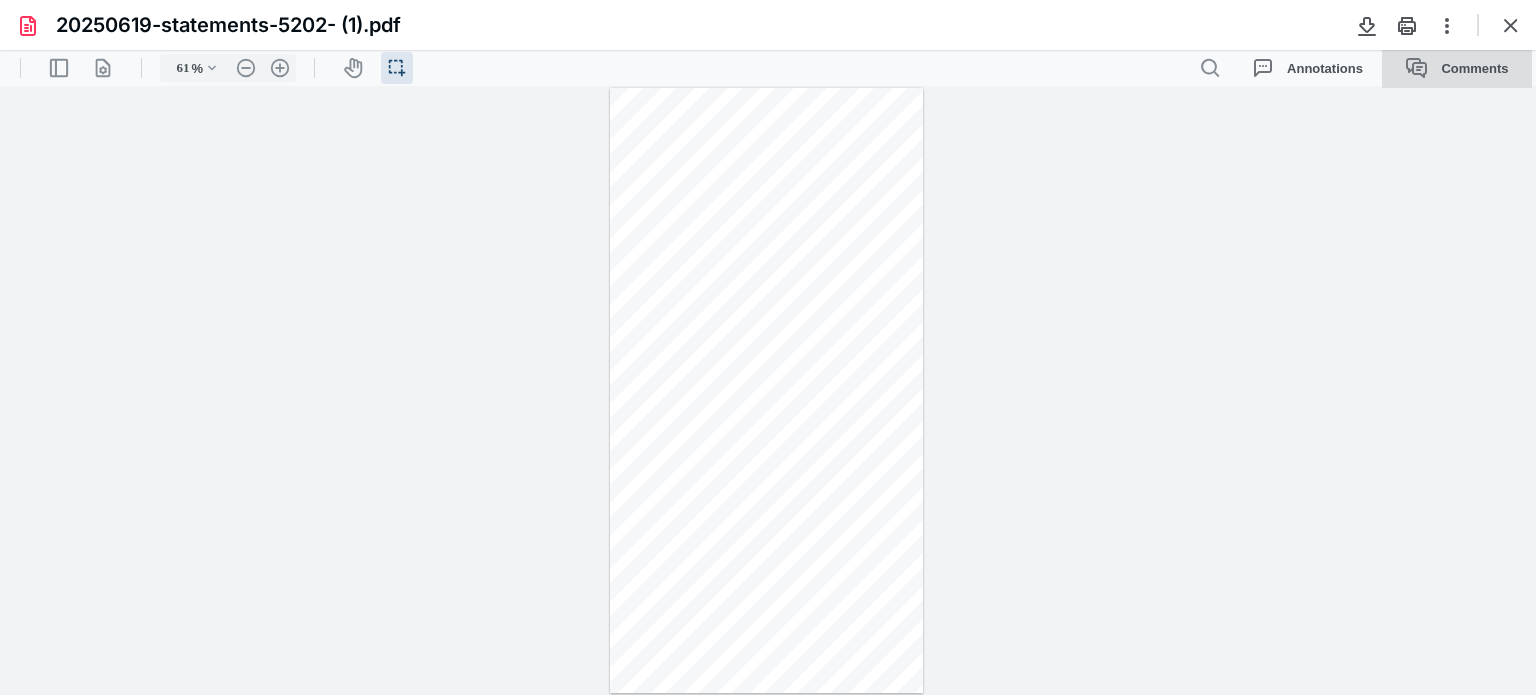 scroll, scrollTop: 0, scrollLeft: 0, axis: both 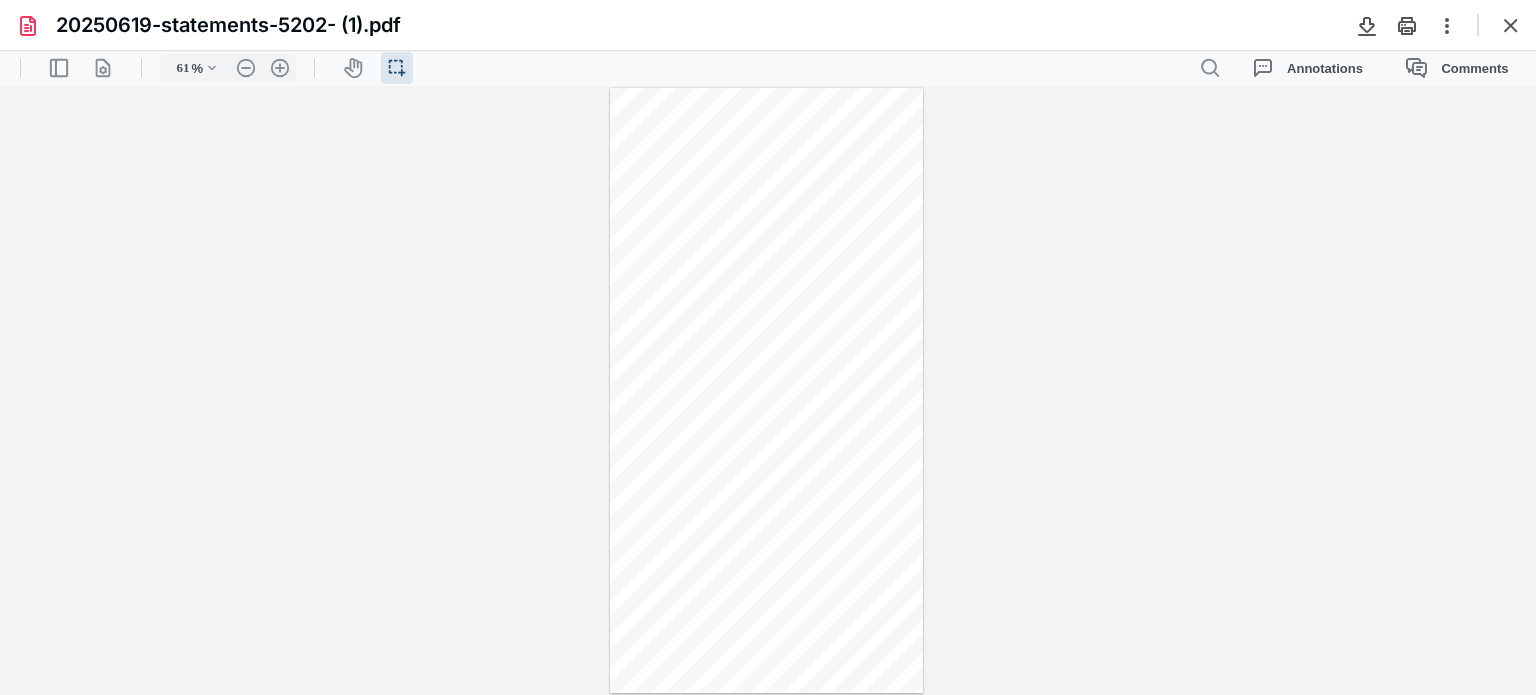 click at bounding box center (1511, 25) 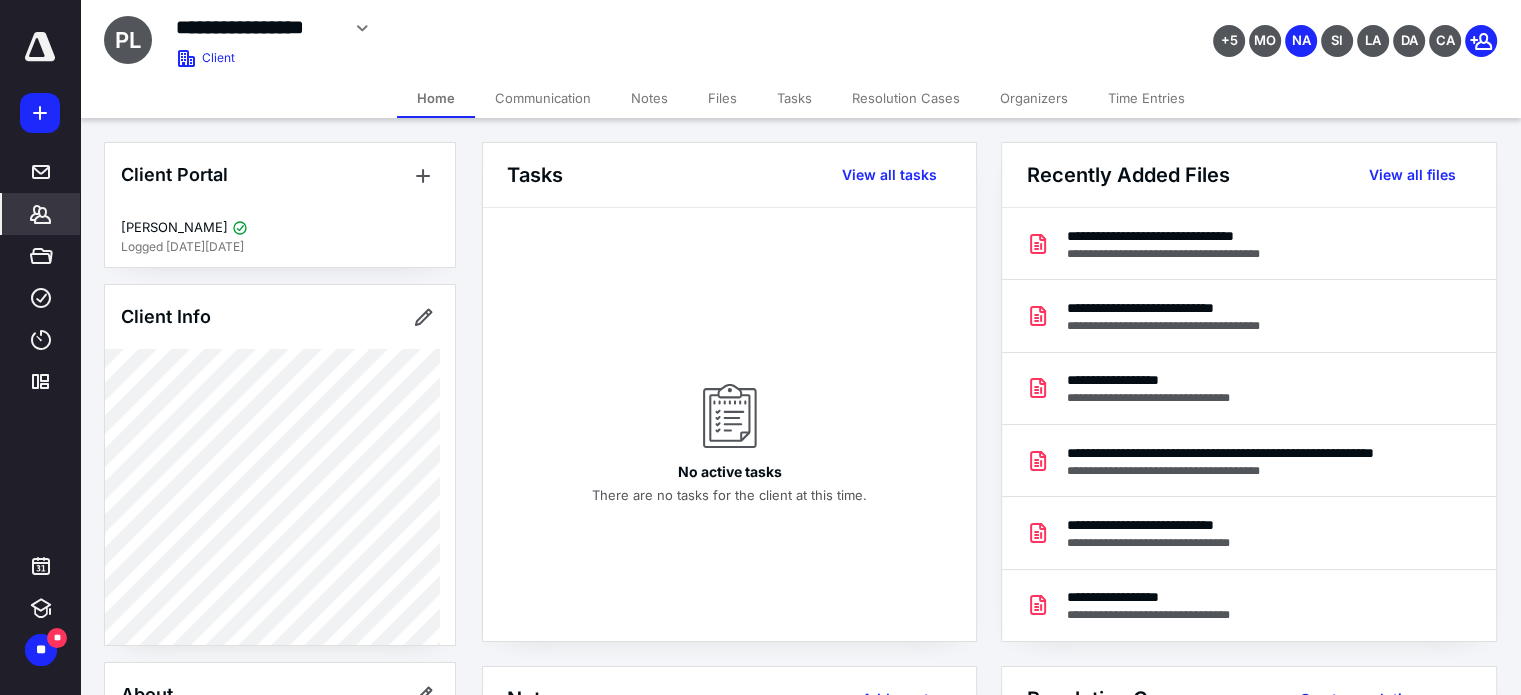 click on "Files" at bounding box center [722, 98] 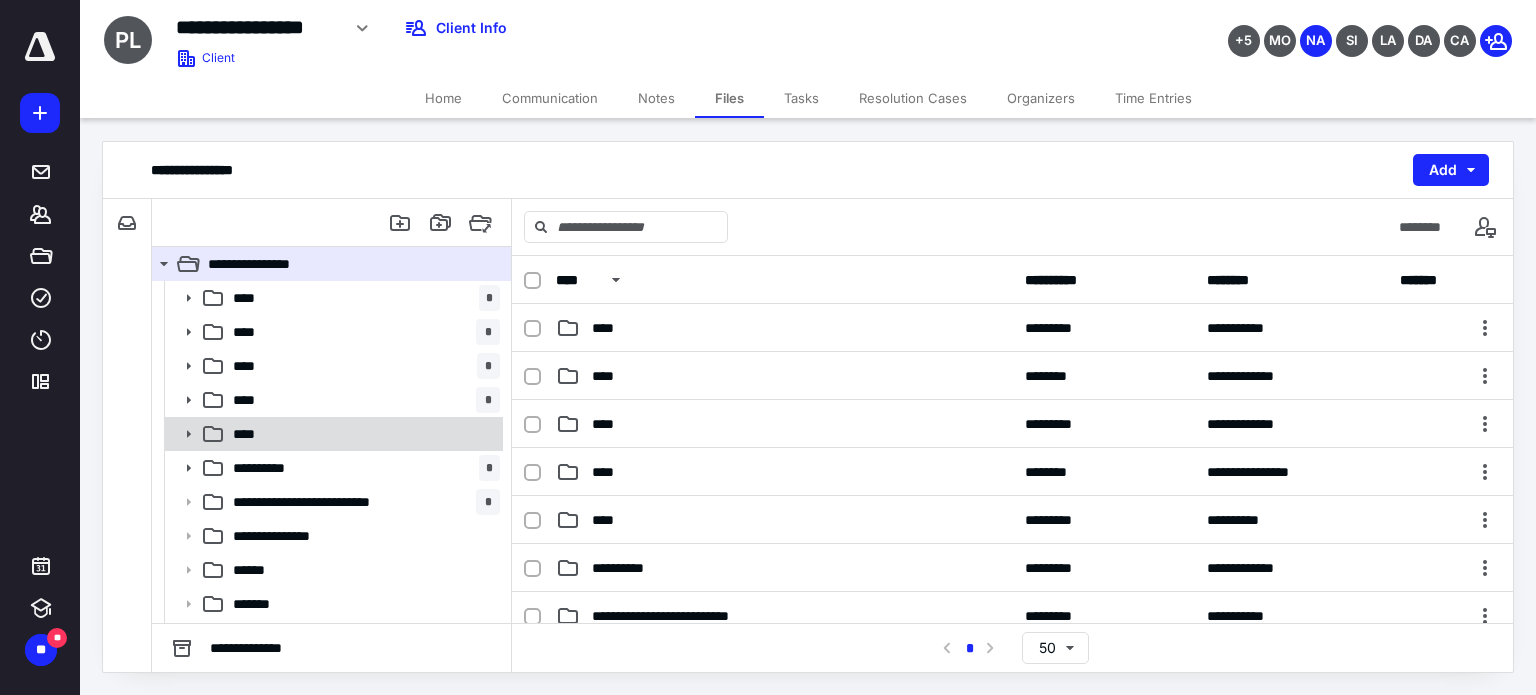 click on "****" at bounding box center (362, 434) 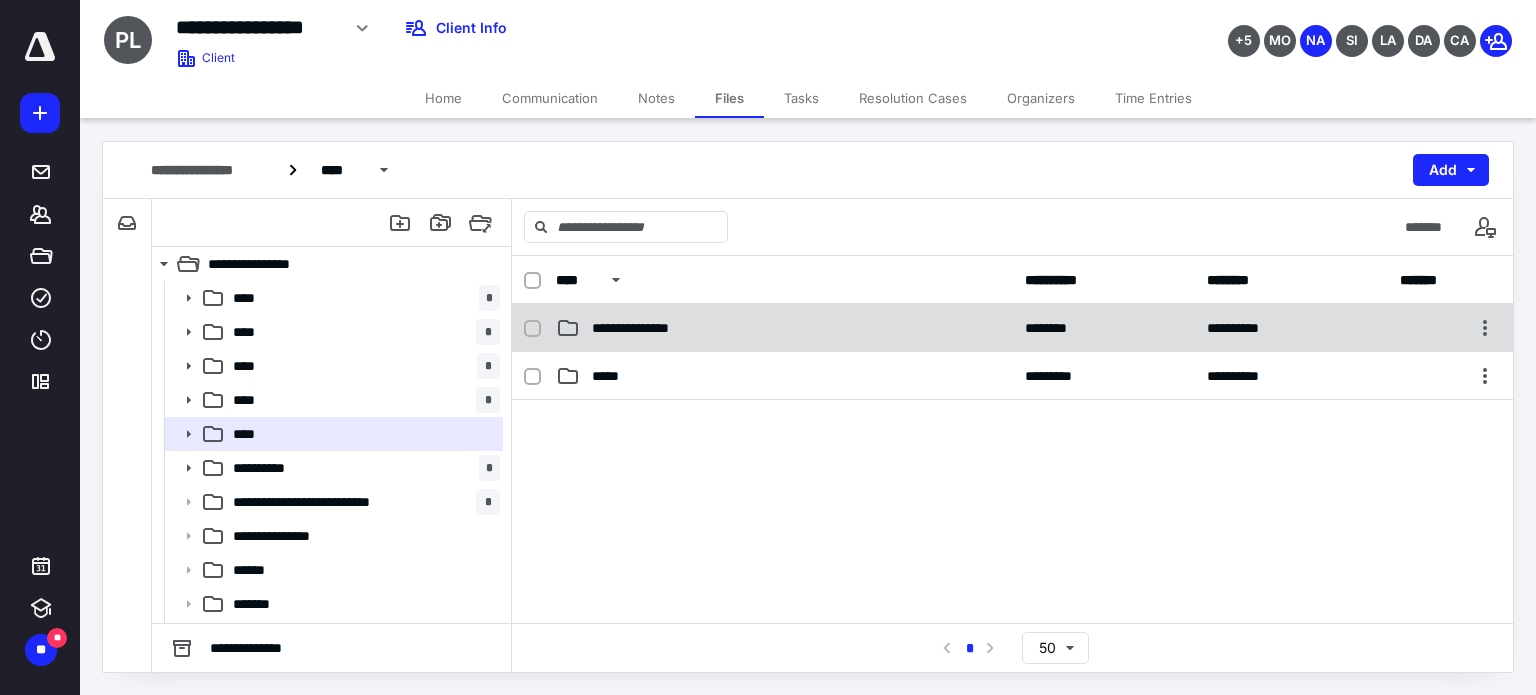 click on "**********" at bounding box center [648, 328] 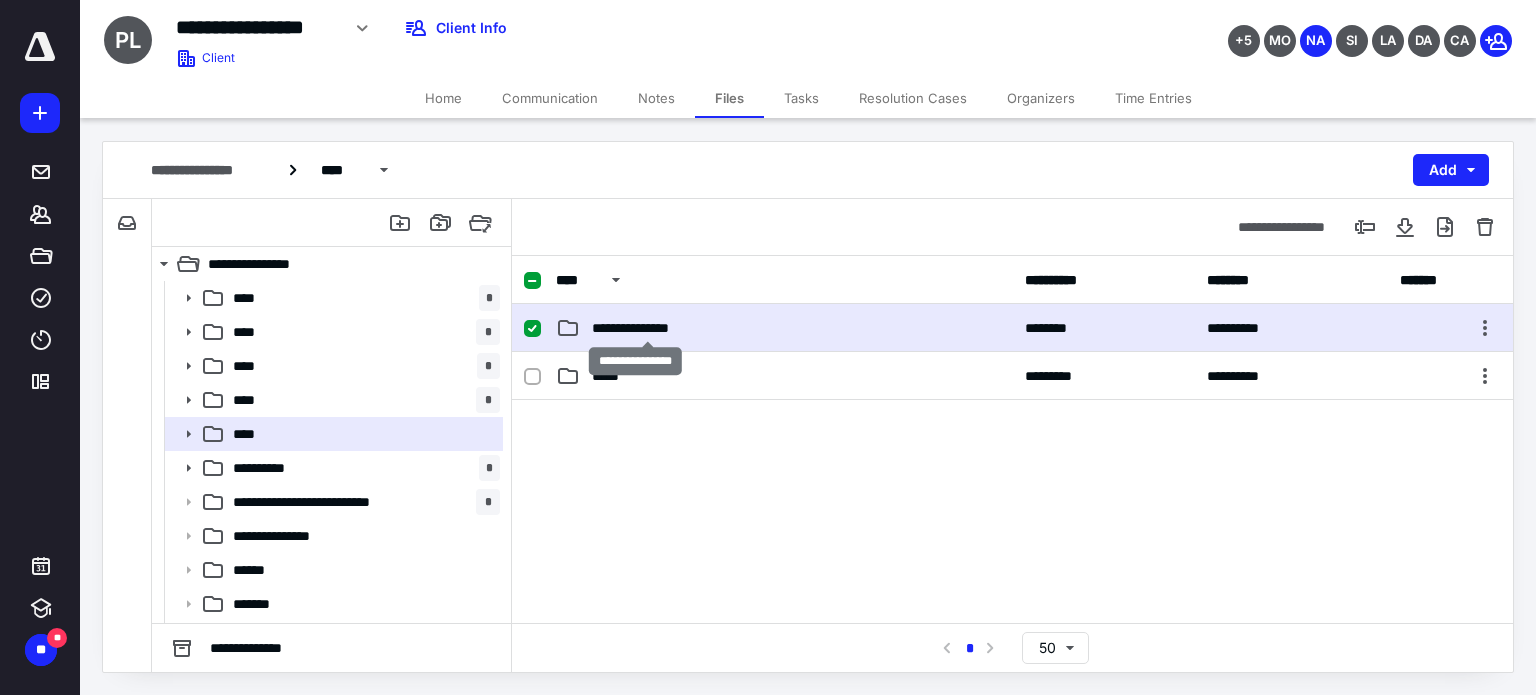 click on "**********" at bounding box center (648, 328) 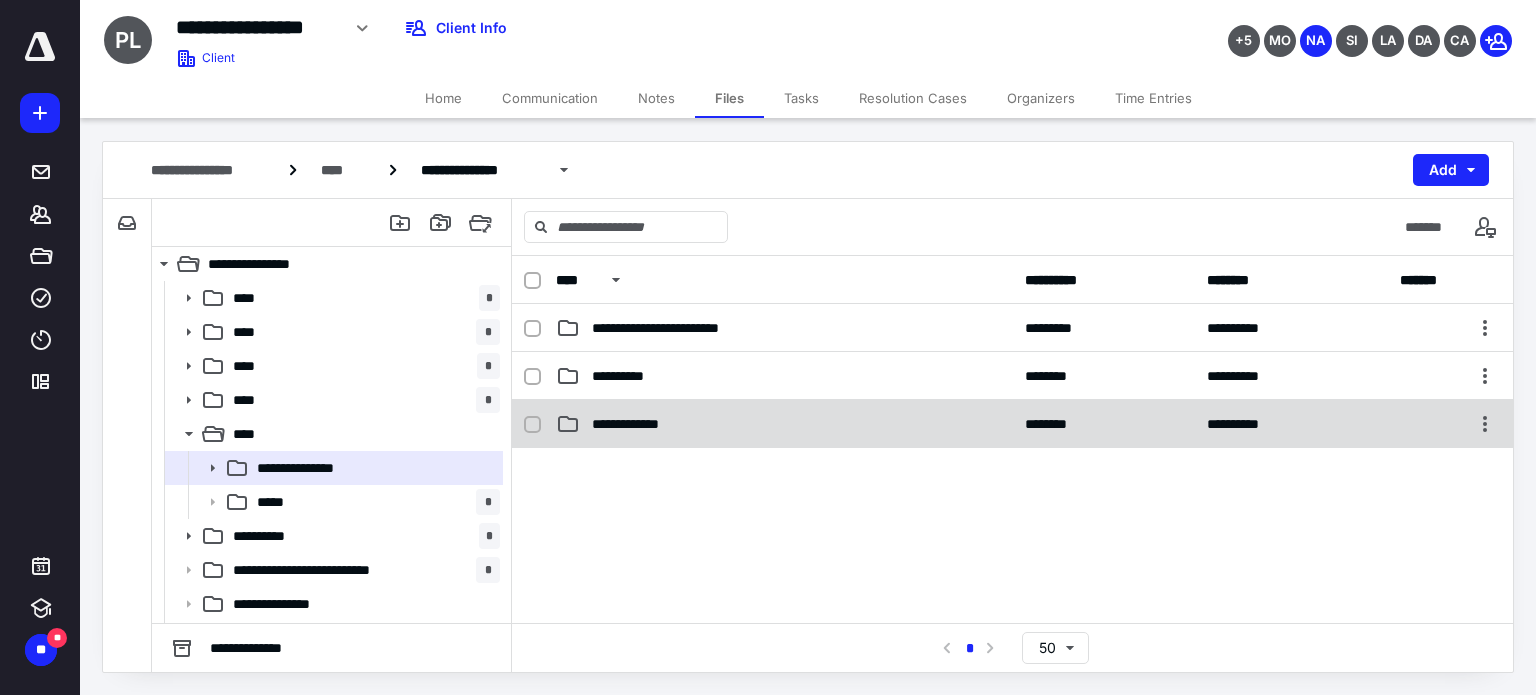 click on "**********" at bounding box center (644, 424) 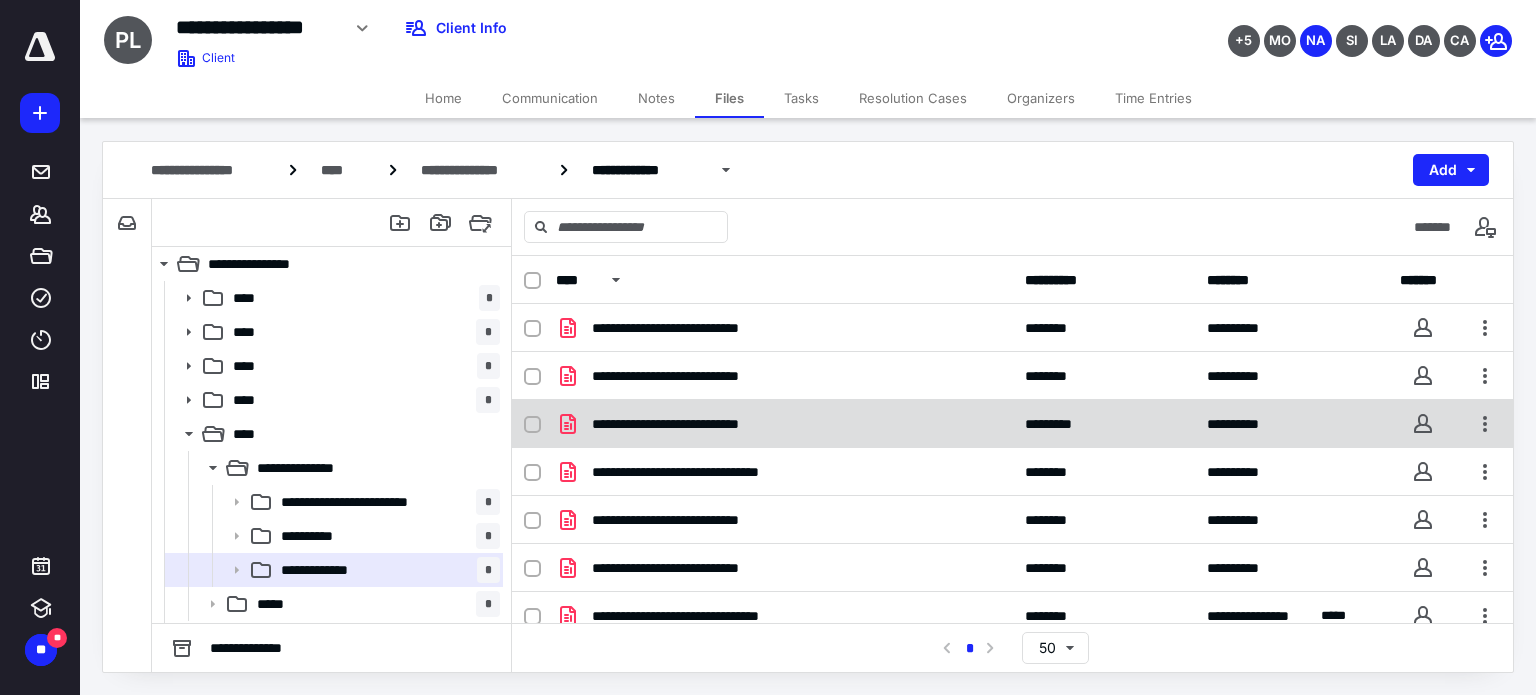 scroll, scrollTop: 14, scrollLeft: 0, axis: vertical 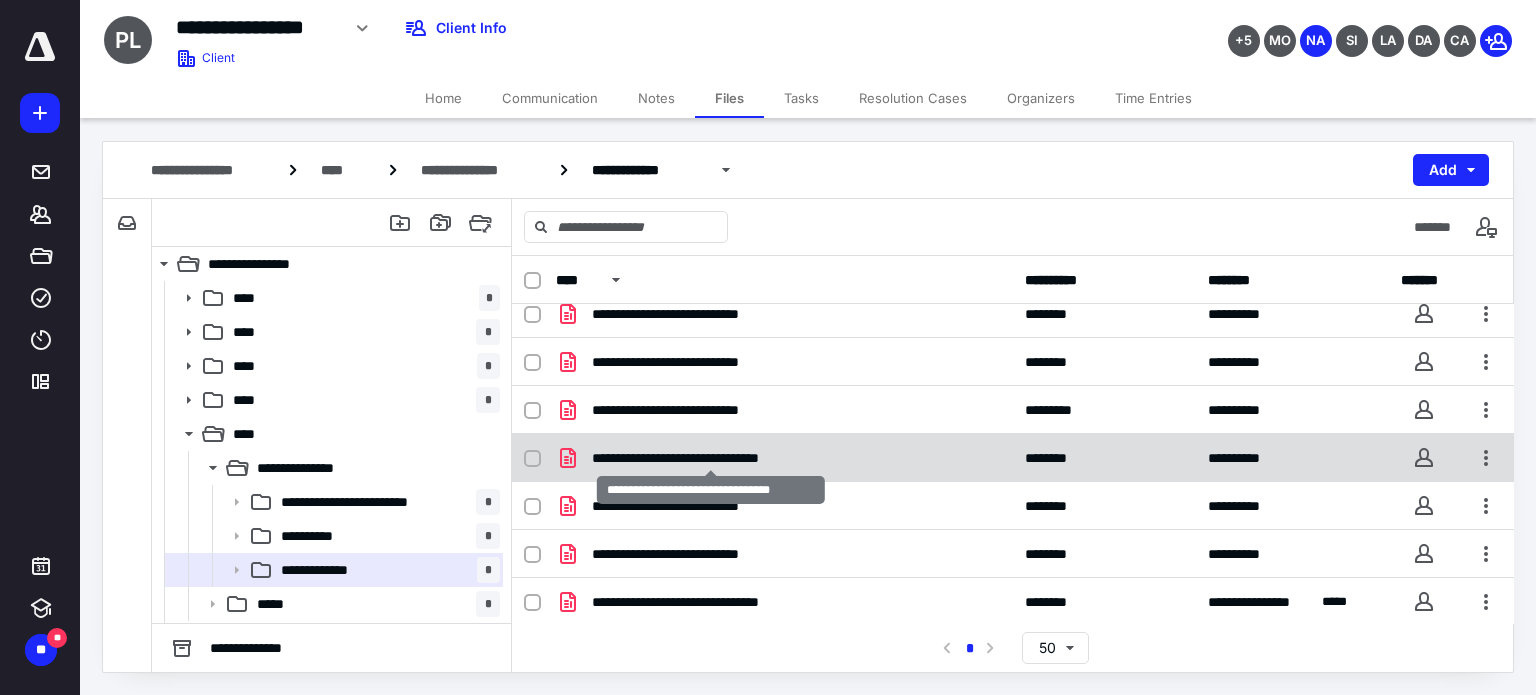 click on "**********" at bounding box center (711, 458) 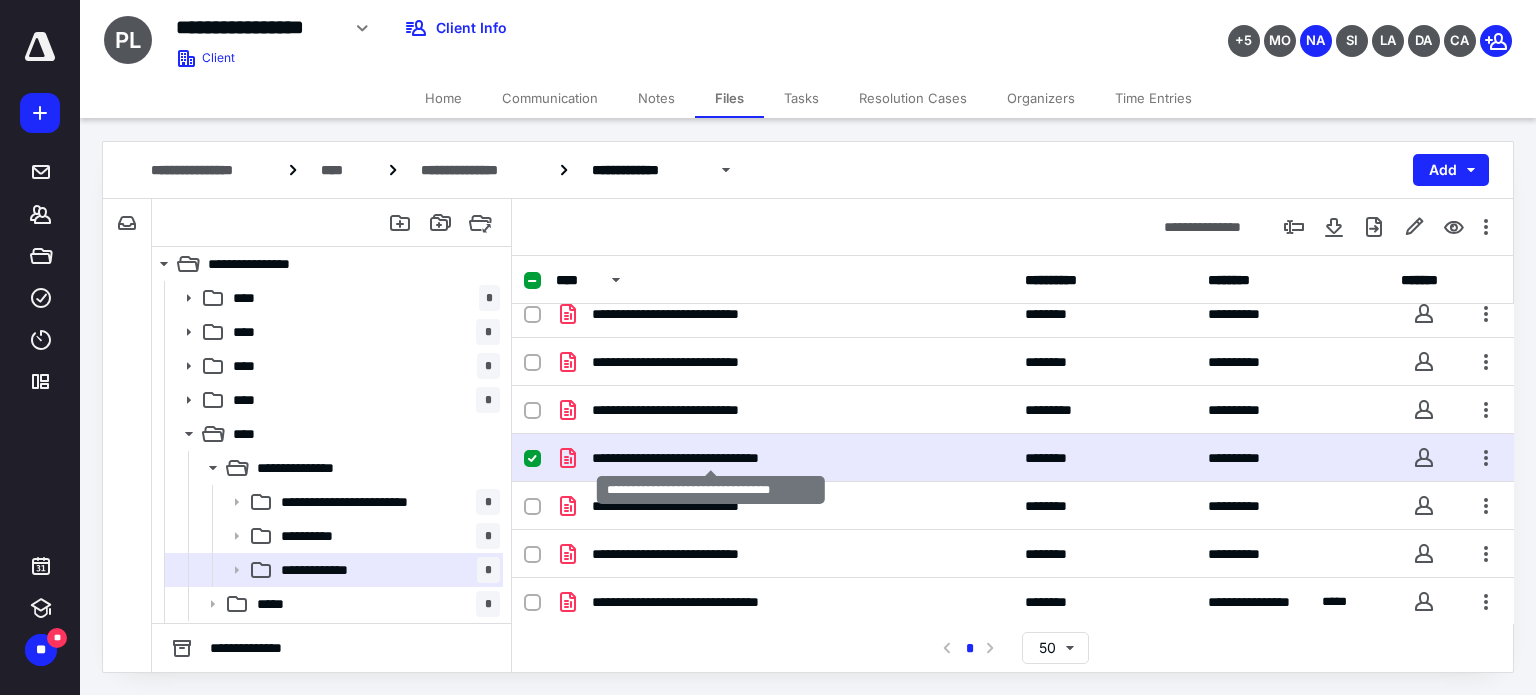 click on "**********" at bounding box center [711, 458] 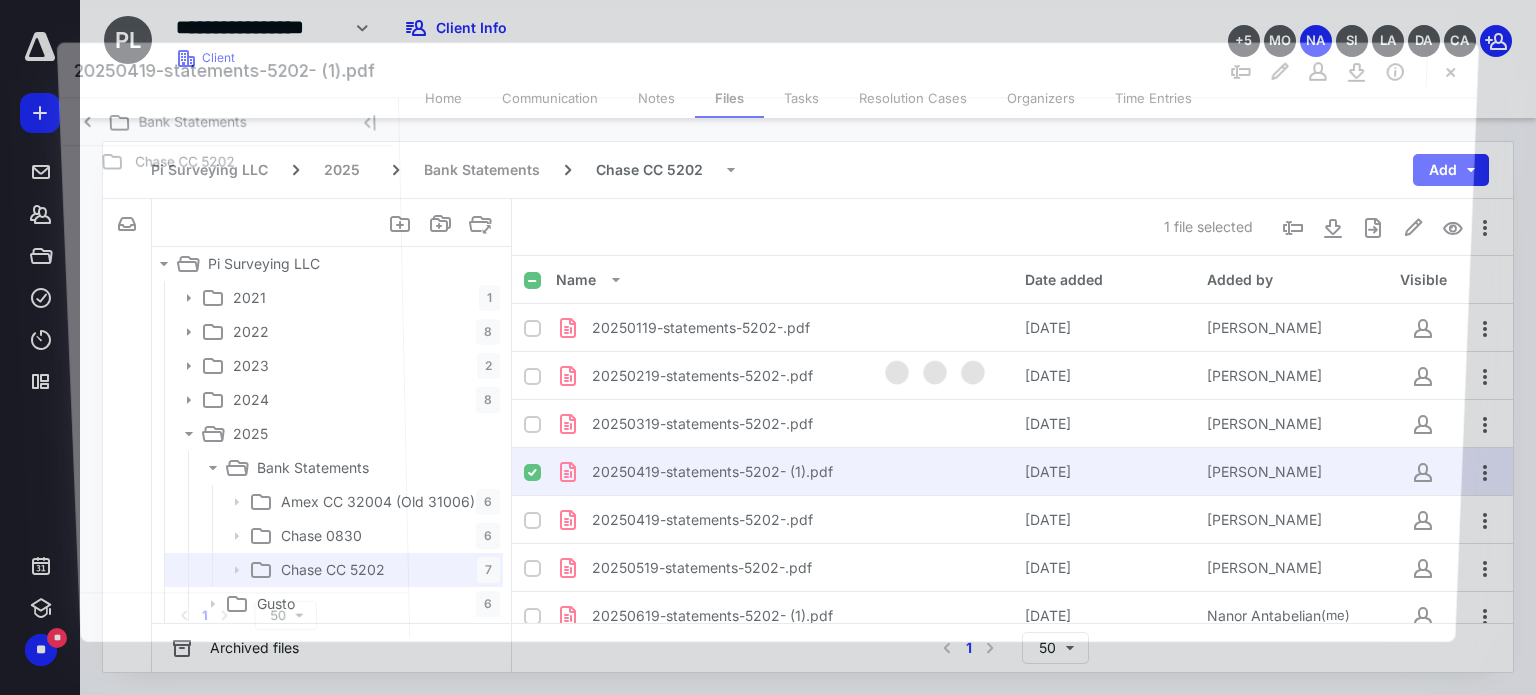 scroll, scrollTop: 14, scrollLeft: 0, axis: vertical 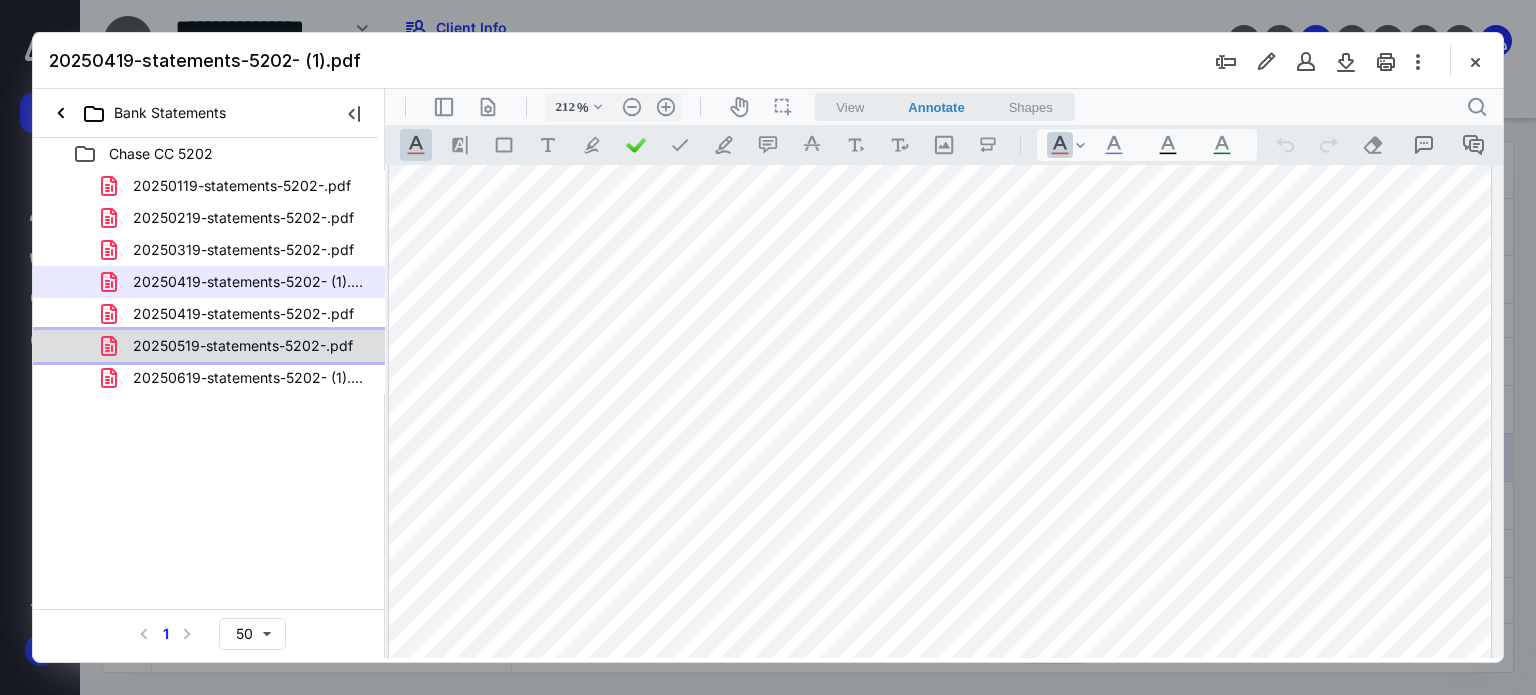click on "20250519-statements-5202-.pdf" at bounding box center (243, 346) 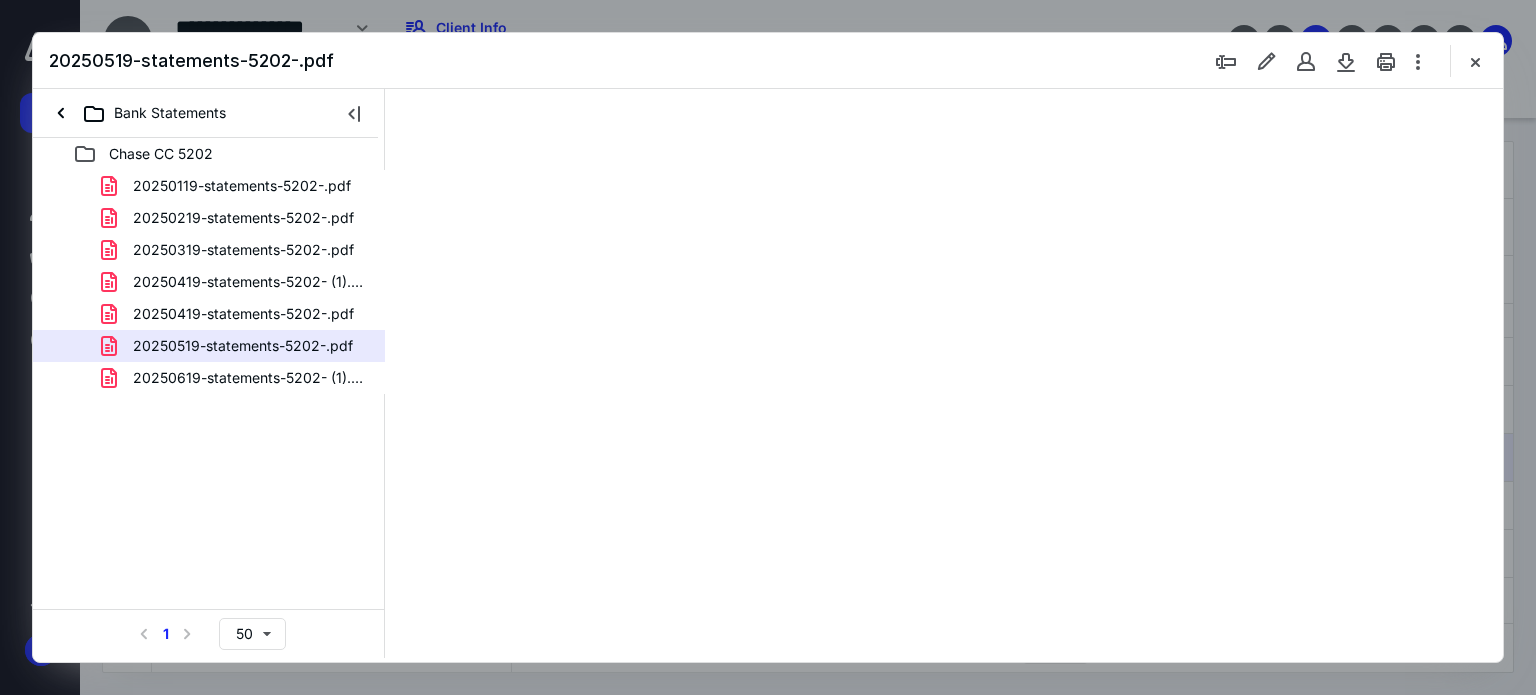 scroll, scrollTop: 0, scrollLeft: 0, axis: both 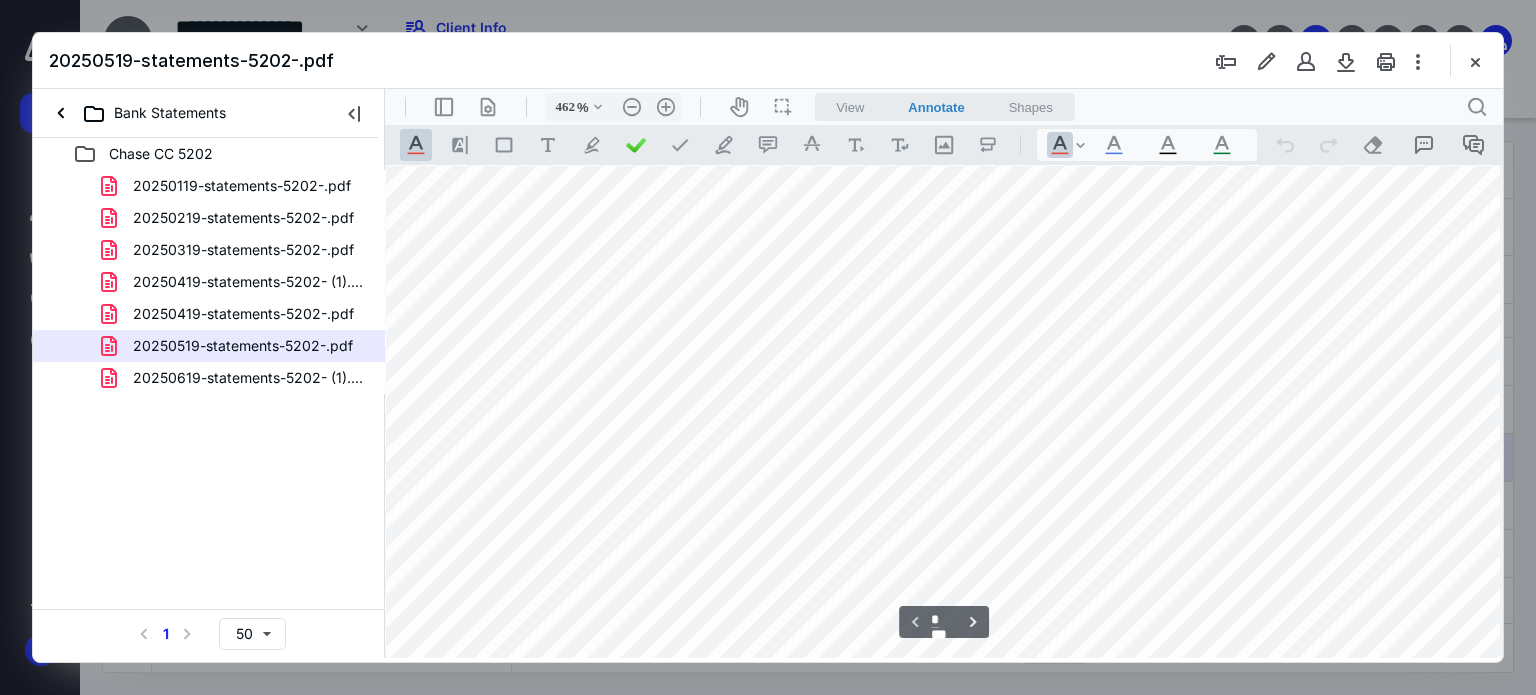 click on "20250519-statements-5202-.pdf" at bounding box center (768, 61) 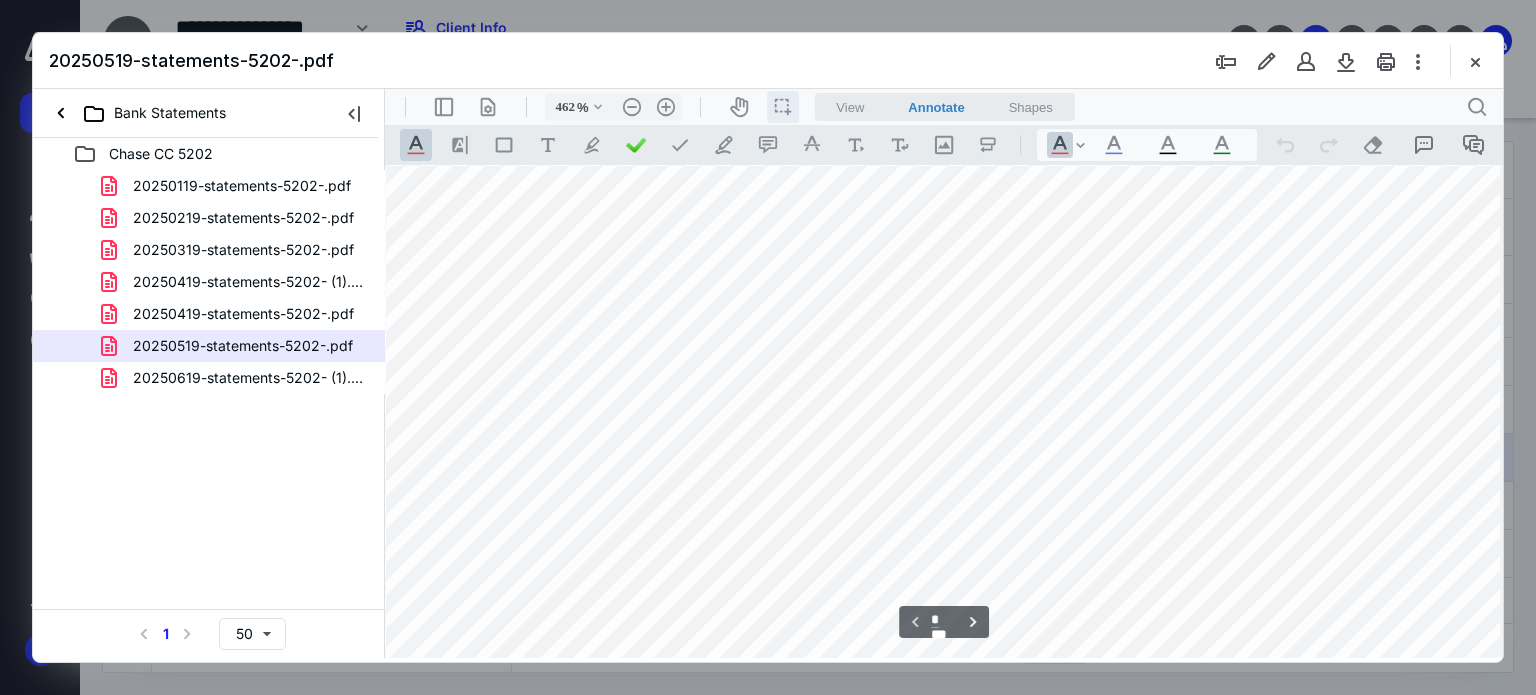 click on "icon / operation / multi select" at bounding box center [783, 107] 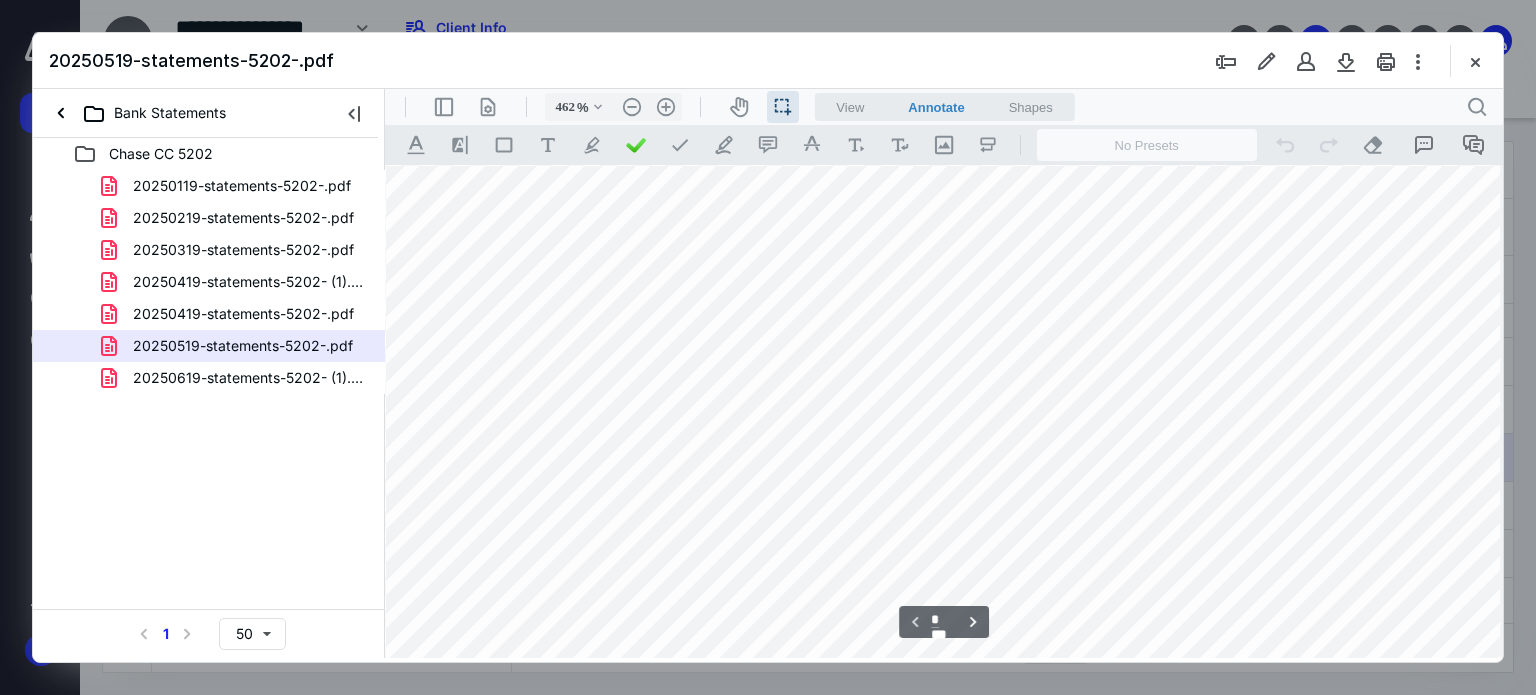 drag, startPoint x: 753, startPoint y: 335, endPoint x: 685, endPoint y: 92, distance: 252.3351 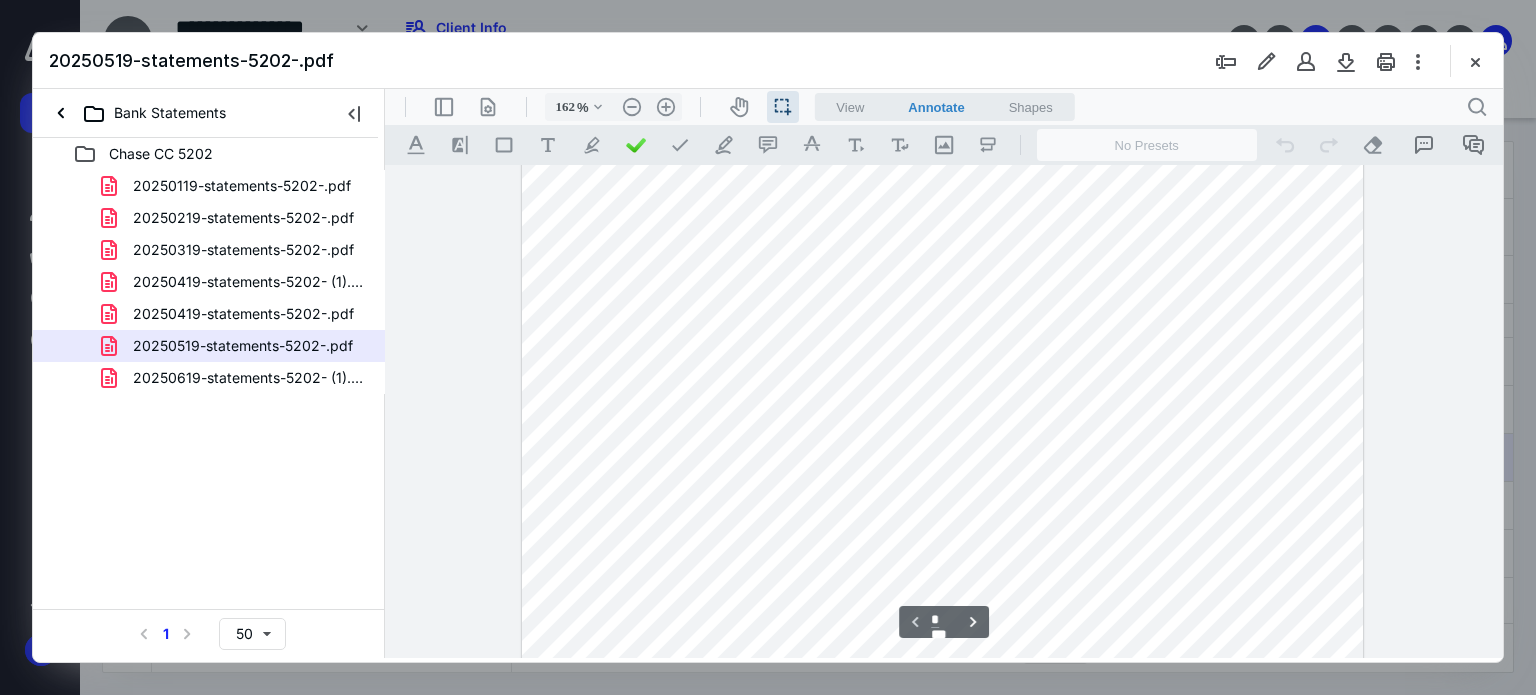 scroll, scrollTop: 340, scrollLeft: 0, axis: vertical 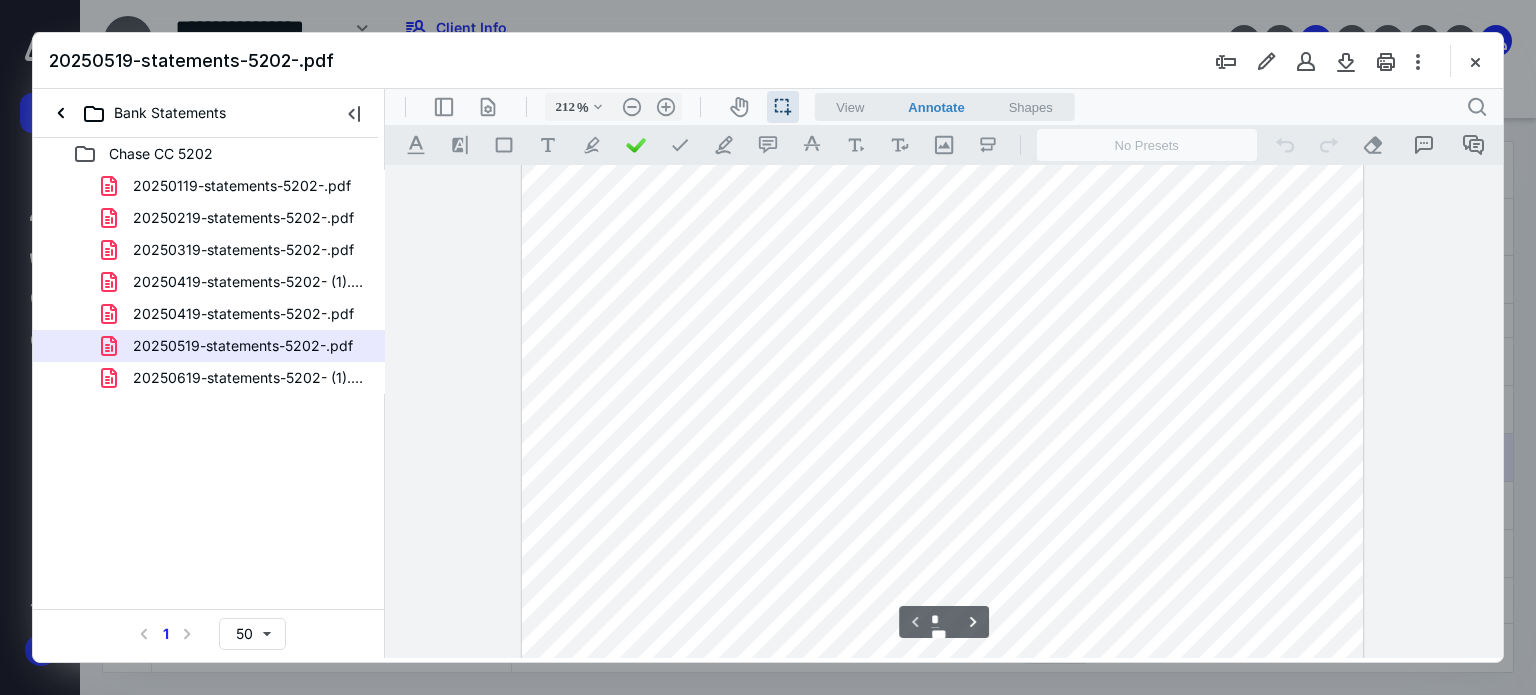 type on "262" 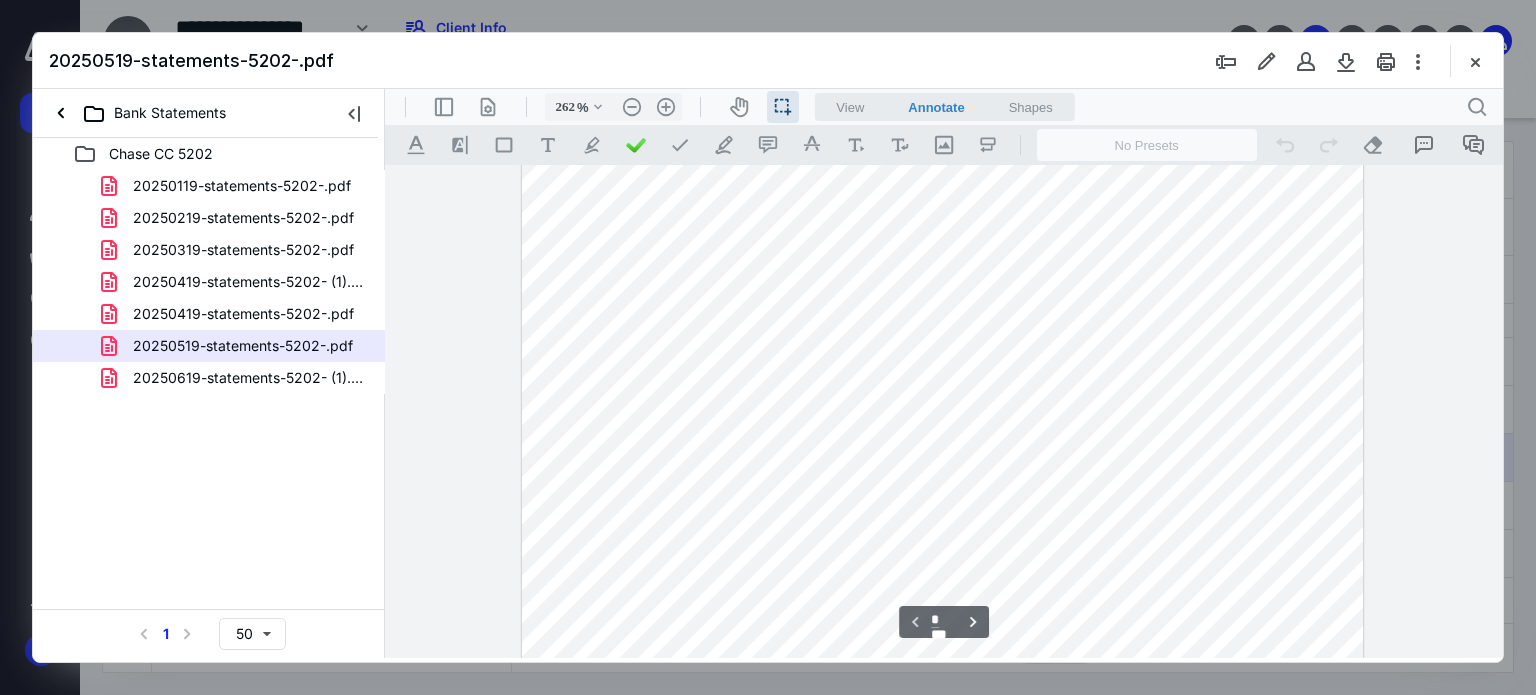 scroll, scrollTop: 668, scrollLeft: 116, axis: both 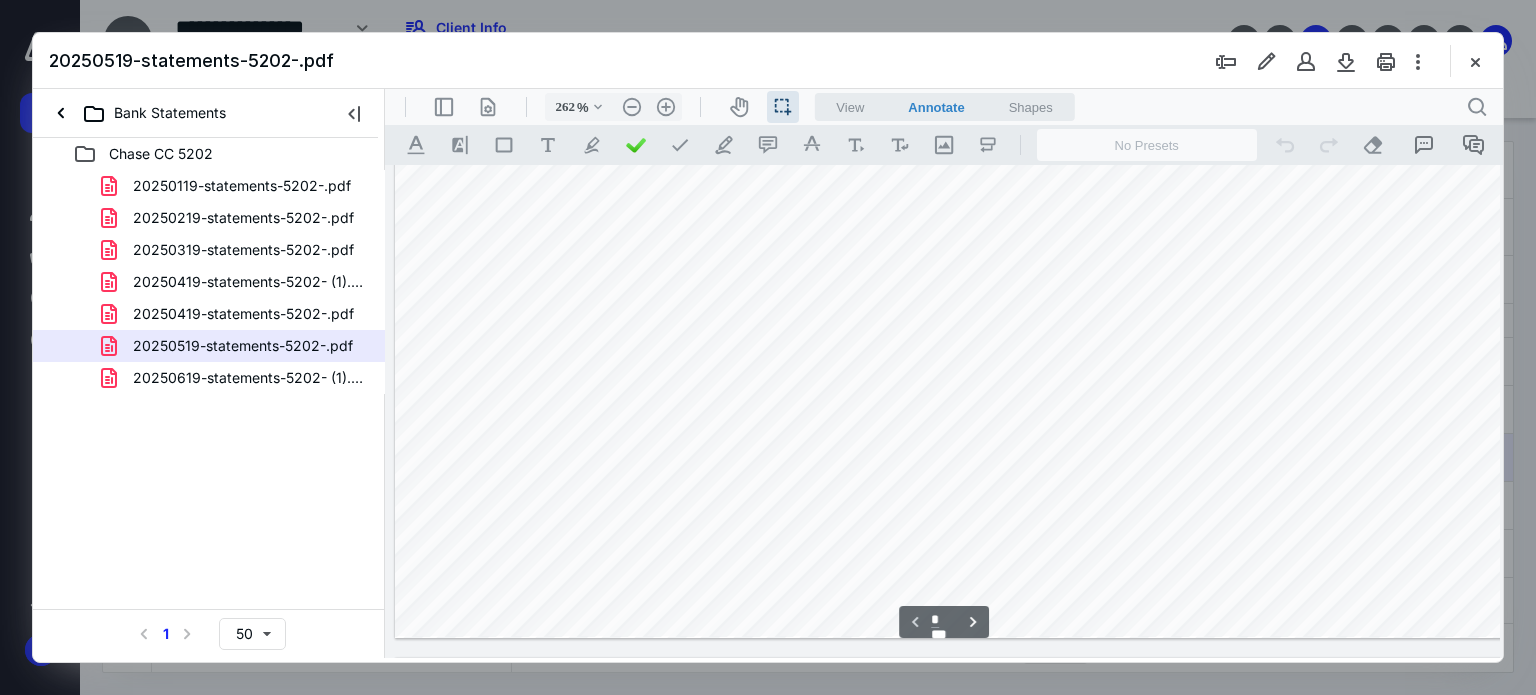 type on "*" 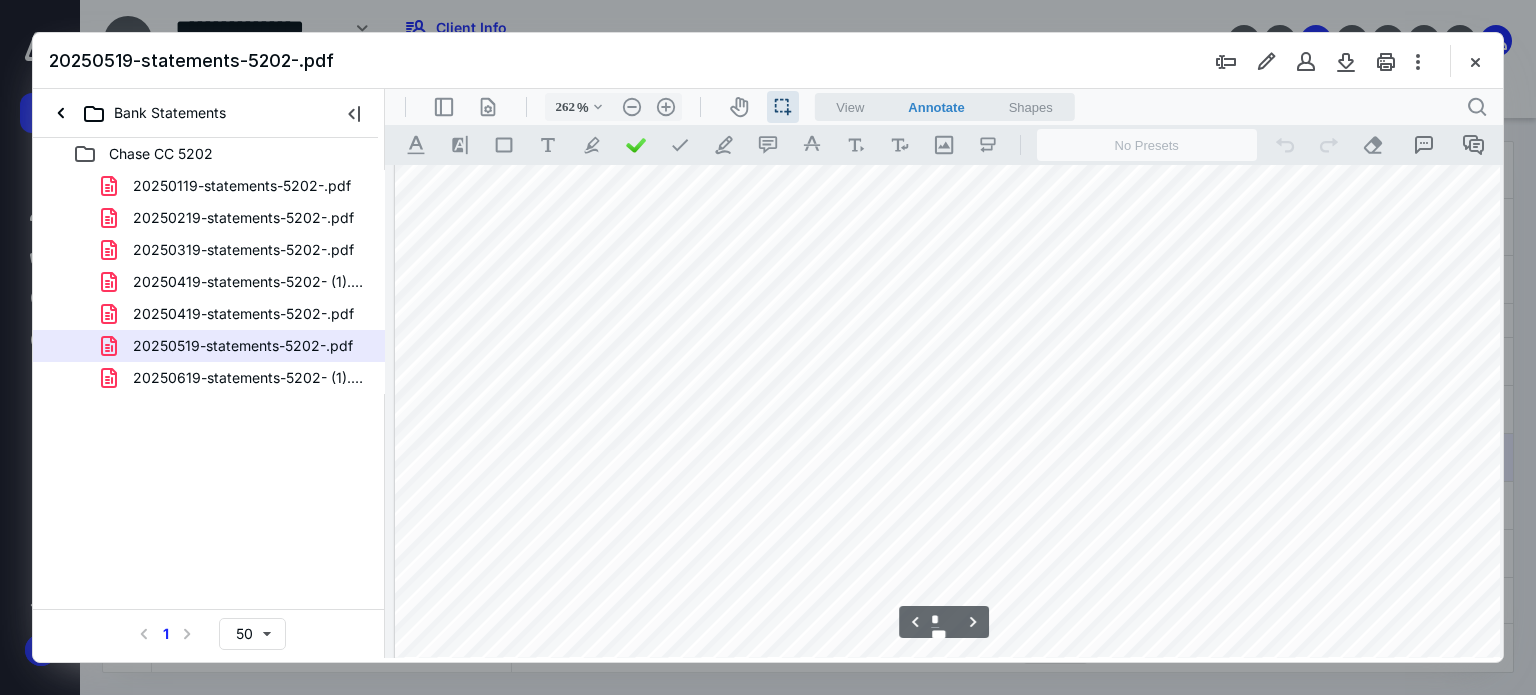 type on "162" 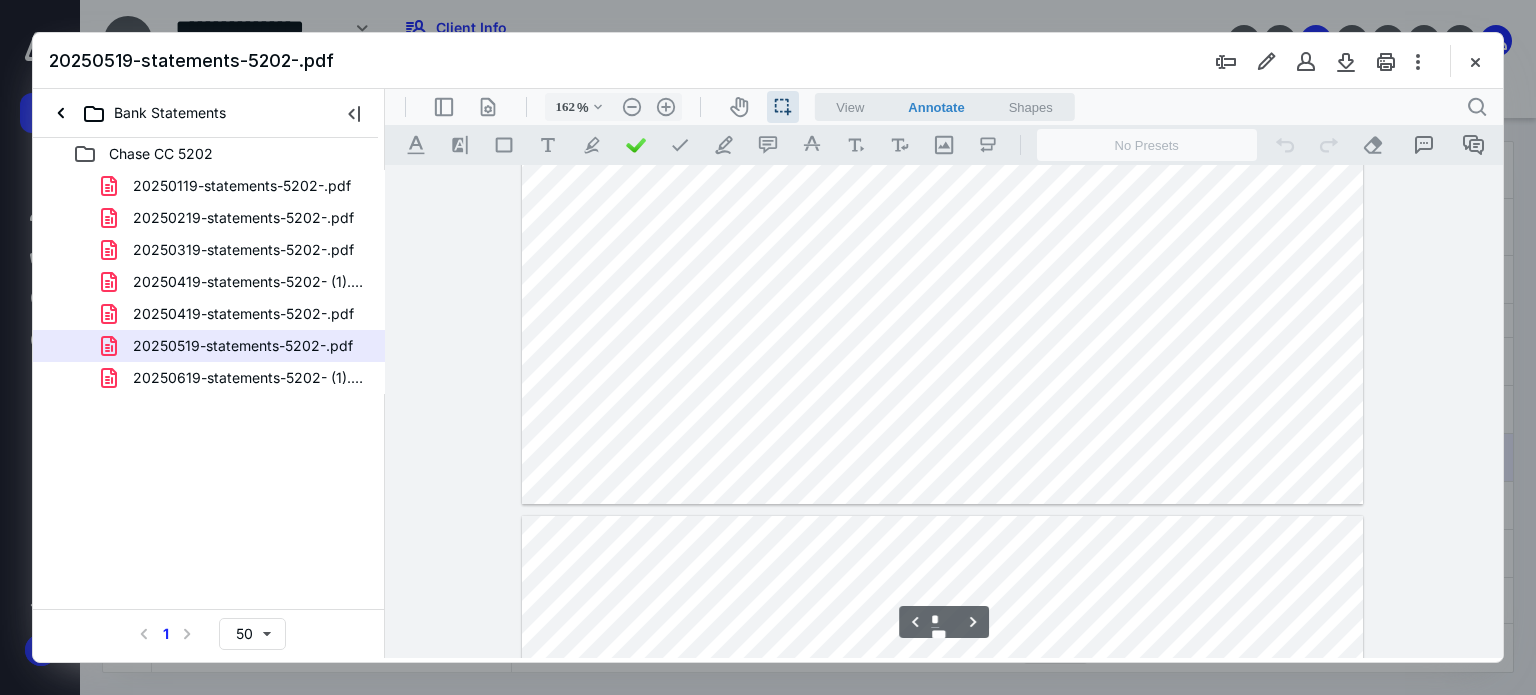 type on "*" 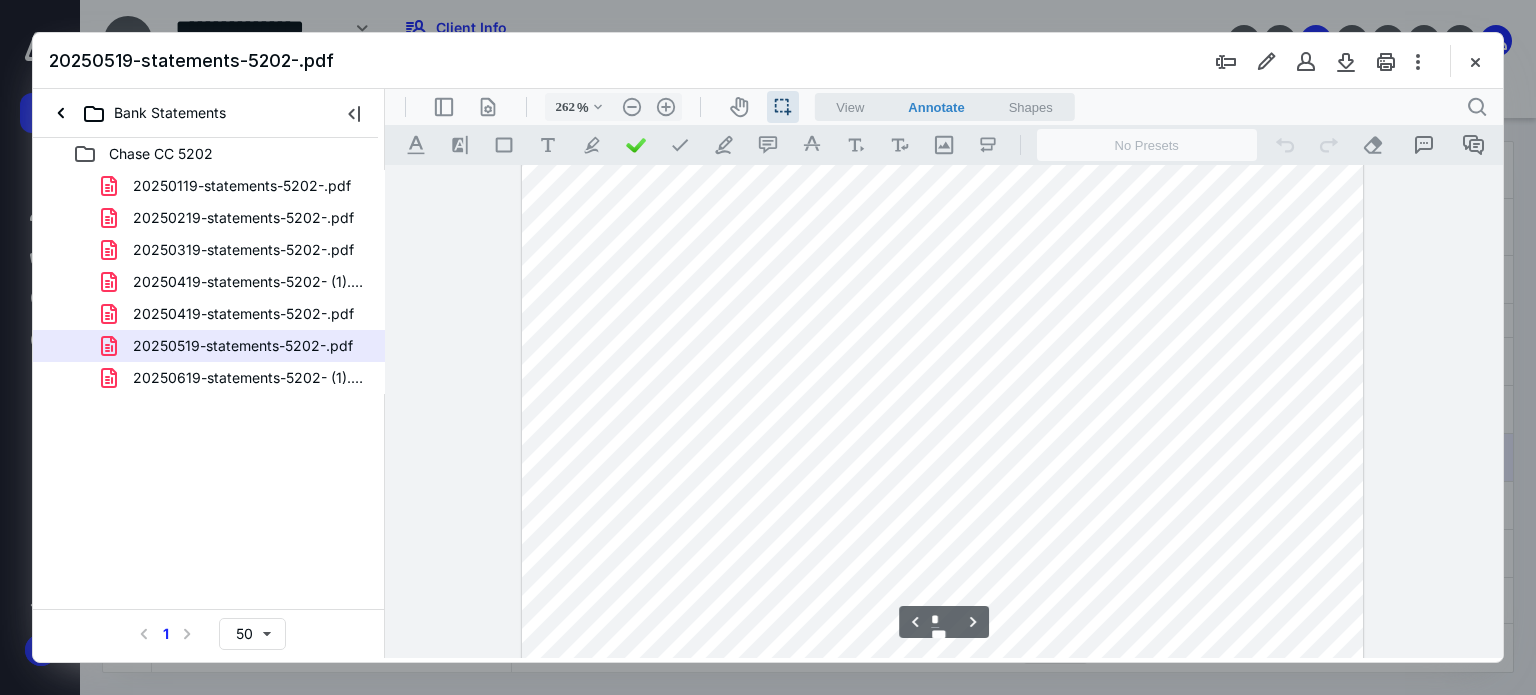 scroll, scrollTop: 5704, scrollLeft: 196, axis: both 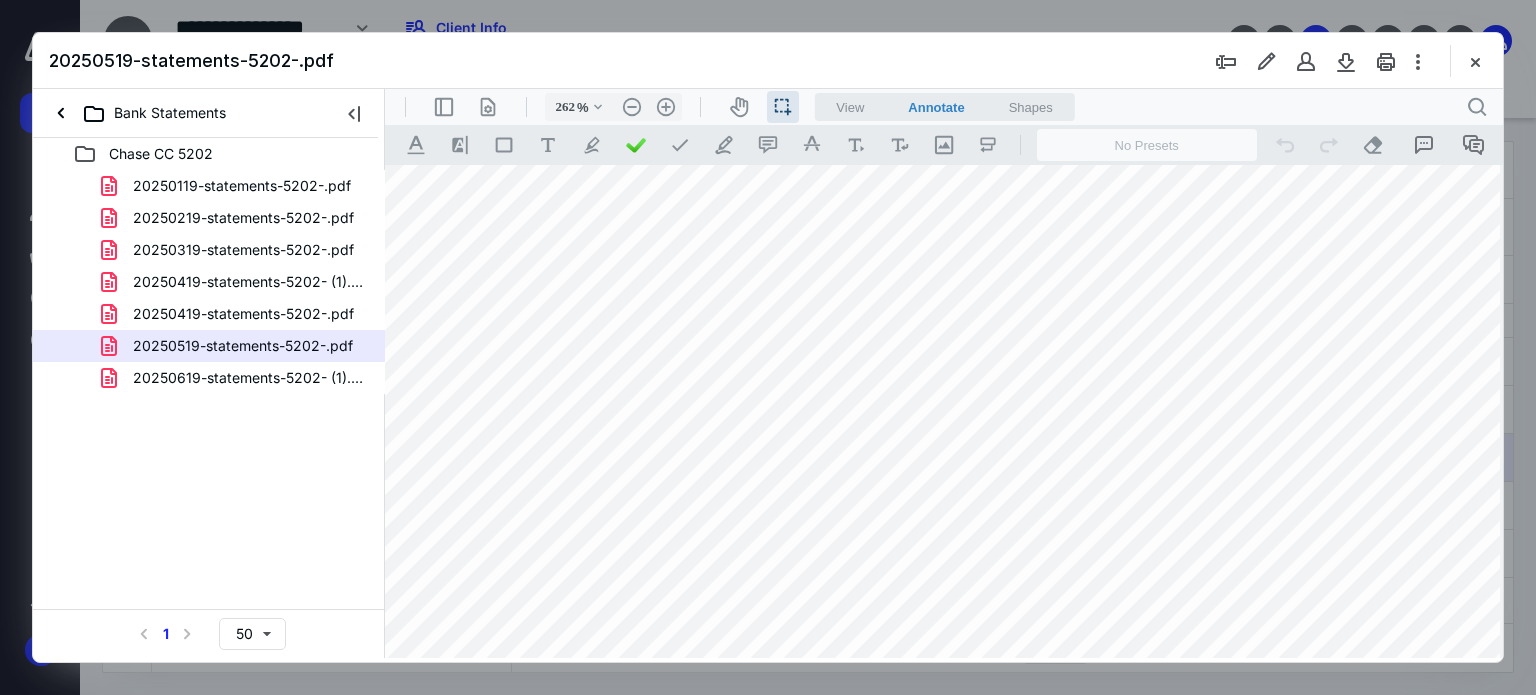 type on "162" 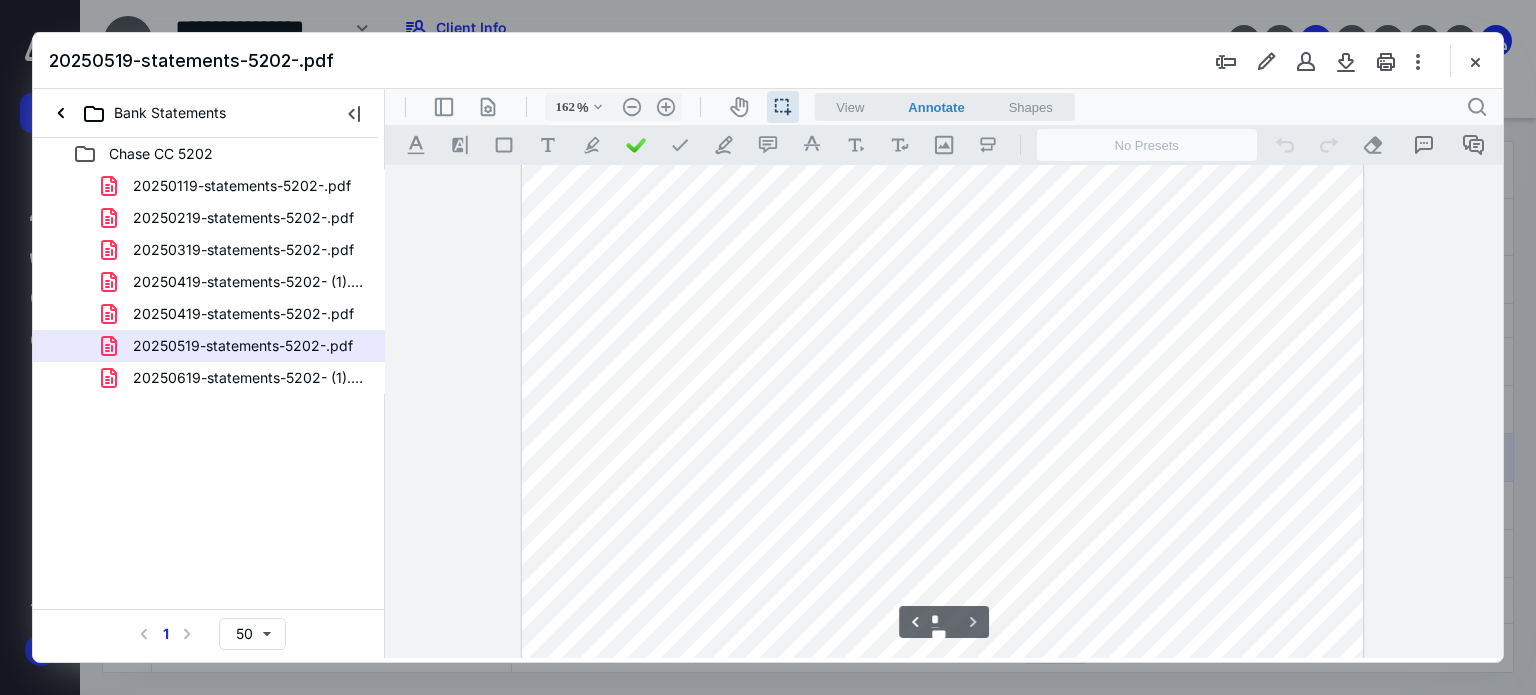 scroll, scrollTop: 5011, scrollLeft: 0, axis: vertical 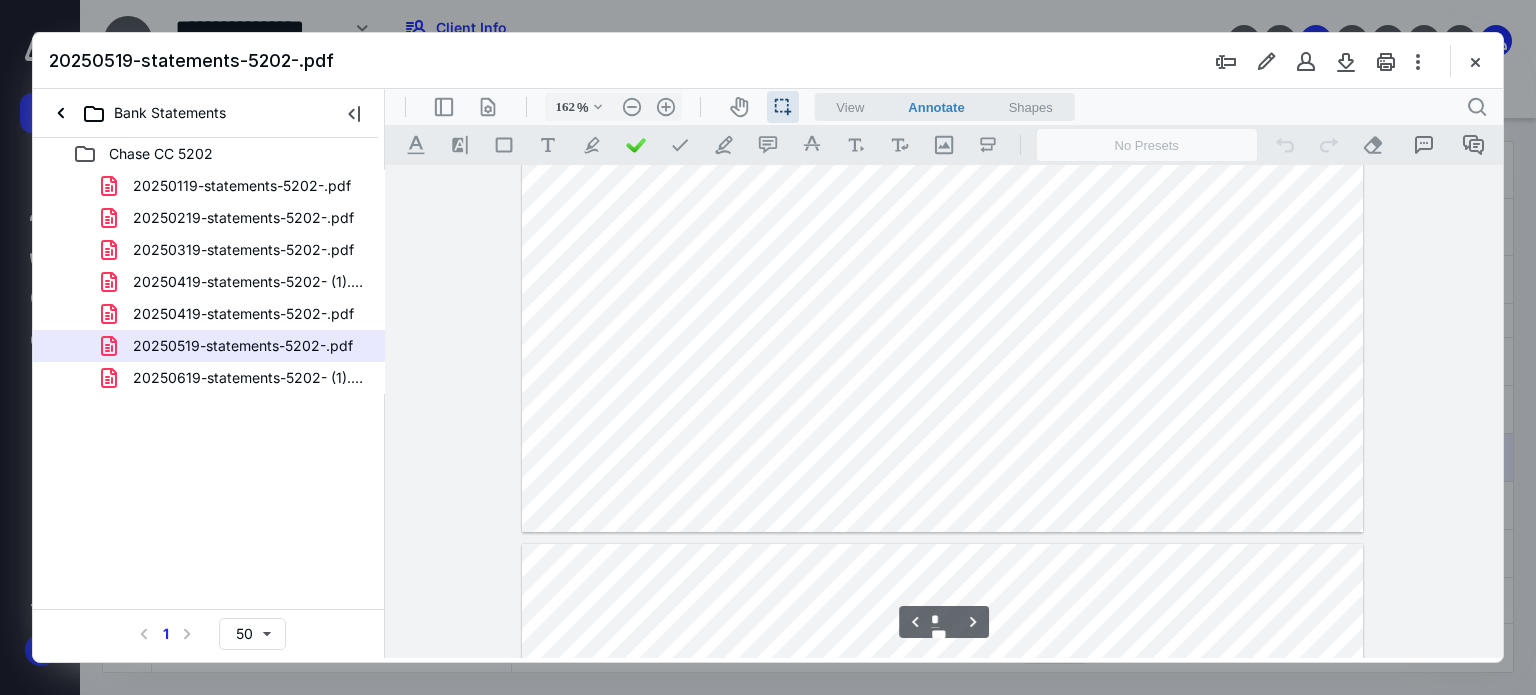 type on "*" 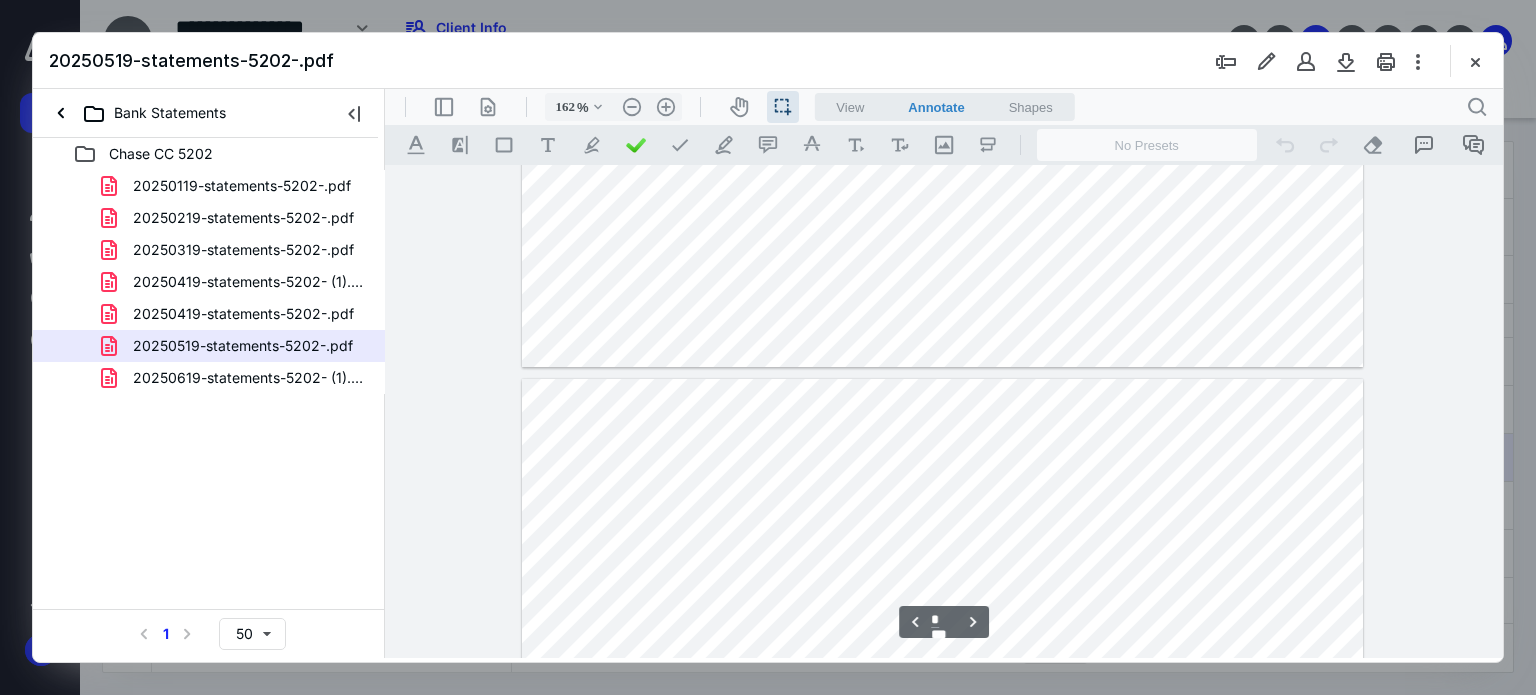 scroll, scrollTop: 4835, scrollLeft: 0, axis: vertical 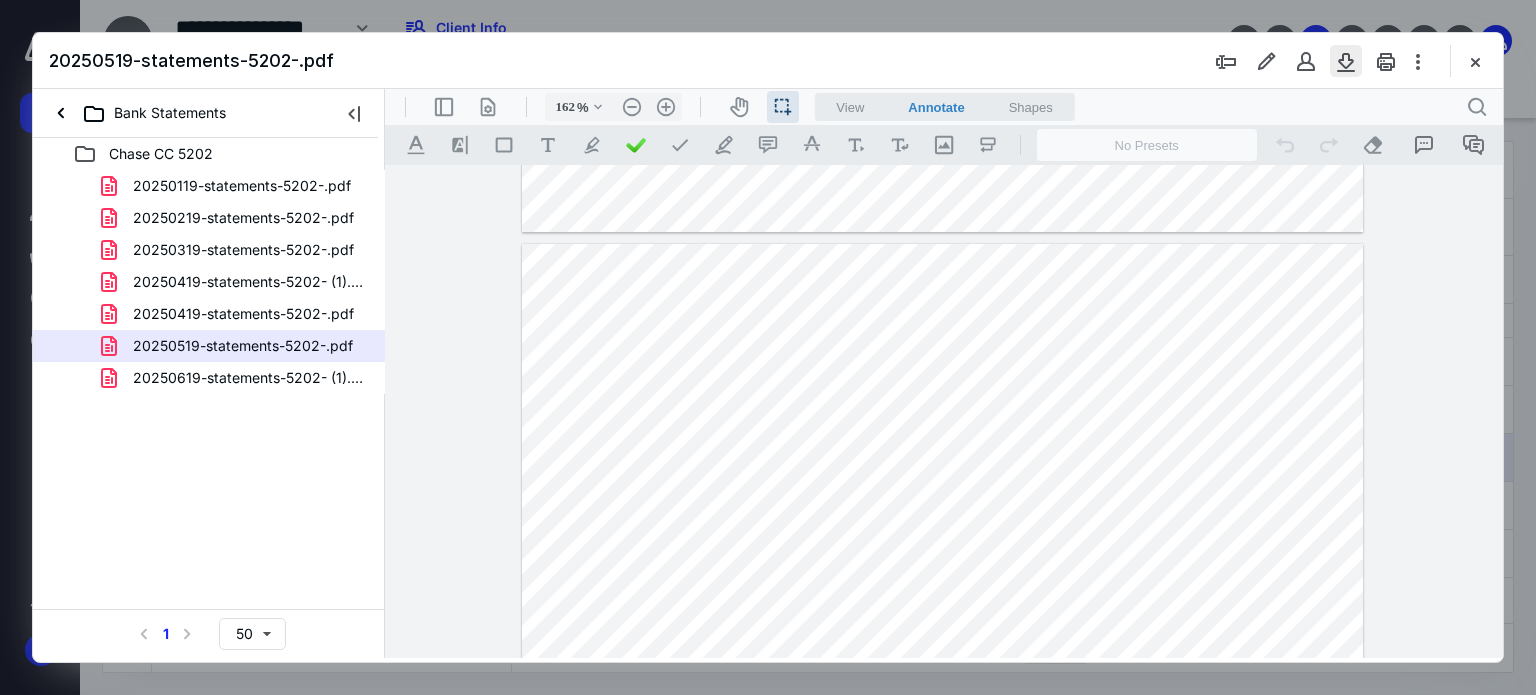 click at bounding box center (1346, 61) 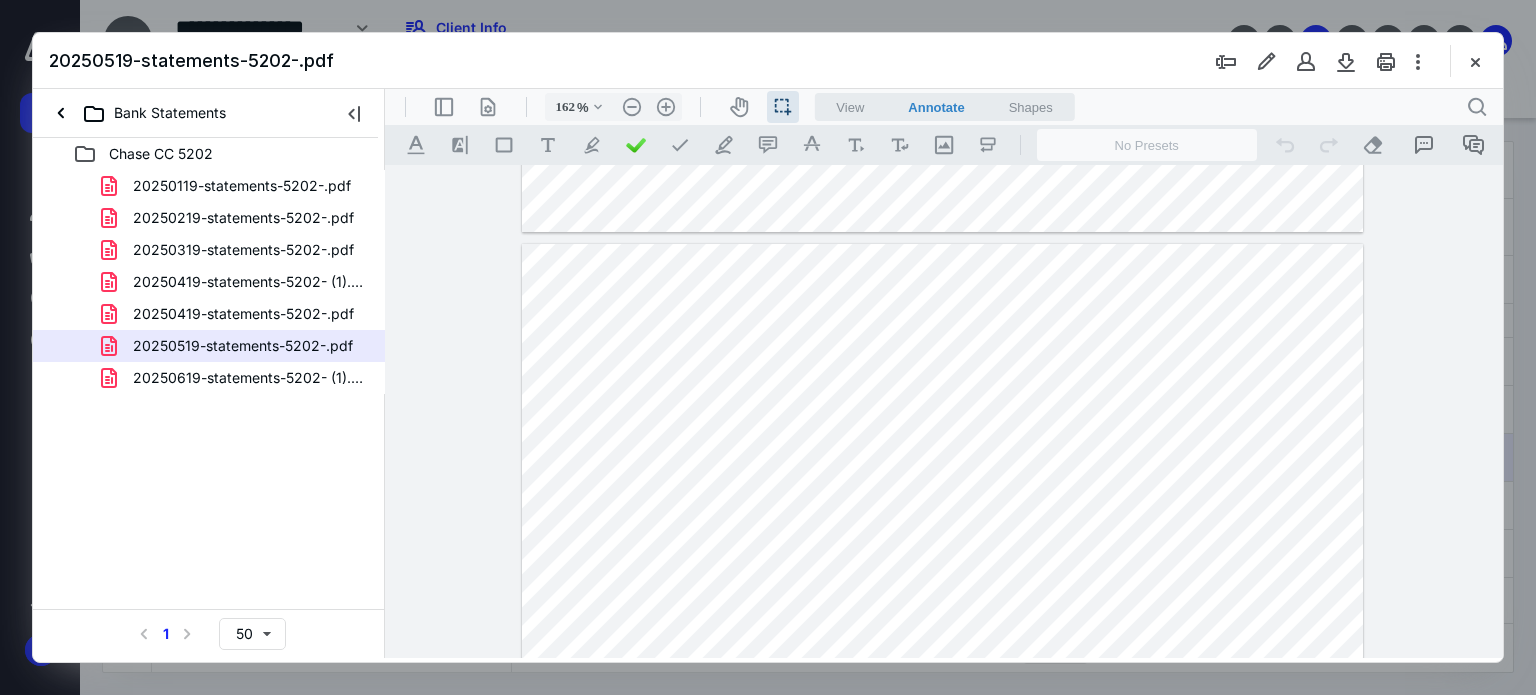 drag, startPoint x: 236, startPoint y: 390, endPoint x: 352, endPoint y: 347, distance: 123.71338 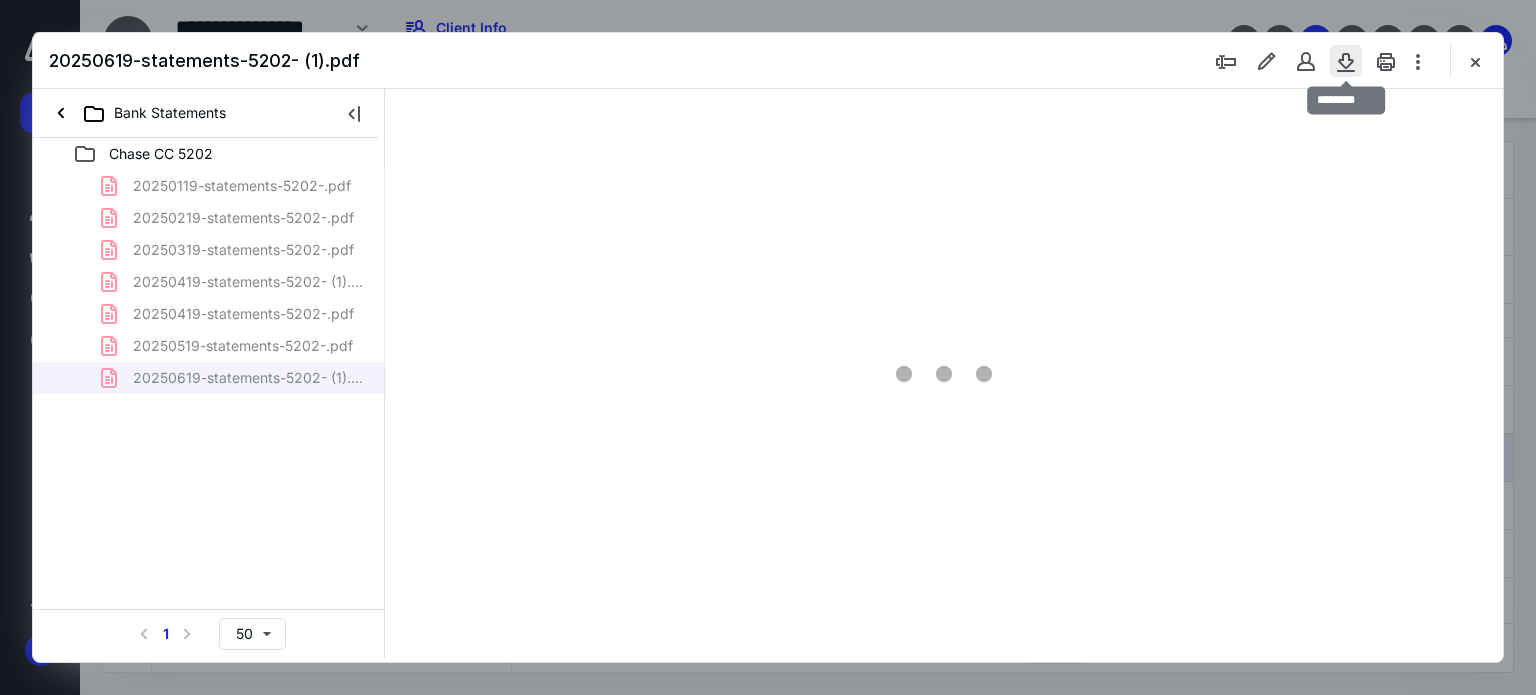 click at bounding box center [1346, 61] 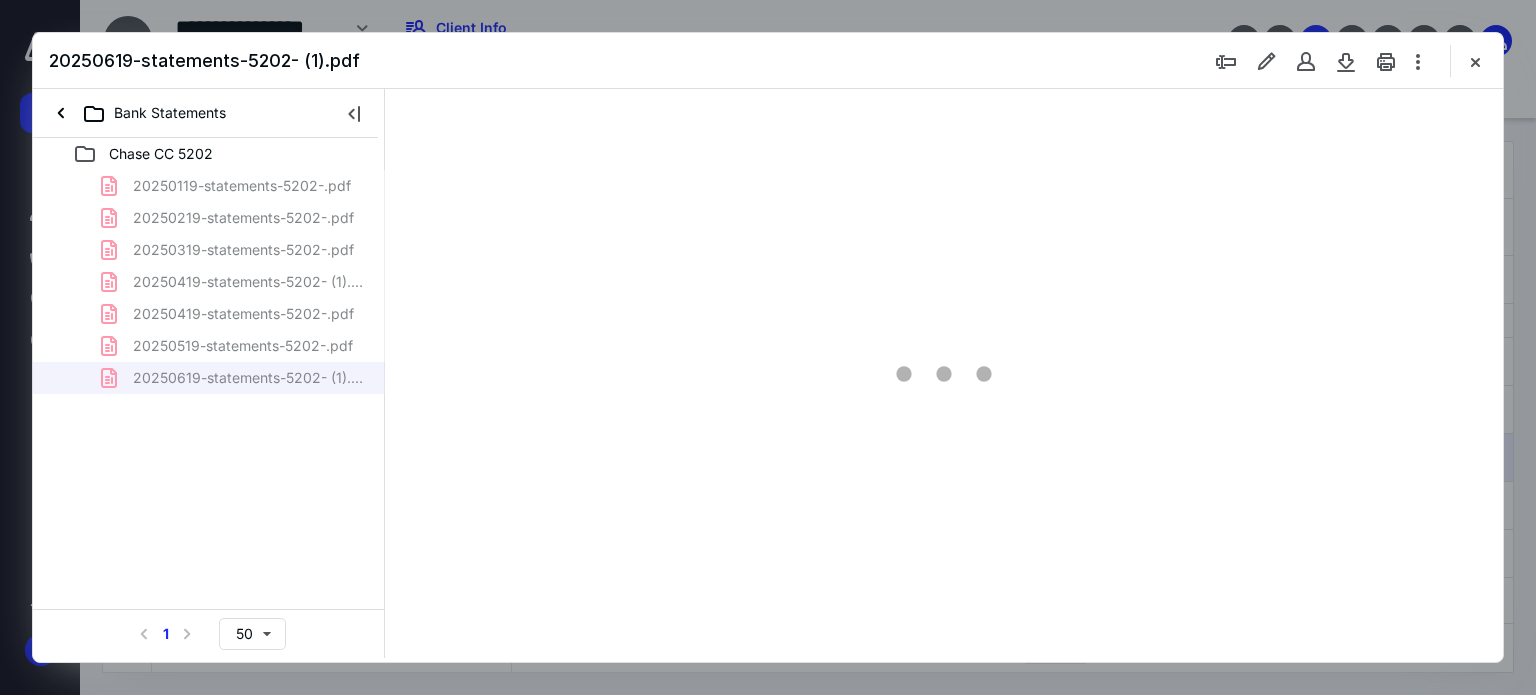 type on "49" 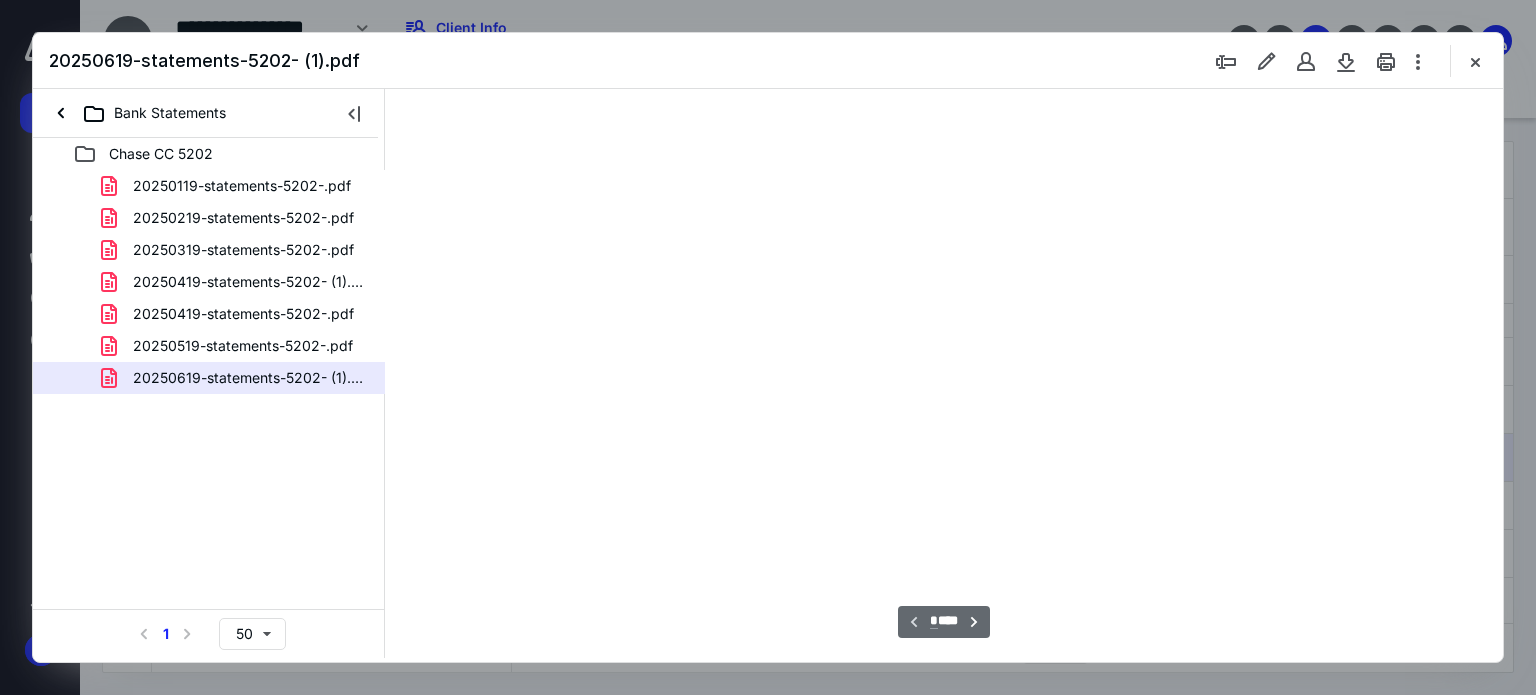 scroll, scrollTop: 78, scrollLeft: 0, axis: vertical 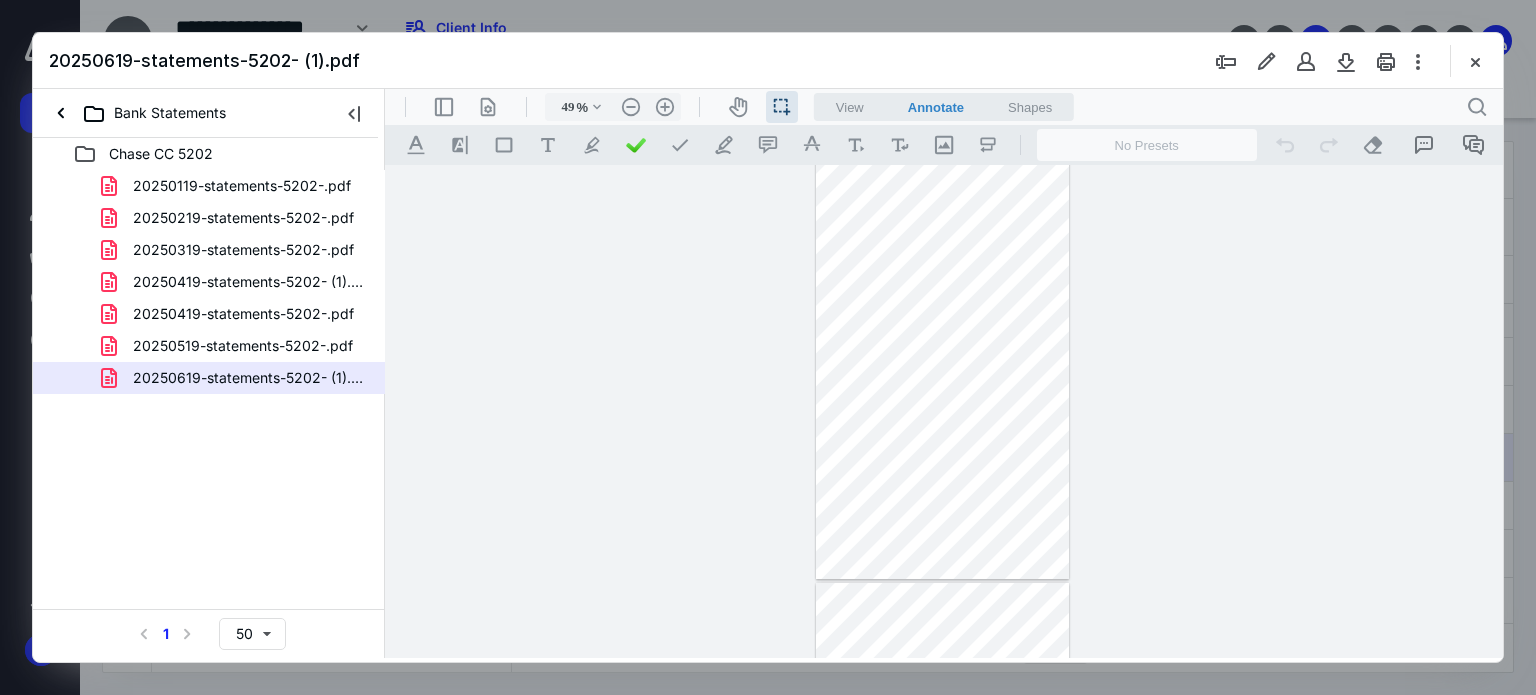 drag, startPoint x: 1486, startPoint y: 49, endPoint x: 1477, endPoint y: 57, distance: 12.0415945 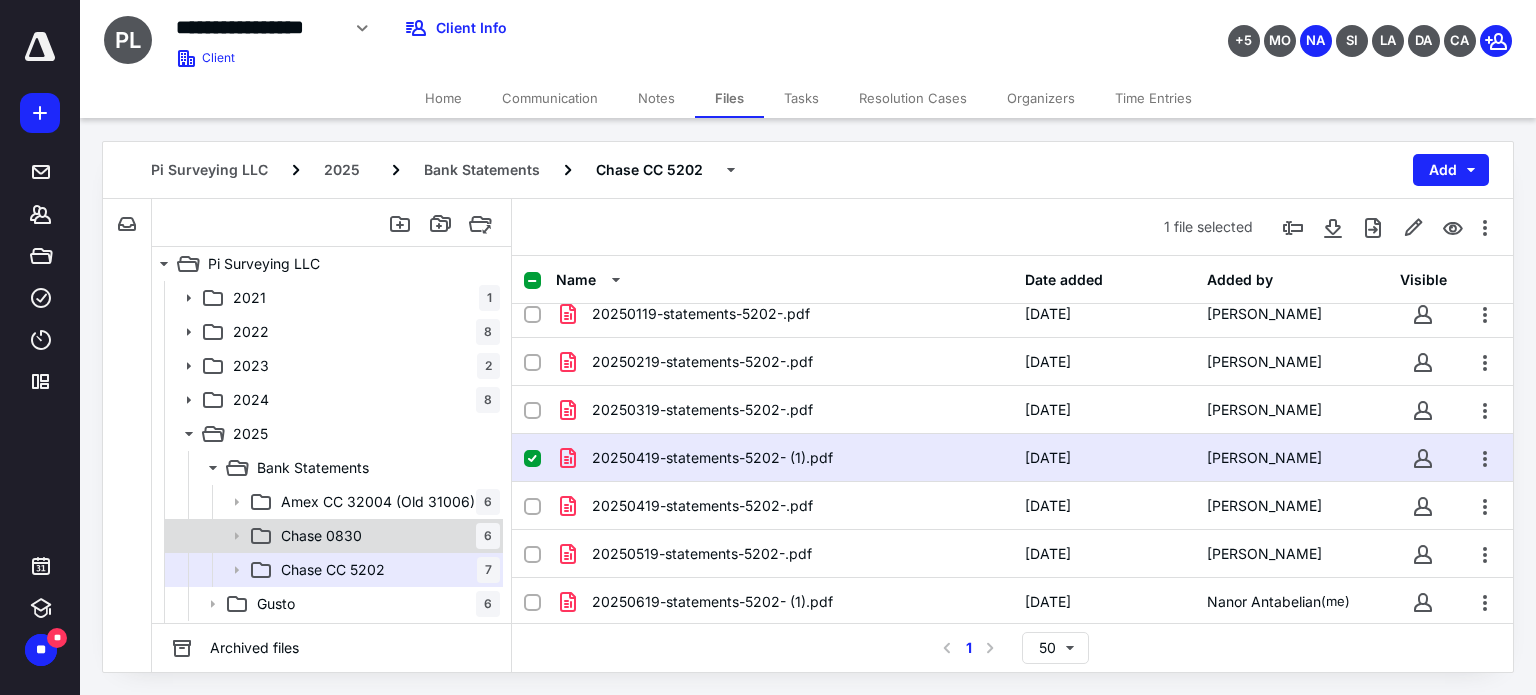 click on "Chase 0830" at bounding box center [321, 536] 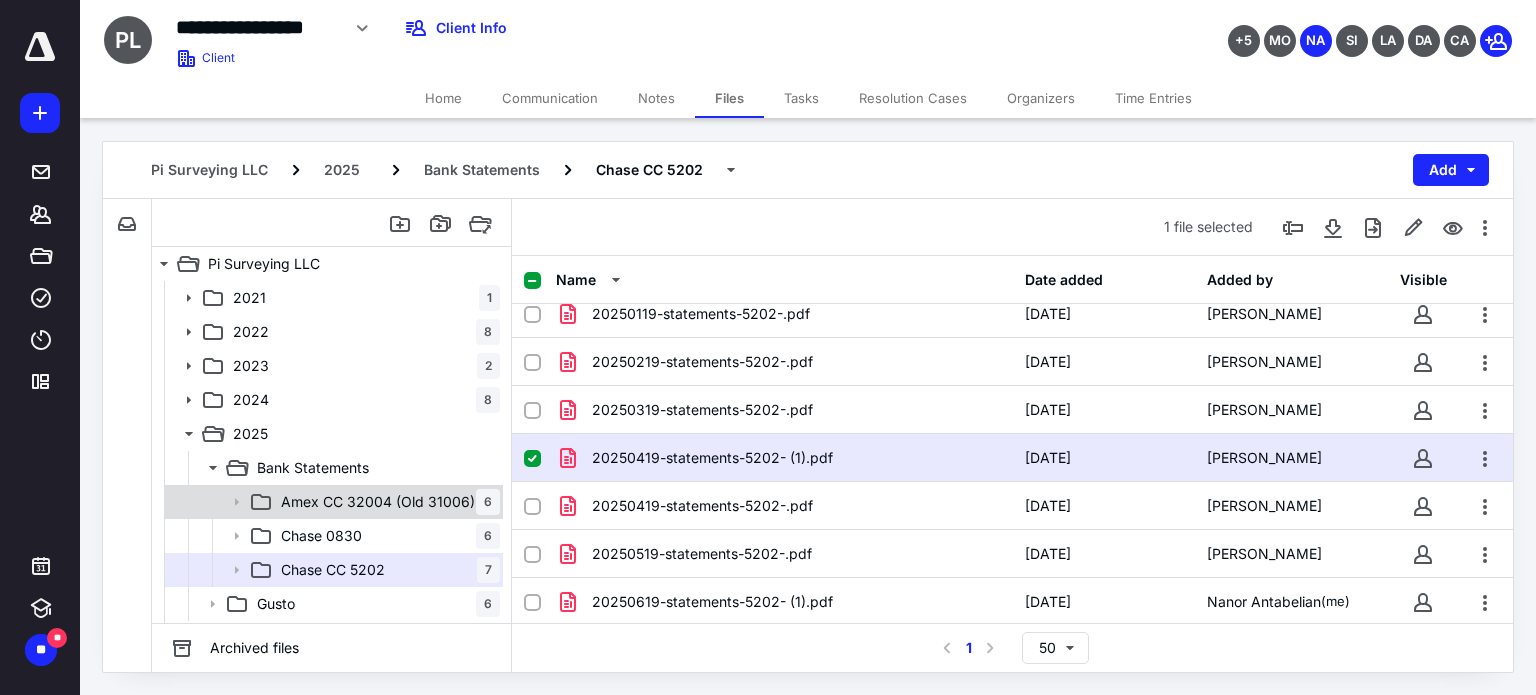 scroll, scrollTop: 0, scrollLeft: 0, axis: both 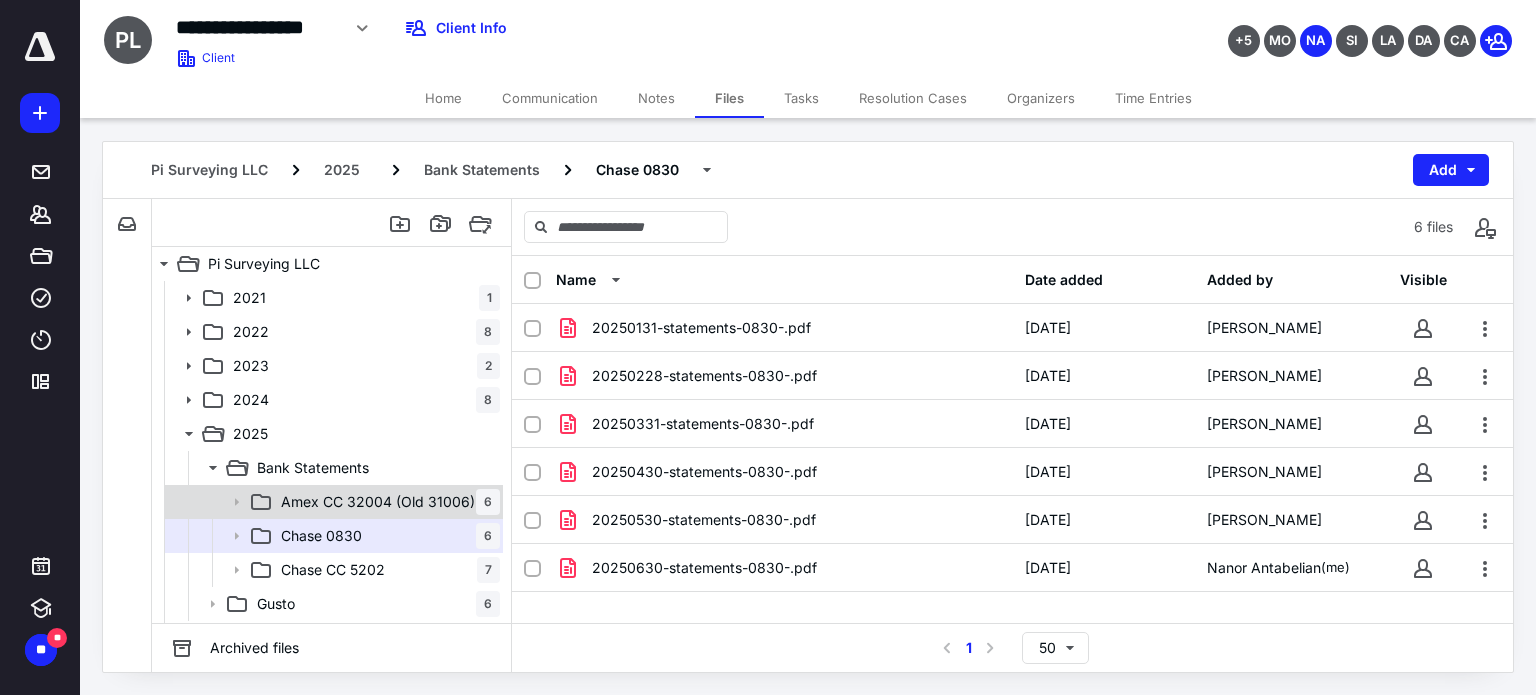 click on "Amex CC 32004 (Old 31006) 6" at bounding box center (332, 502) 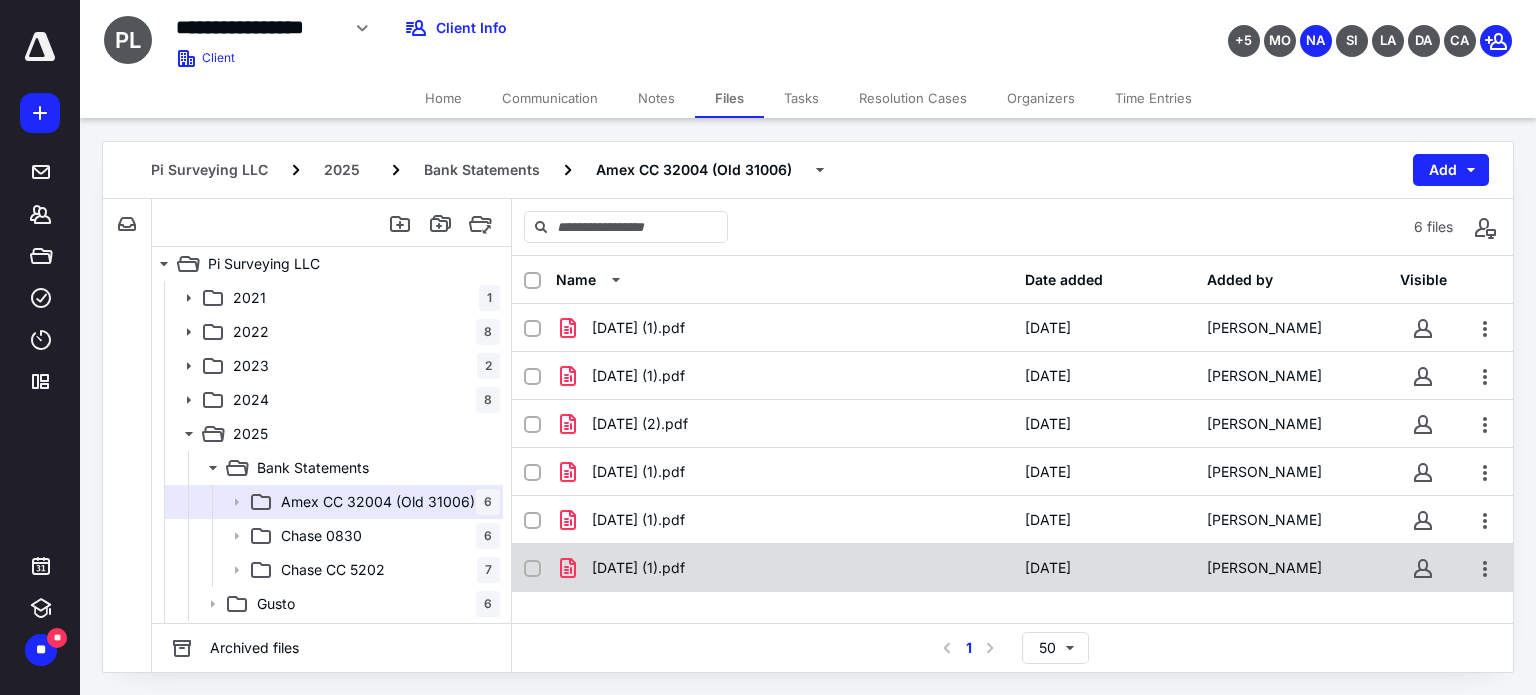click on "[DATE] (1).pdf" at bounding box center [638, 568] 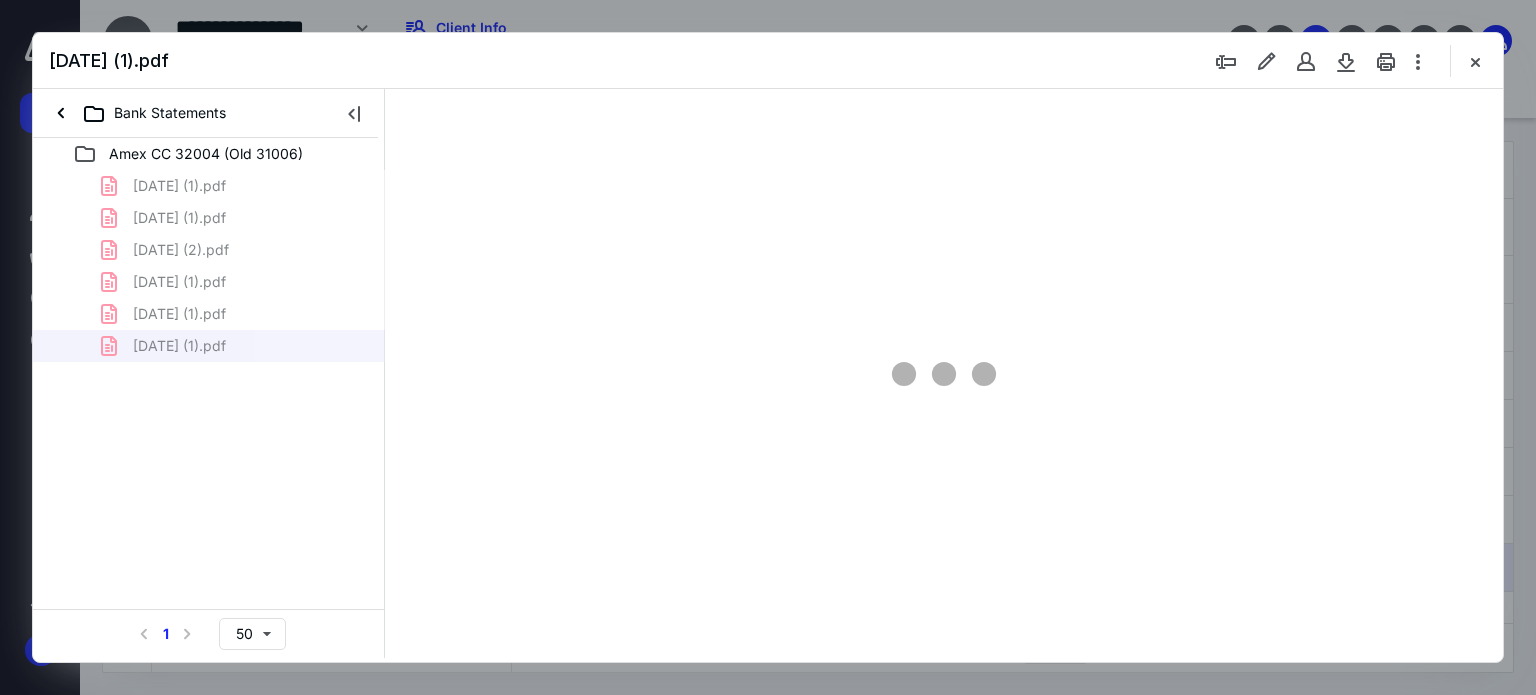 scroll, scrollTop: 0, scrollLeft: 0, axis: both 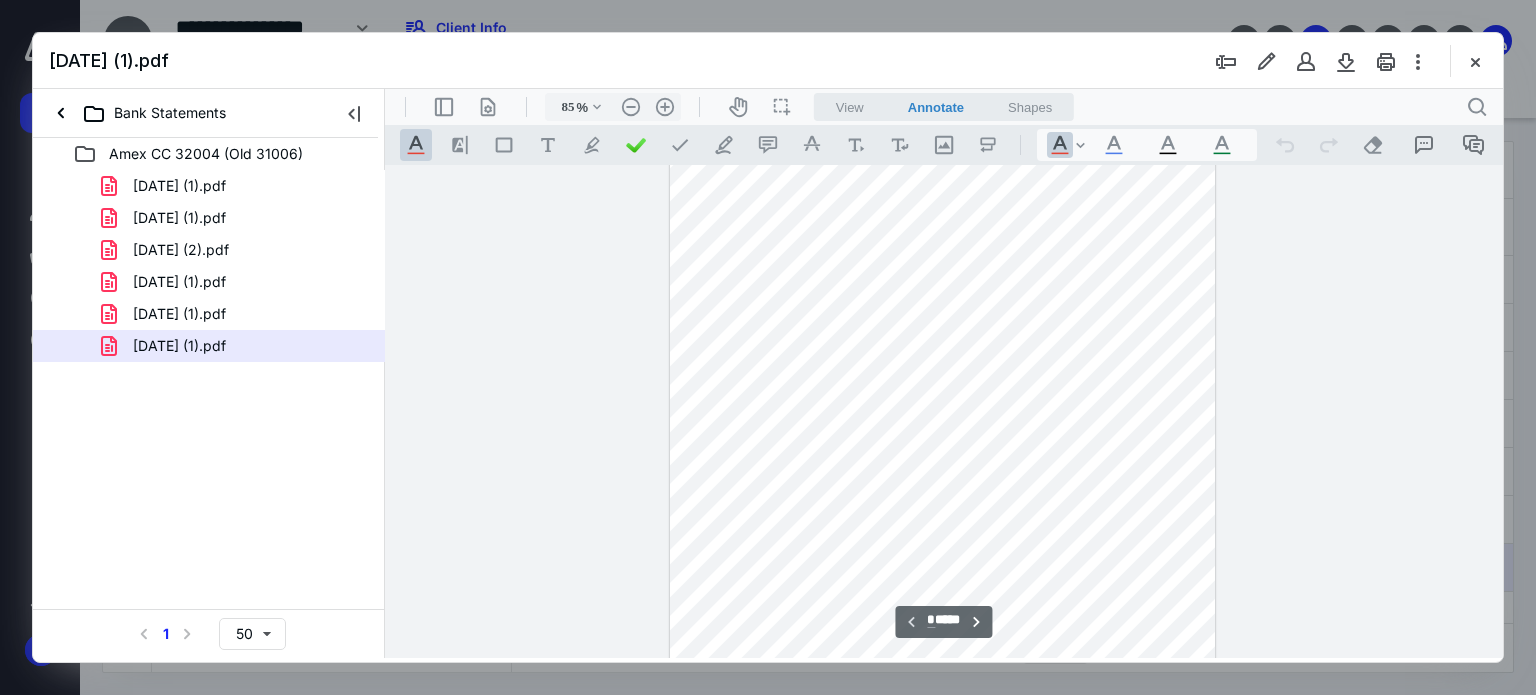 type on "160" 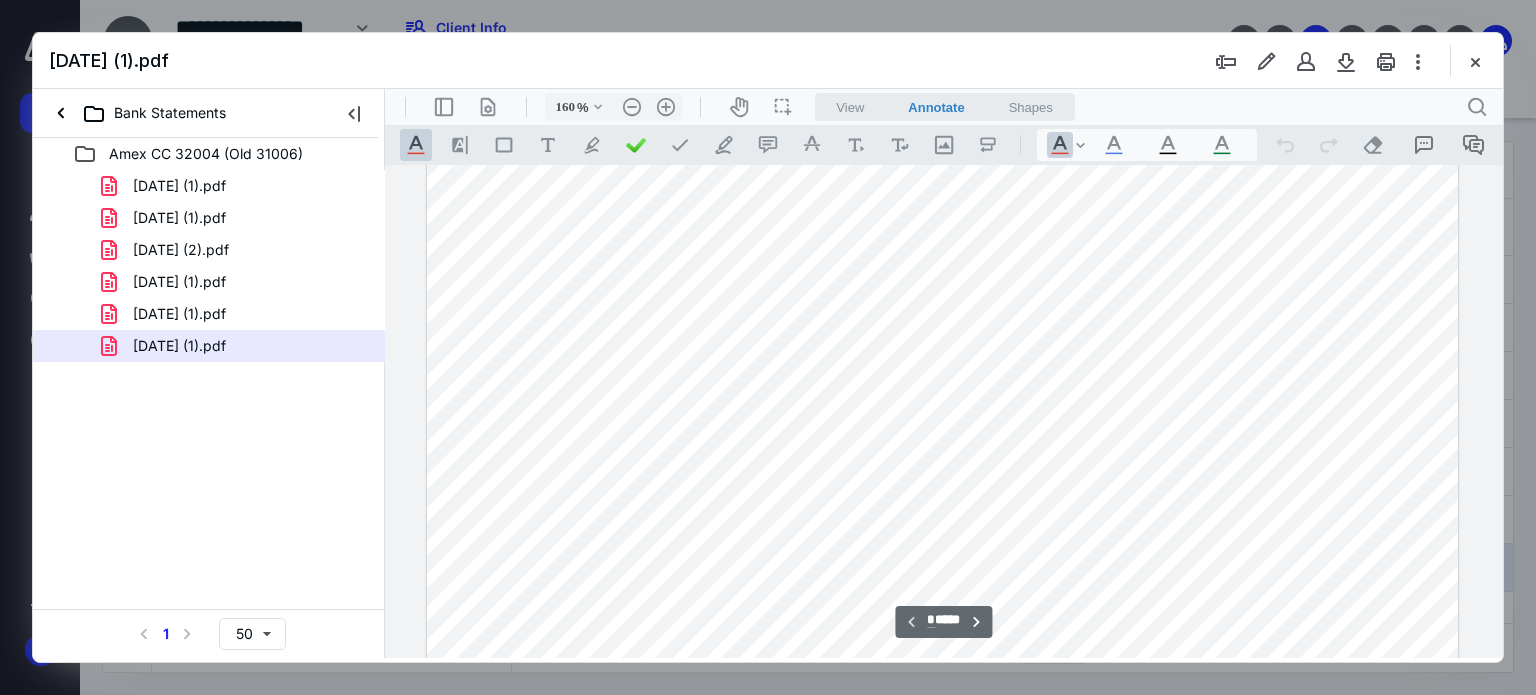 scroll, scrollTop: 0, scrollLeft: 0, axis: both 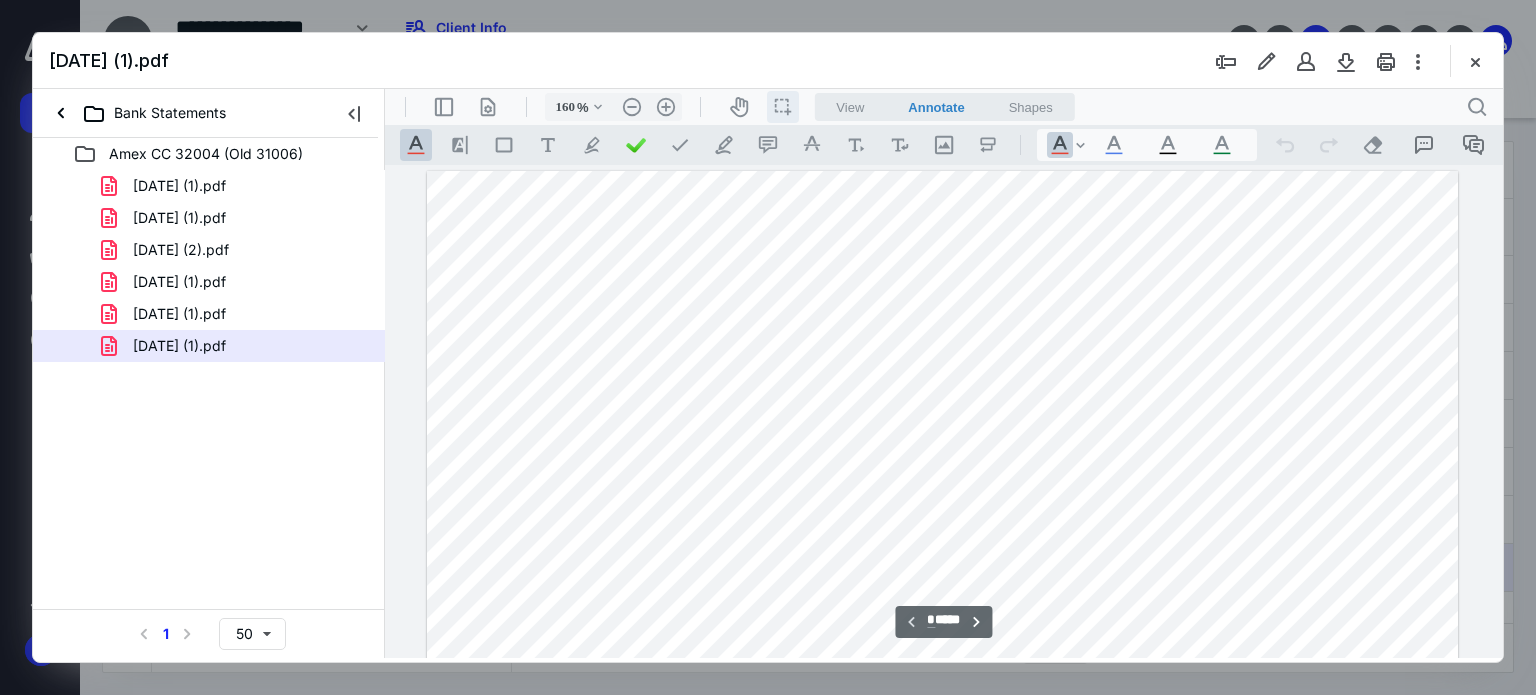 click on "icon / operation / multi select" at bounding box center [783, 107] 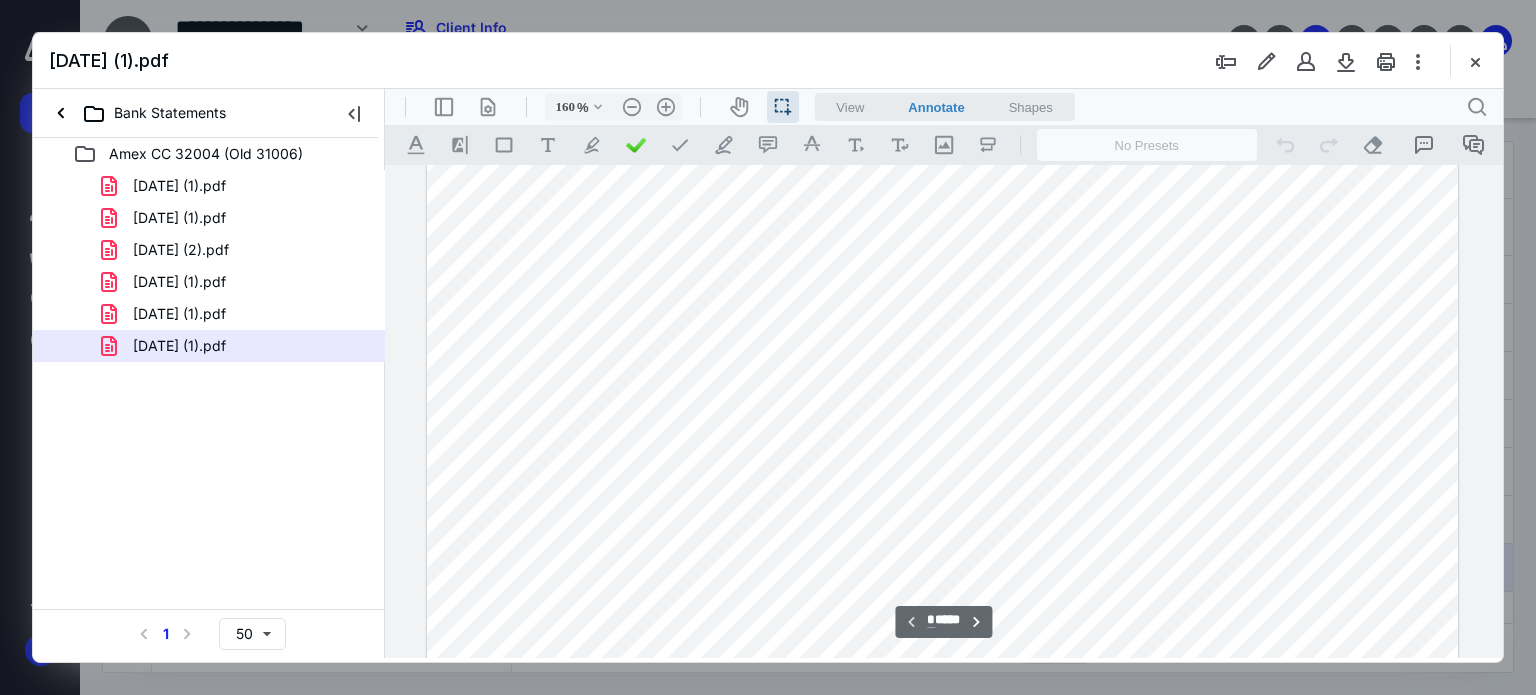 scroll, scrollTop: 200, scrollLeft: 0, axis: vertical 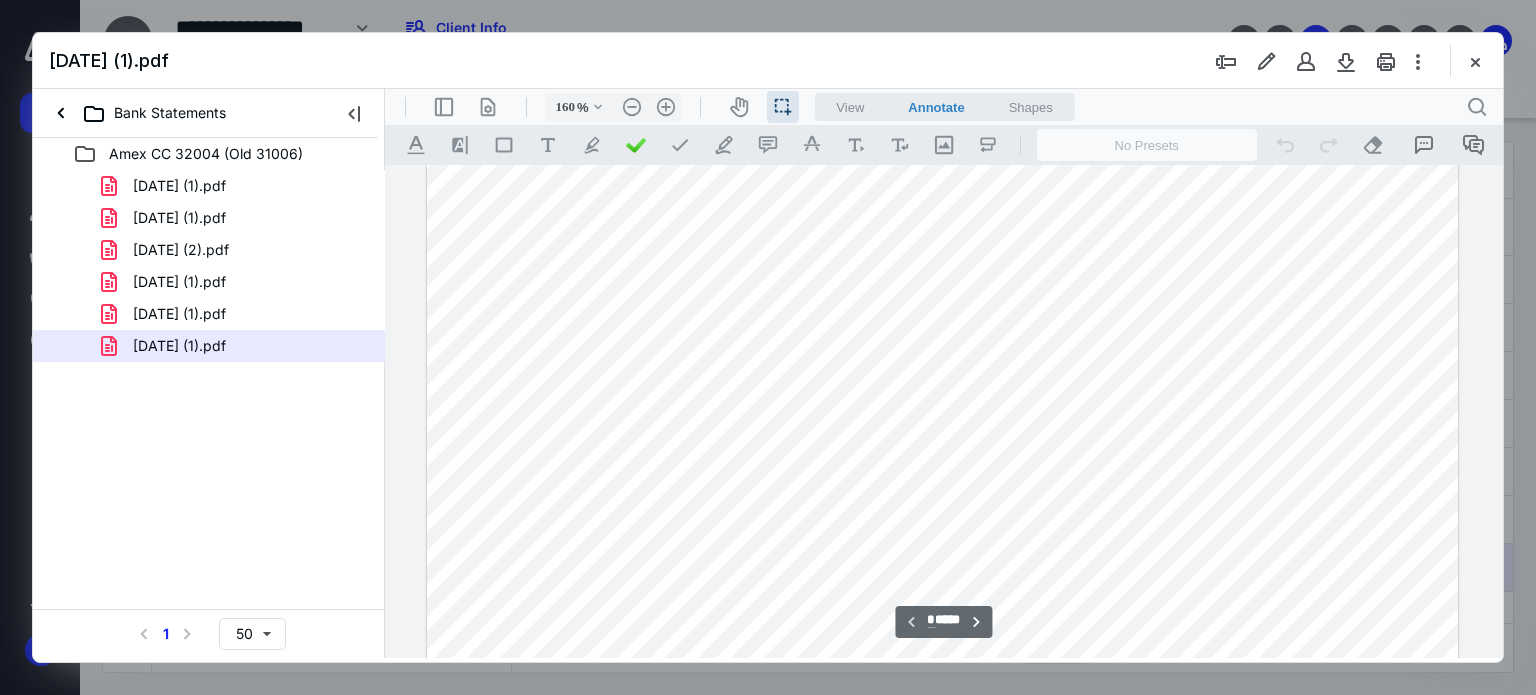 drag, startPoint x: 1258, startPoint y: 595, endPoint x: 1316, endPoint y: 600, distance: 58.21512 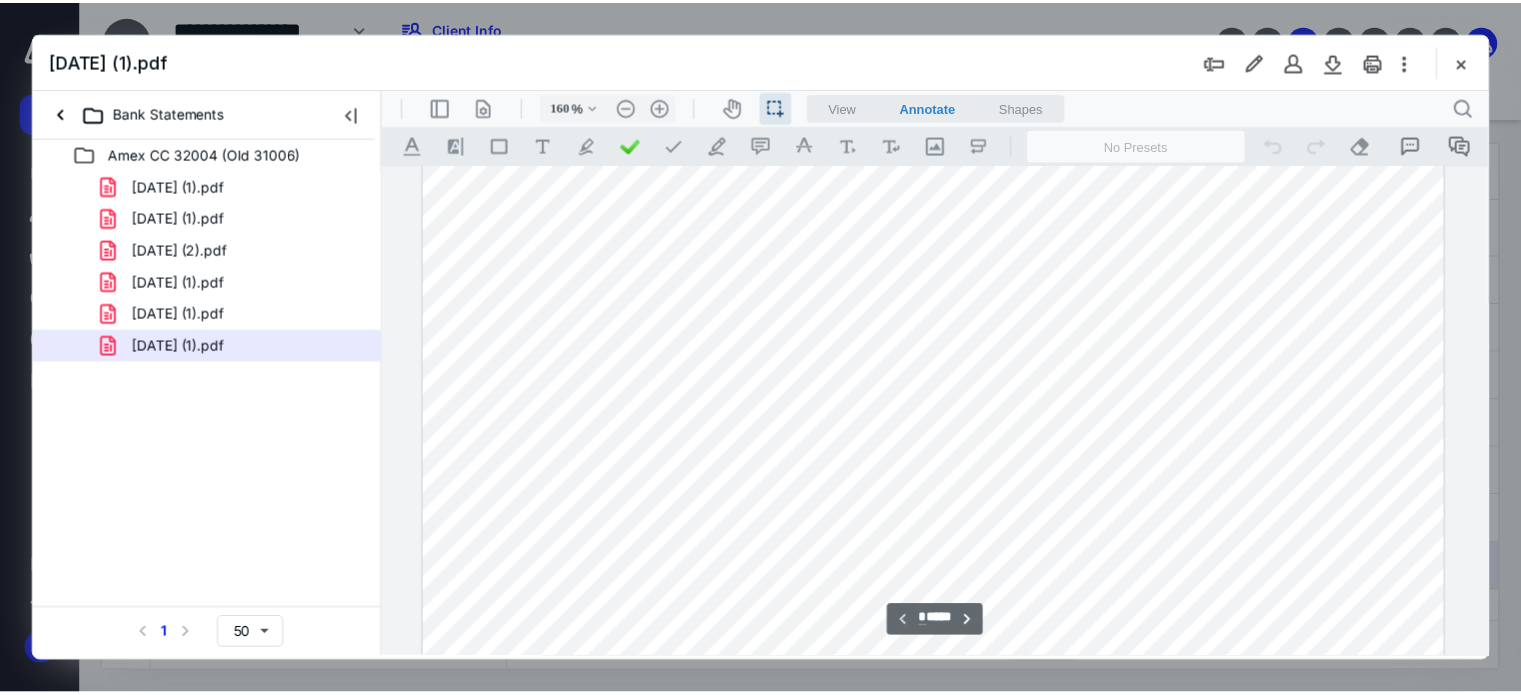 scroll, scrollTop: 300, scrollLeft: 0, axis: vertical 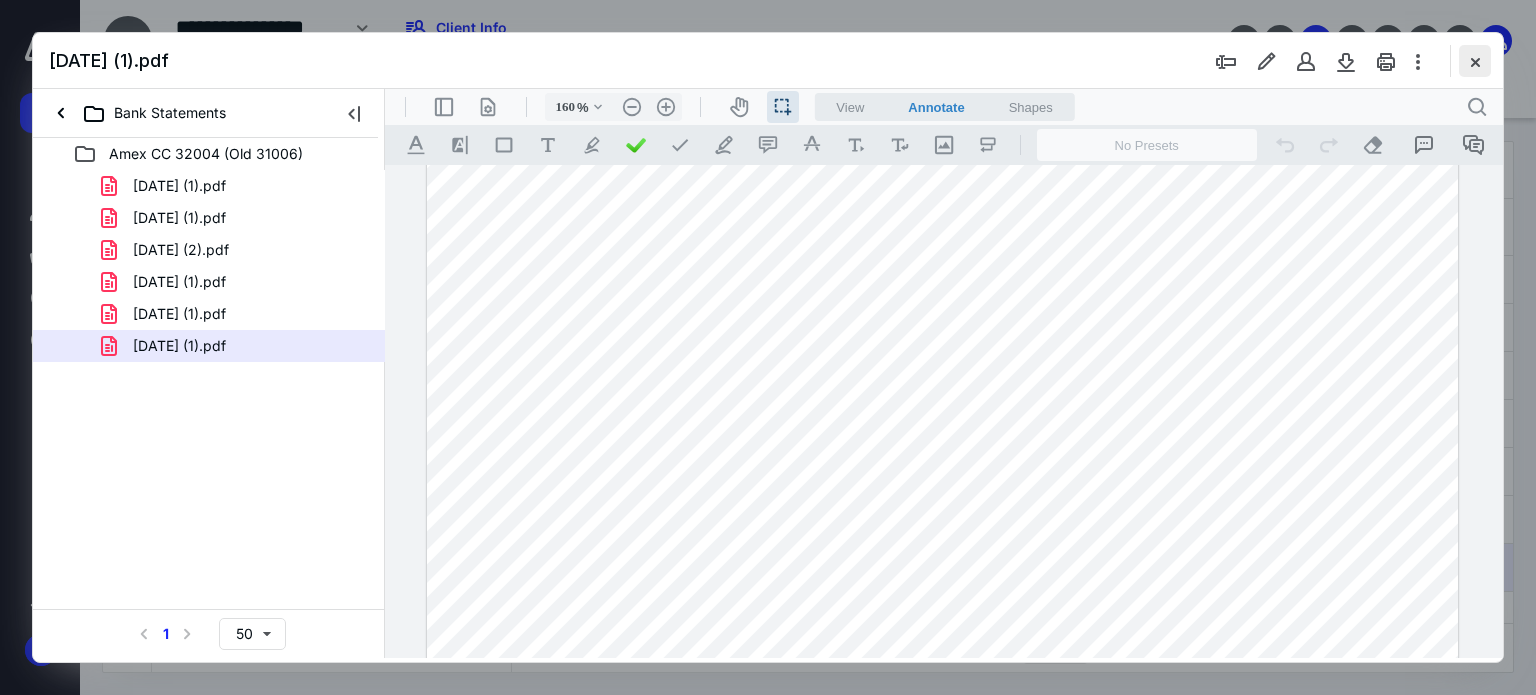 click at bounding box center [1475, 61] 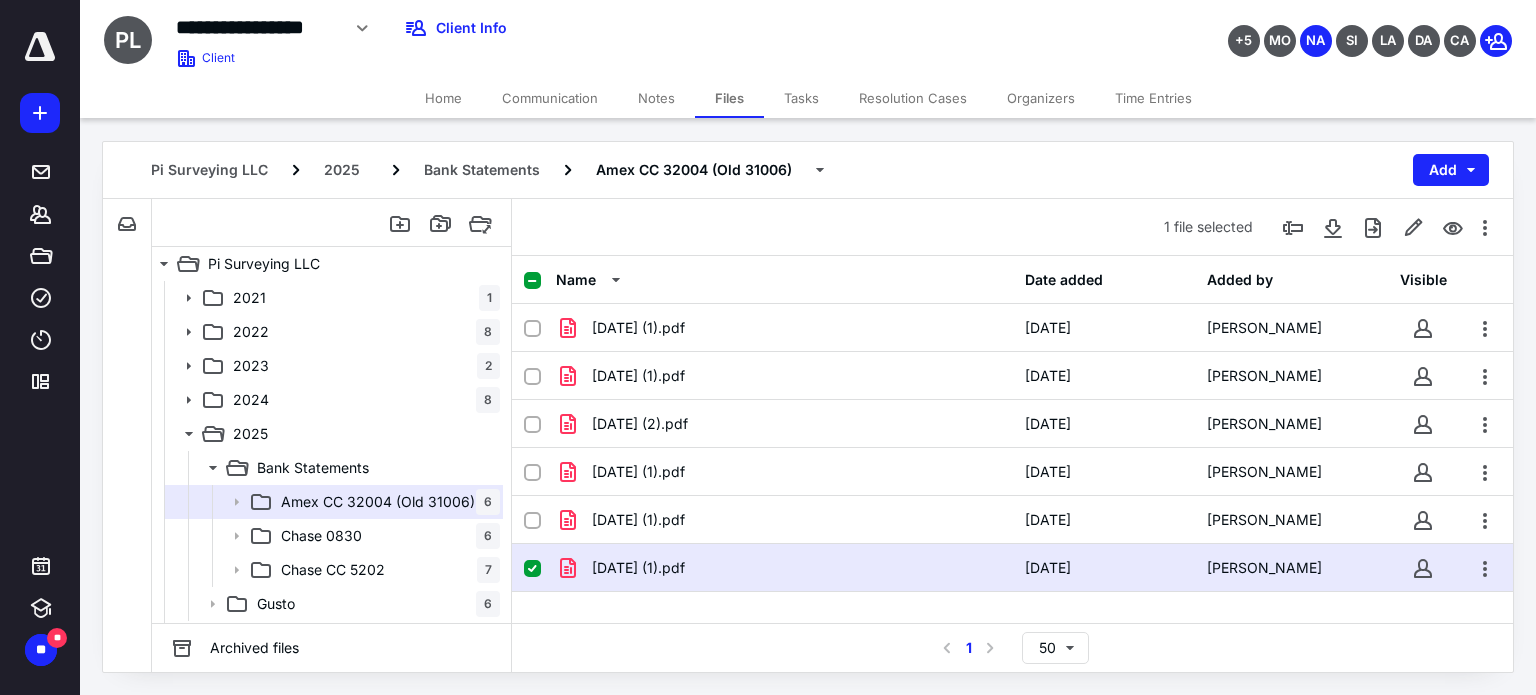 click on "Organizers" at bounding box center [1041, 98] 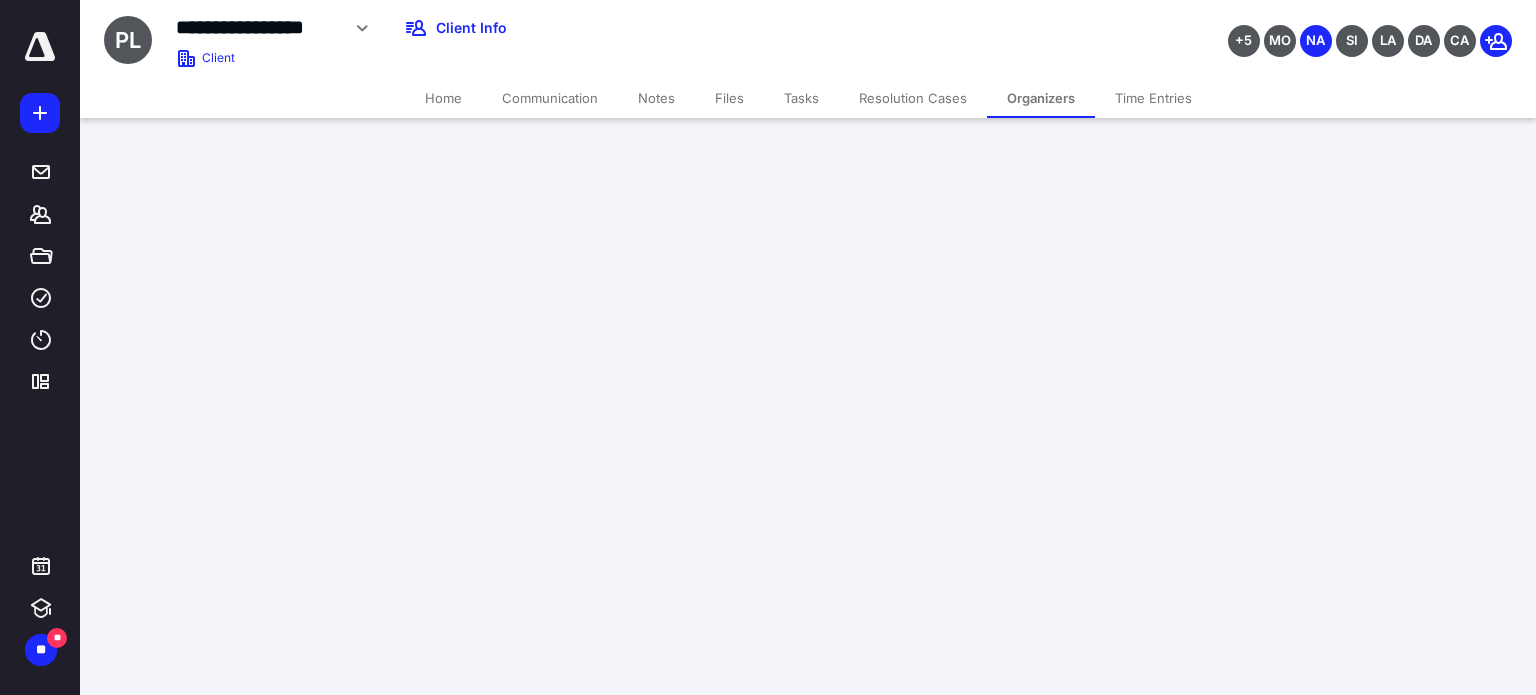 click on "Time Entries" at bounding box center (1153, 98) 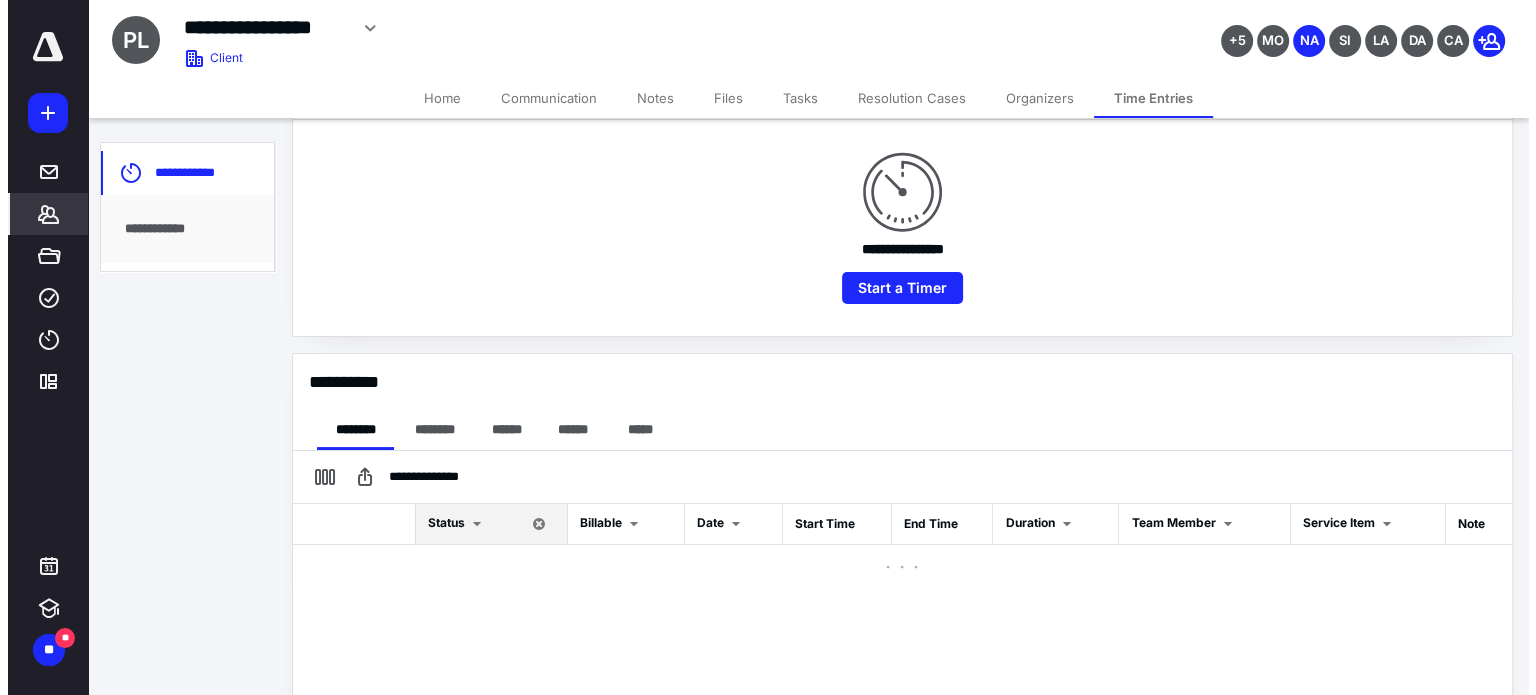 scroll, scrollTop: 300, scrollLeft: 0, axis: vertical 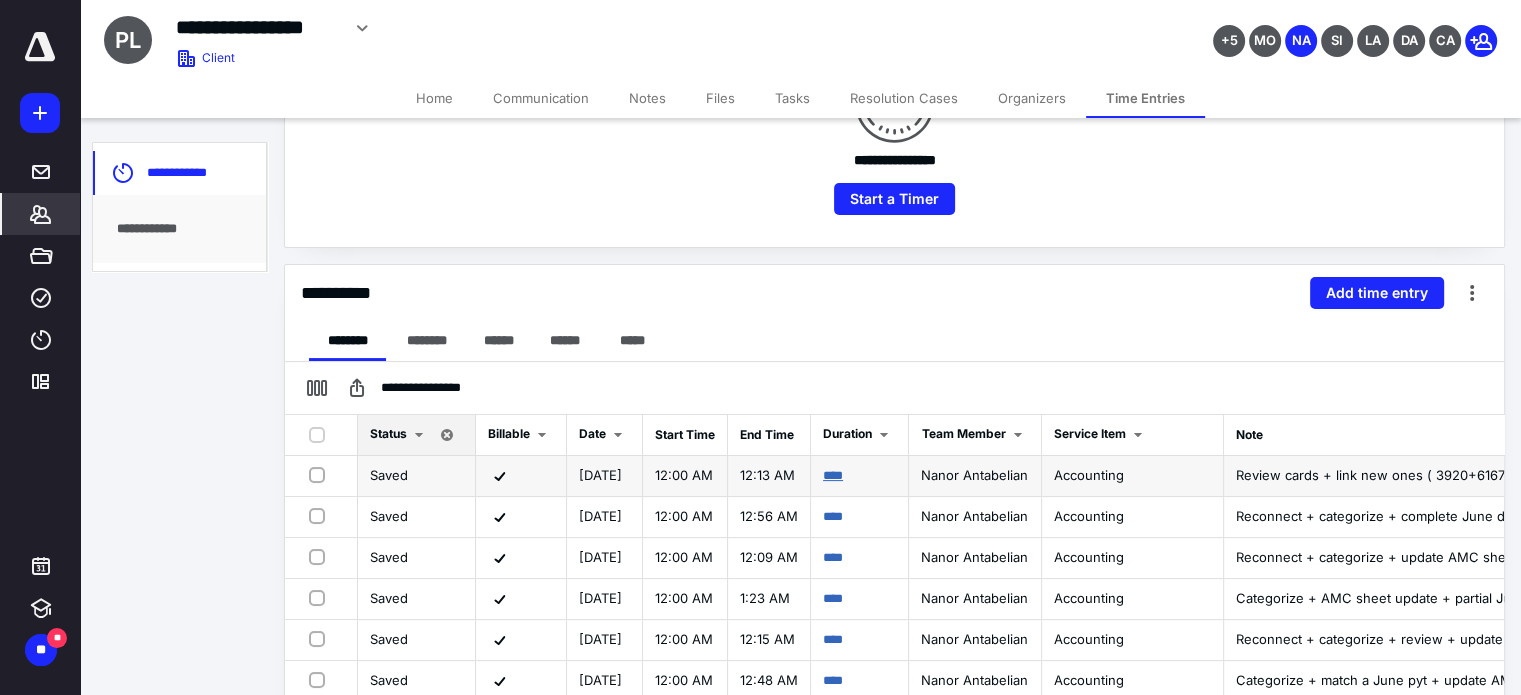 click on "****" at bounding box center [833, 475] 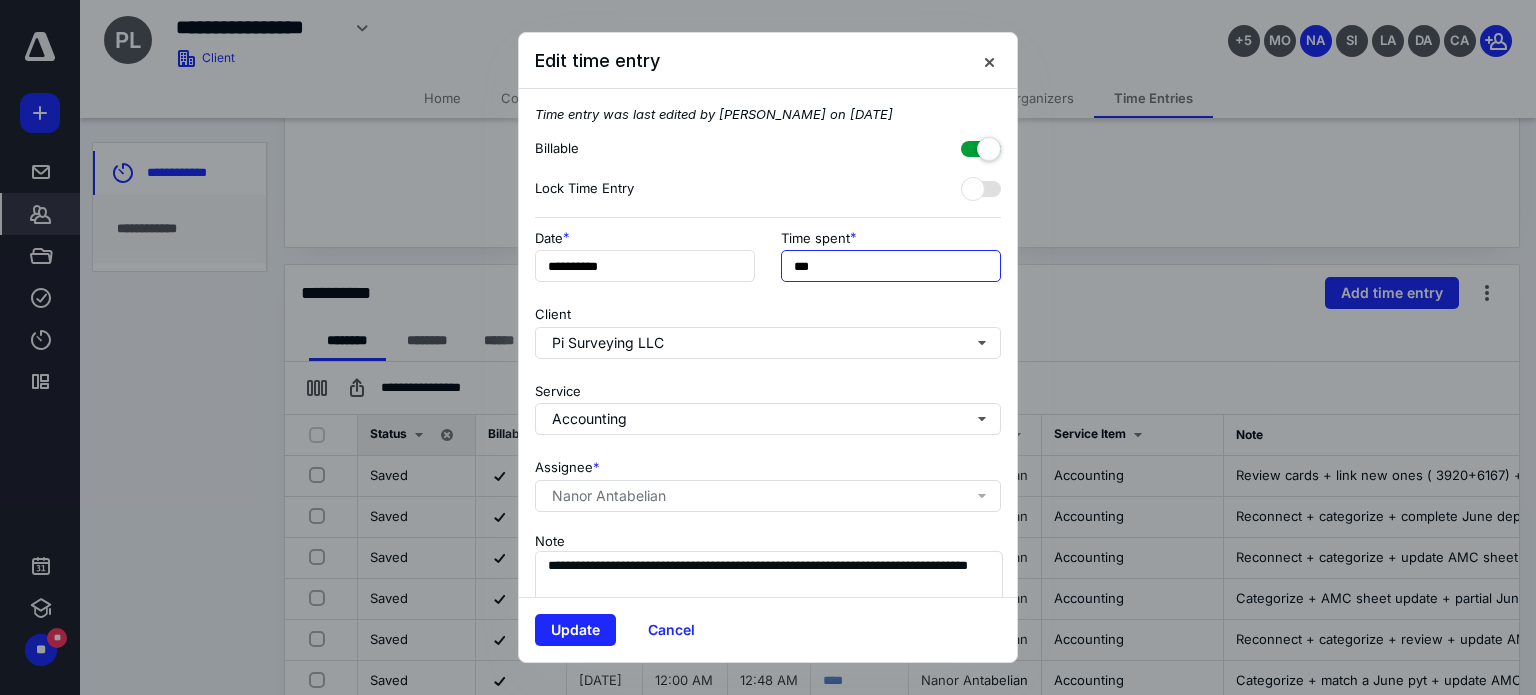click on "***" at bounding box center (891, 266) 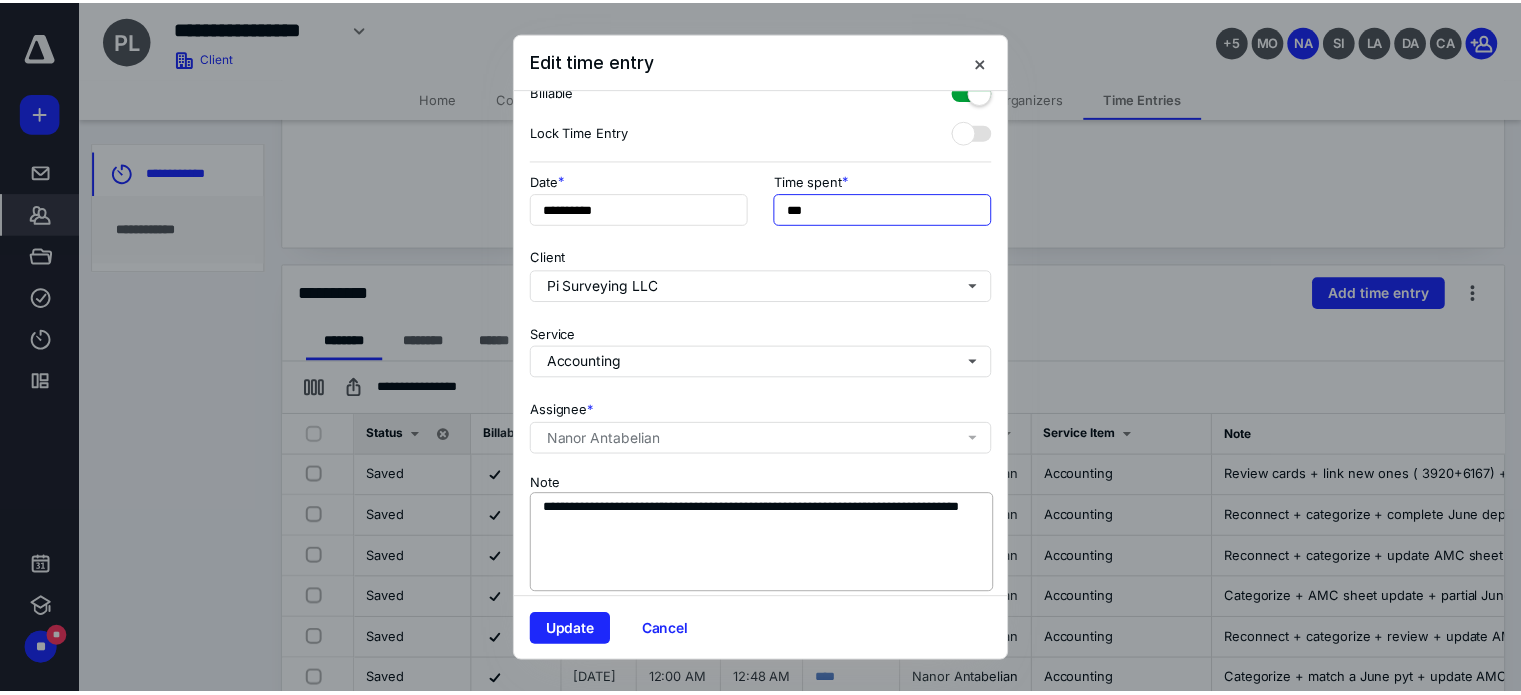 scroll, scrollTop: 84, scrollLeft: 0, axis: vertical 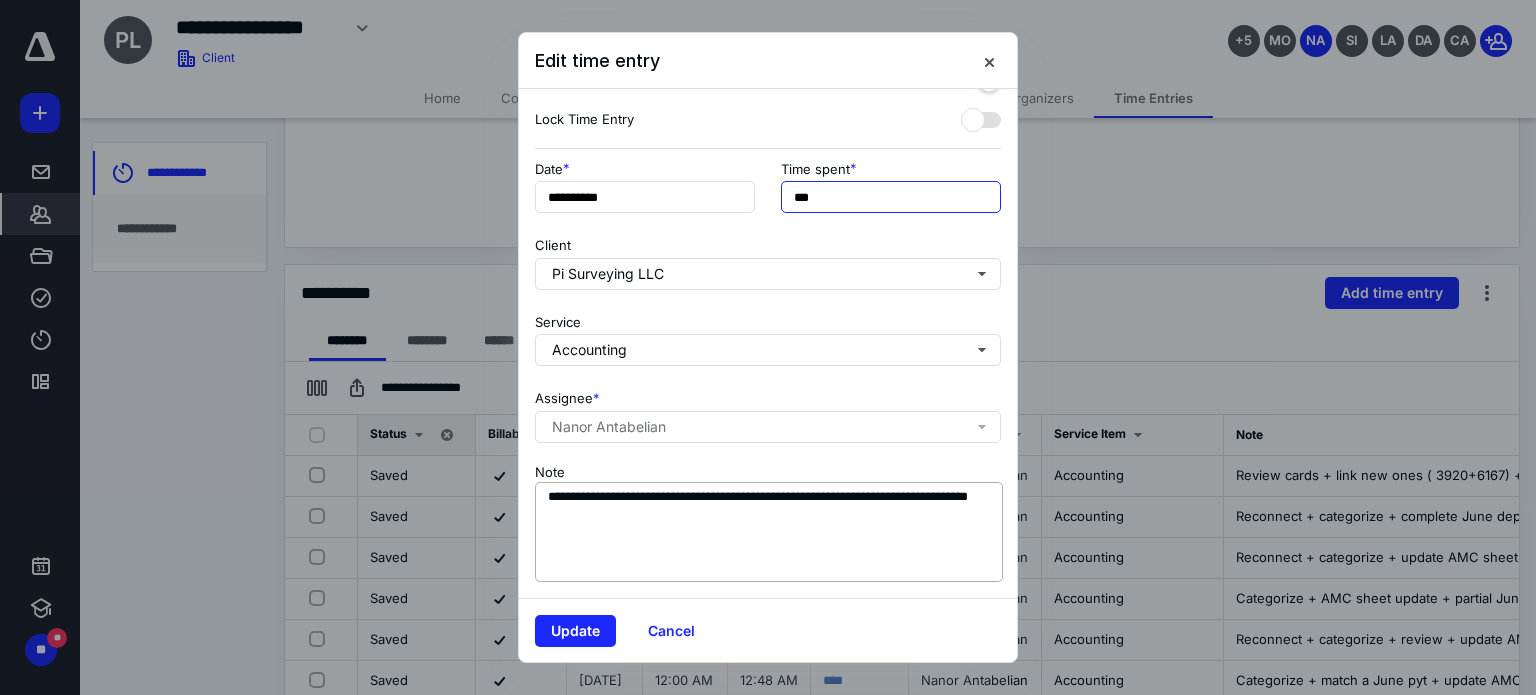 type on "***" 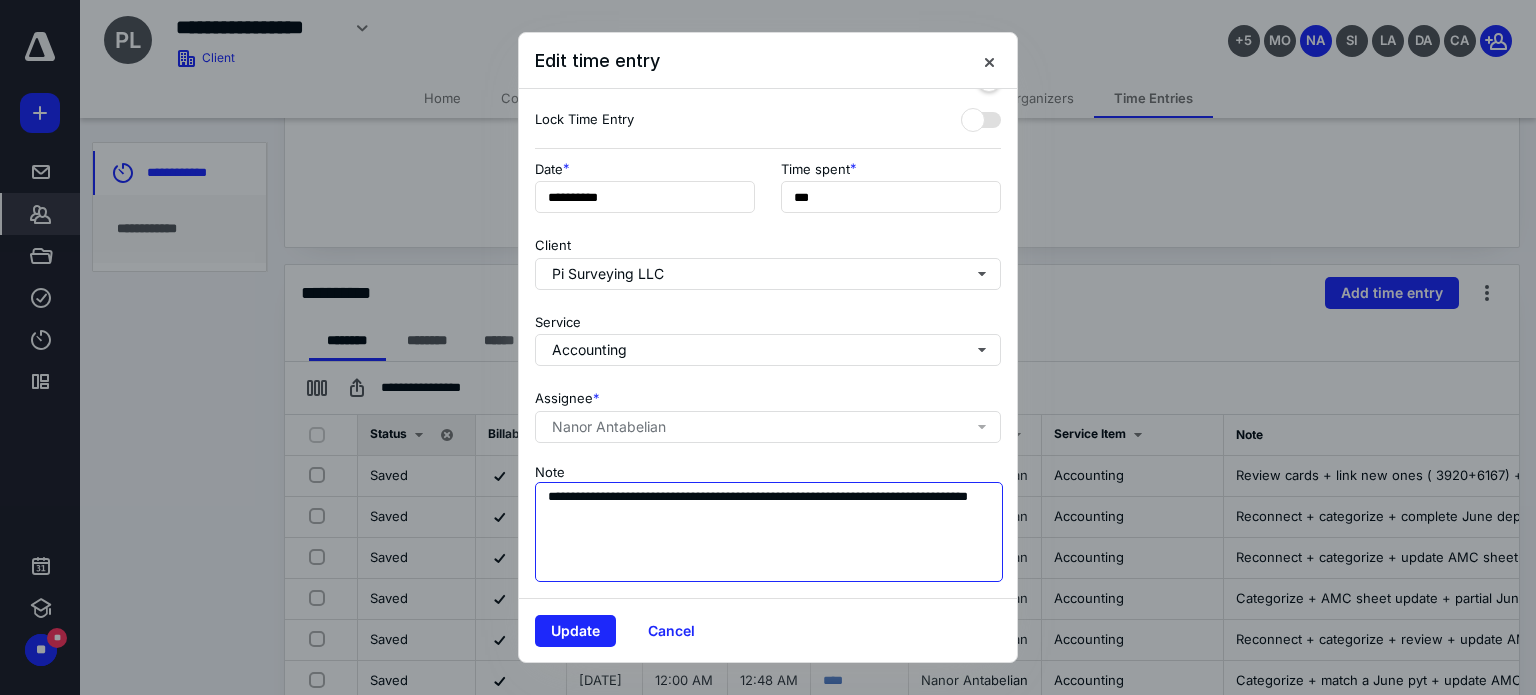 click on "**********" at bounding box center (769, 532) 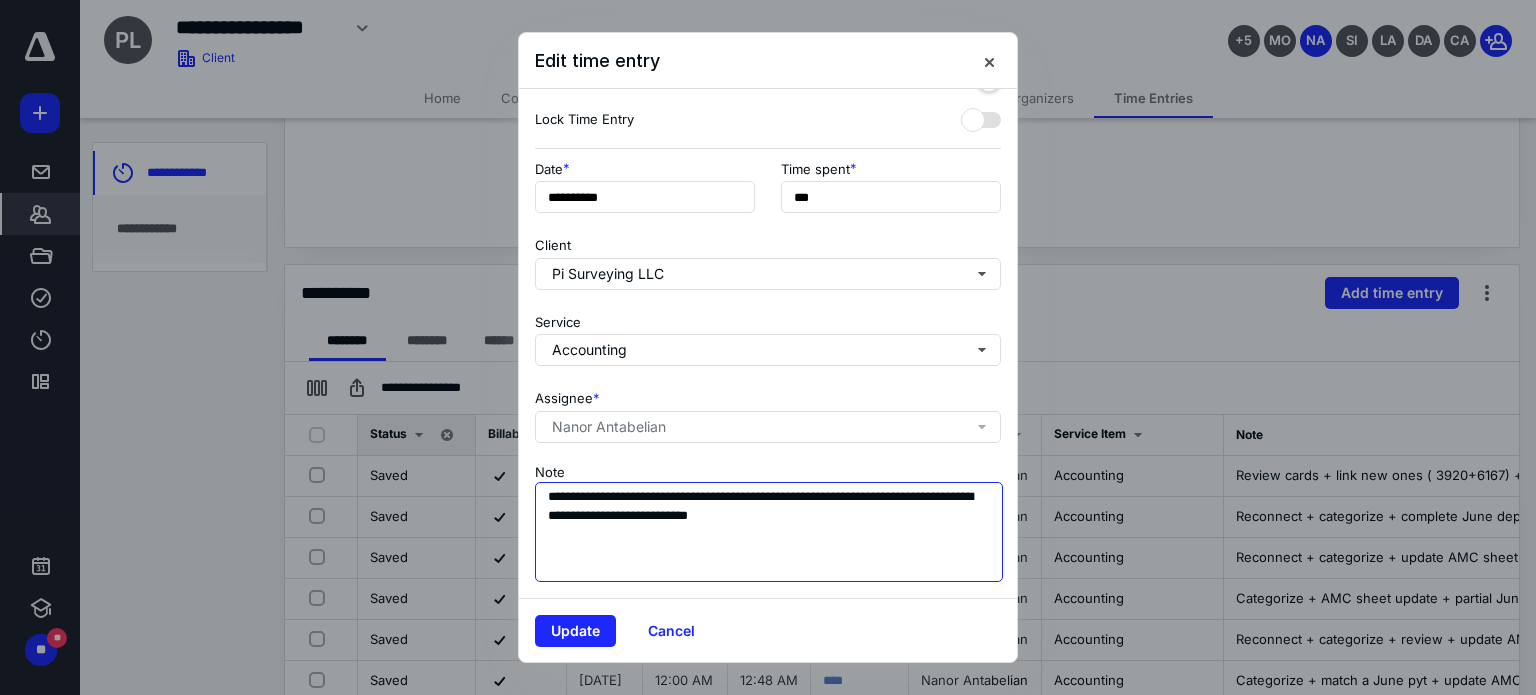 click on "**********" at bounding box center (769, 532) 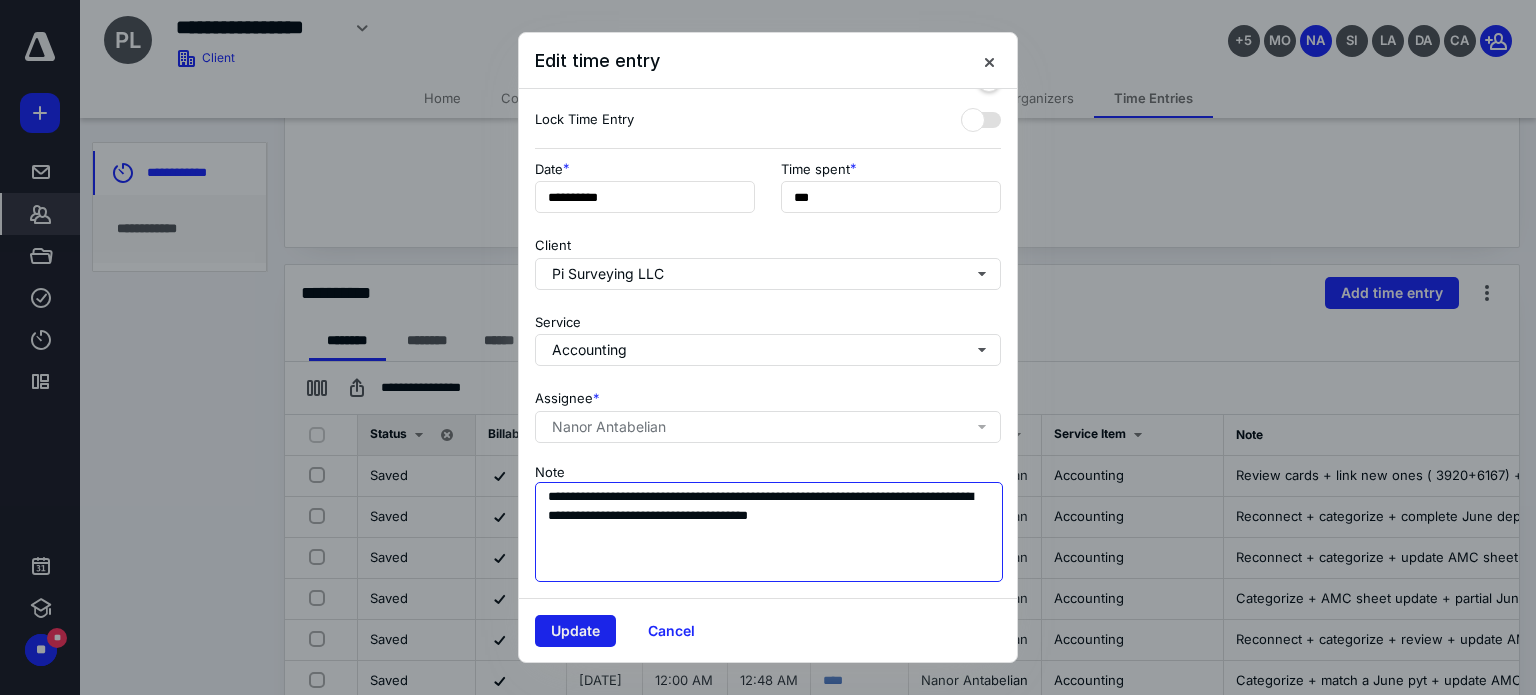 type on "**********" 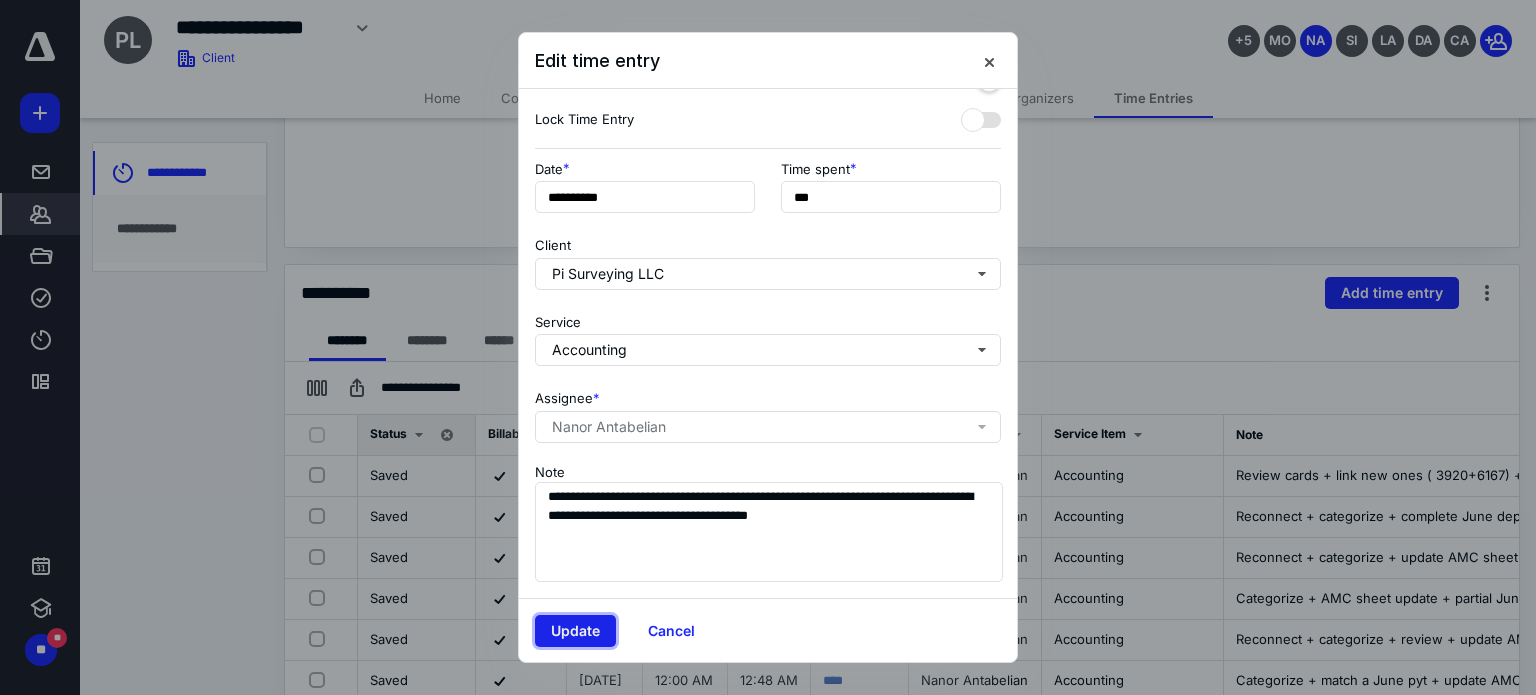 click on "Update" at bounding box center (575, 631) 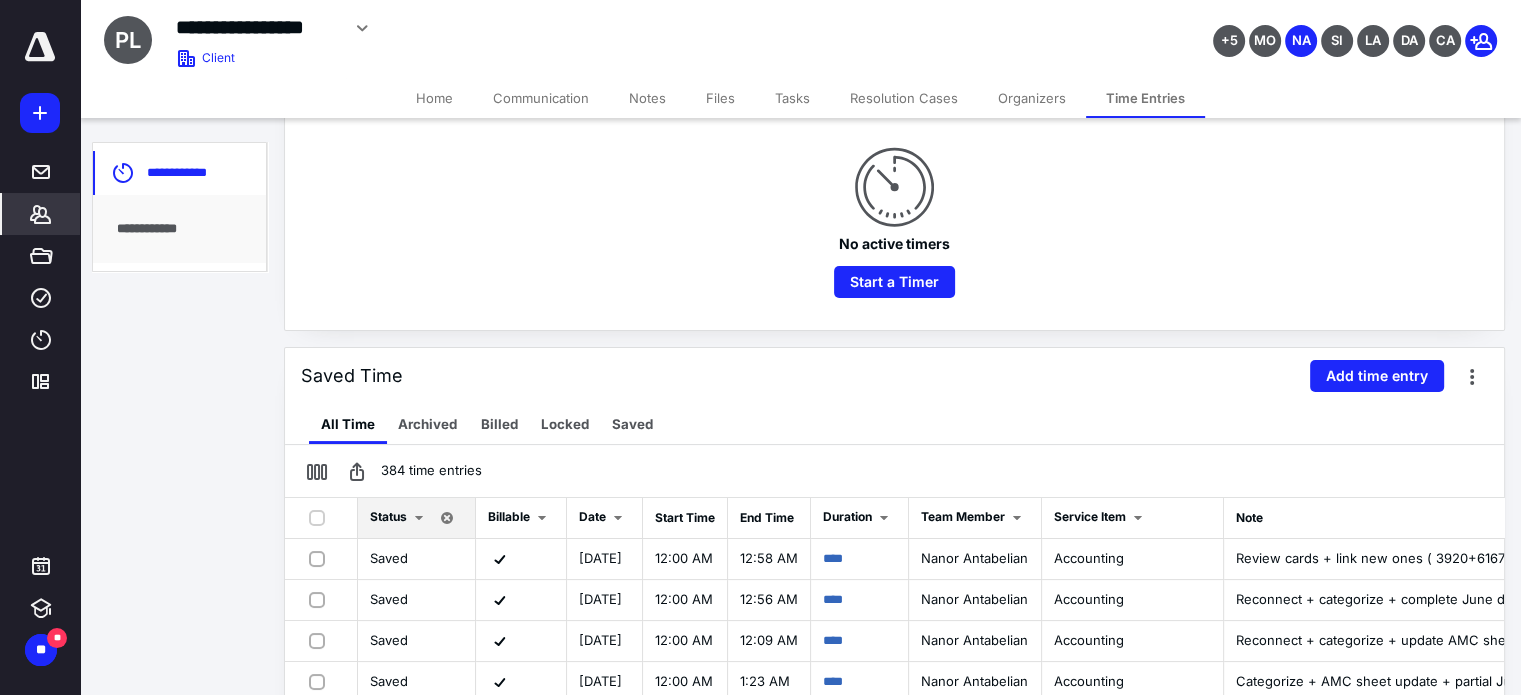 scroll, scrollTop: 100, scrollLeft: 0, axis: vertical 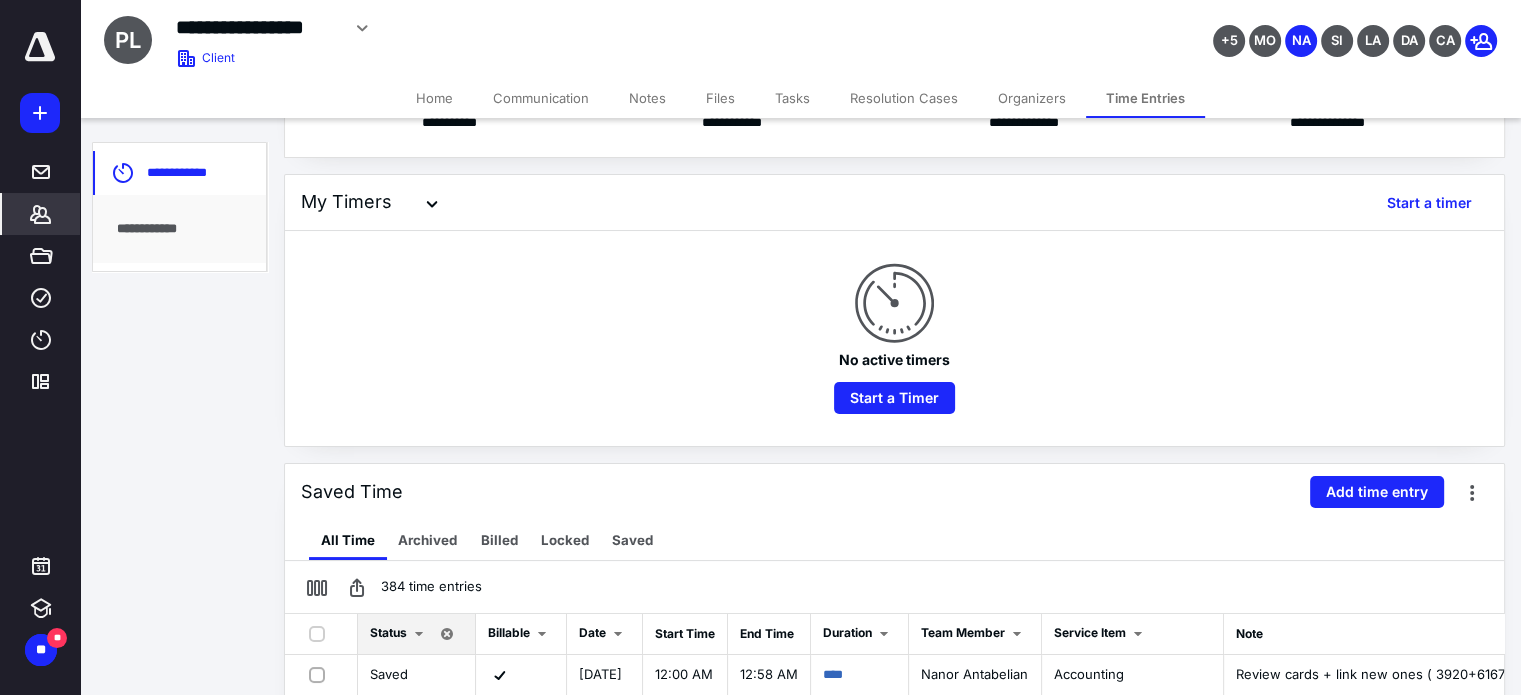 click on "Files" at bounding box center [720, 98] 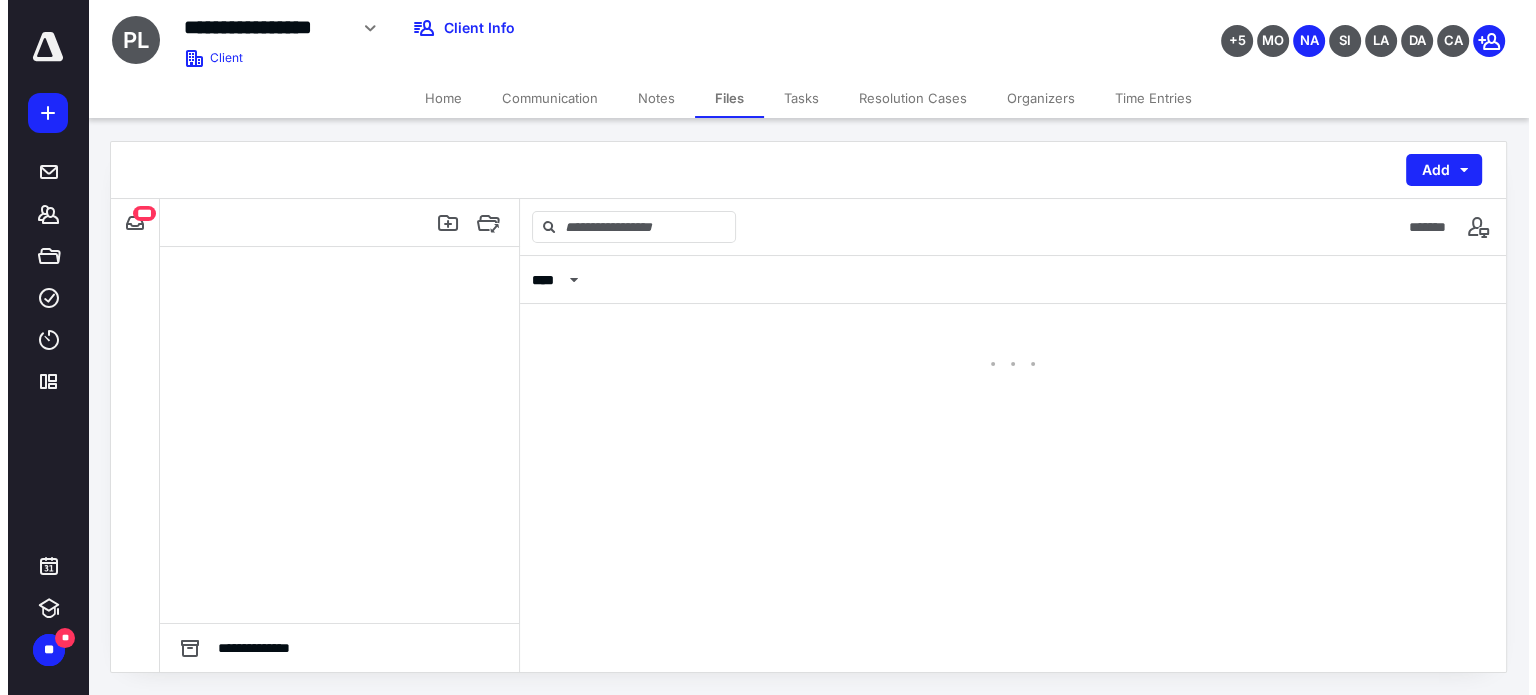 scroll, scrollTop: 0, scrollLeft: 0, axis: both 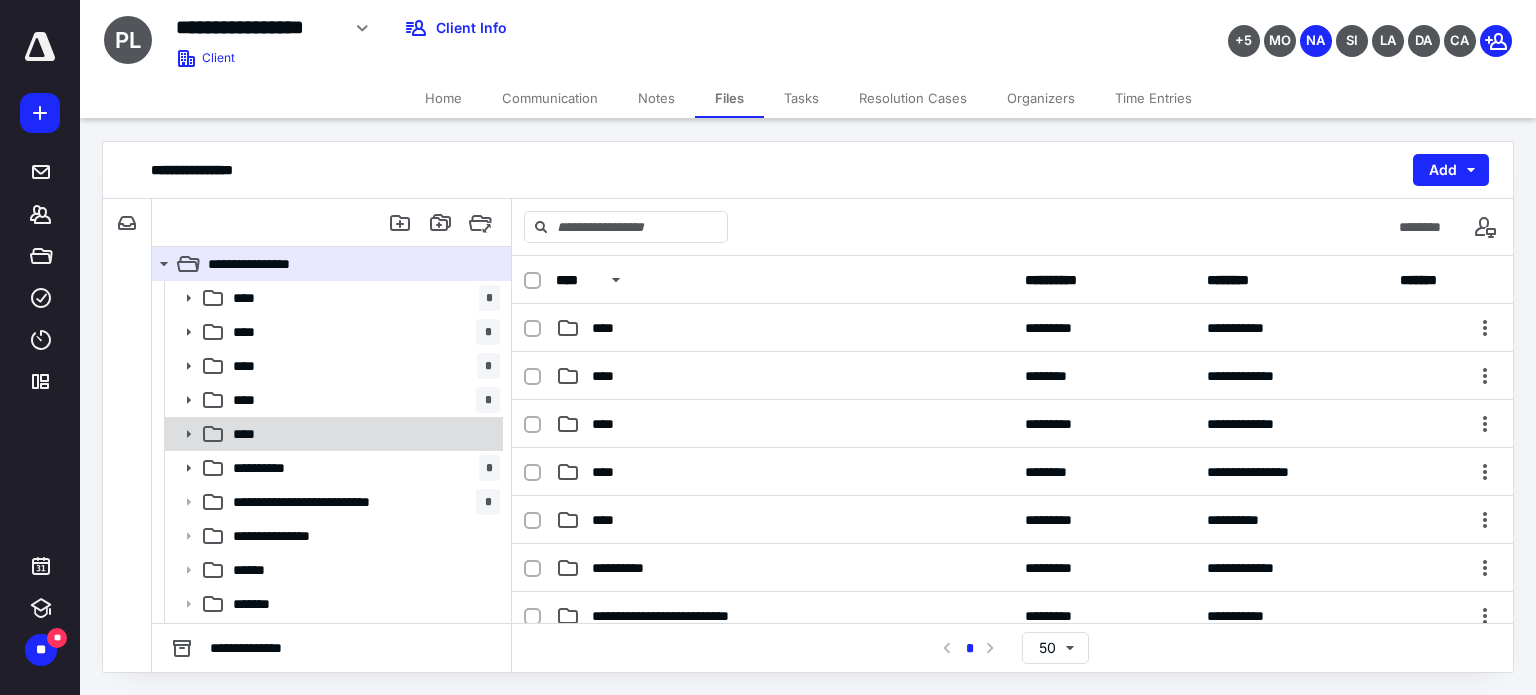 click on "****" at bounding box center (332, 434) 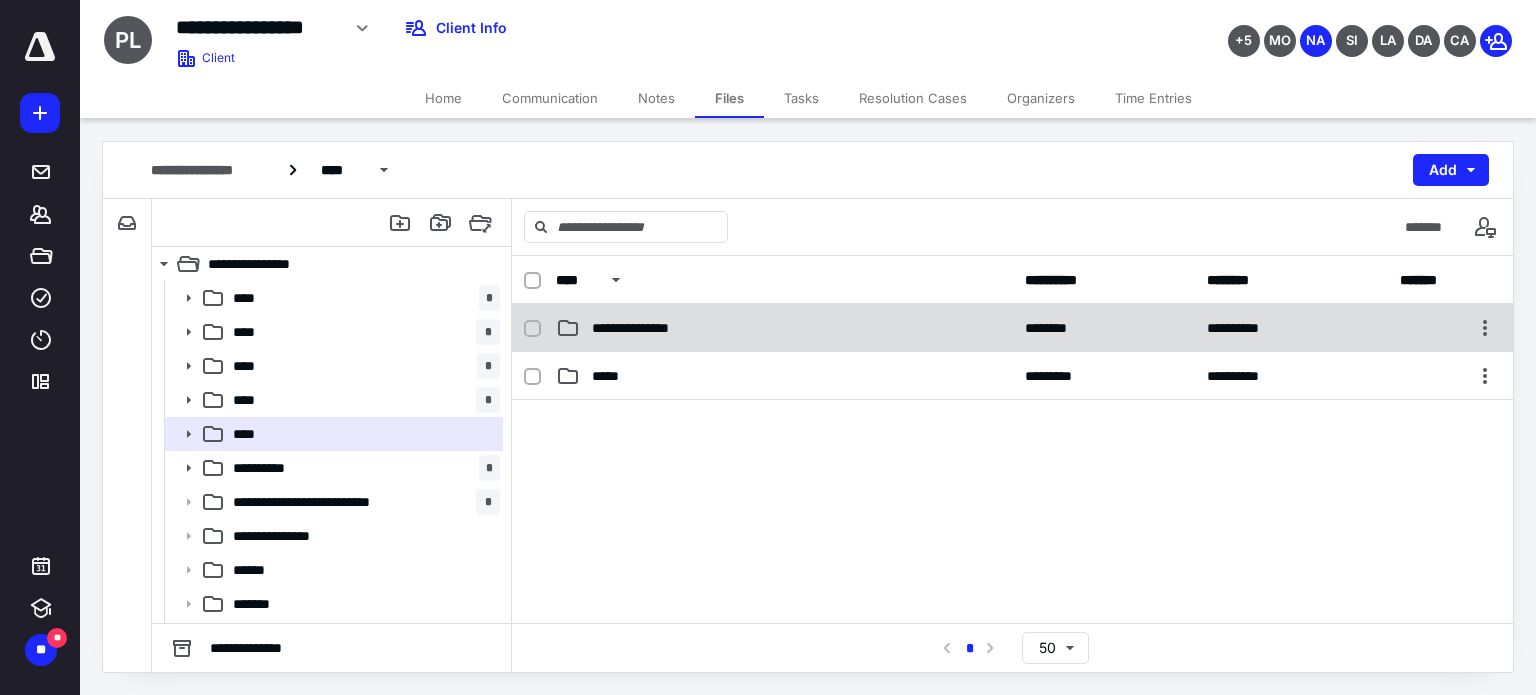 click on "**********" at bounding box center [648, 328] 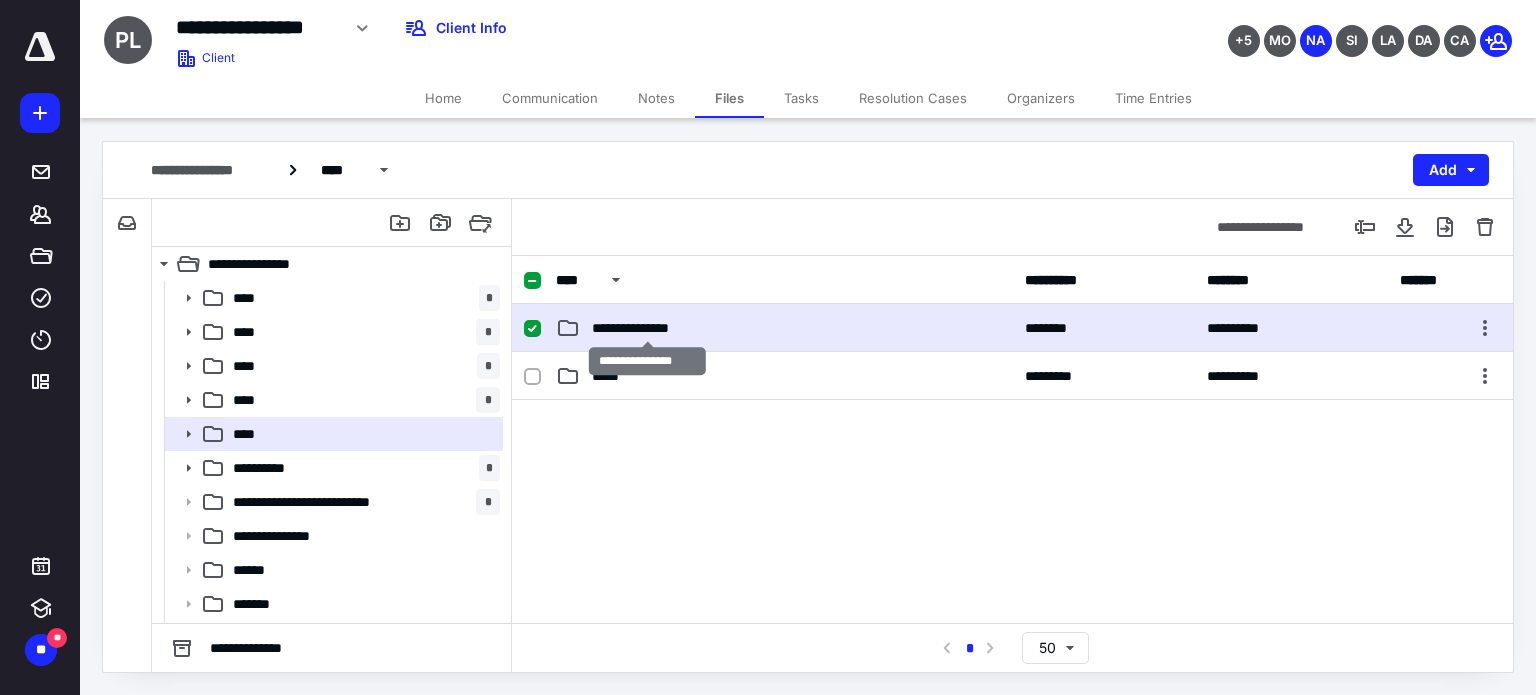 click on "**********" at bounding box center [648, 328] 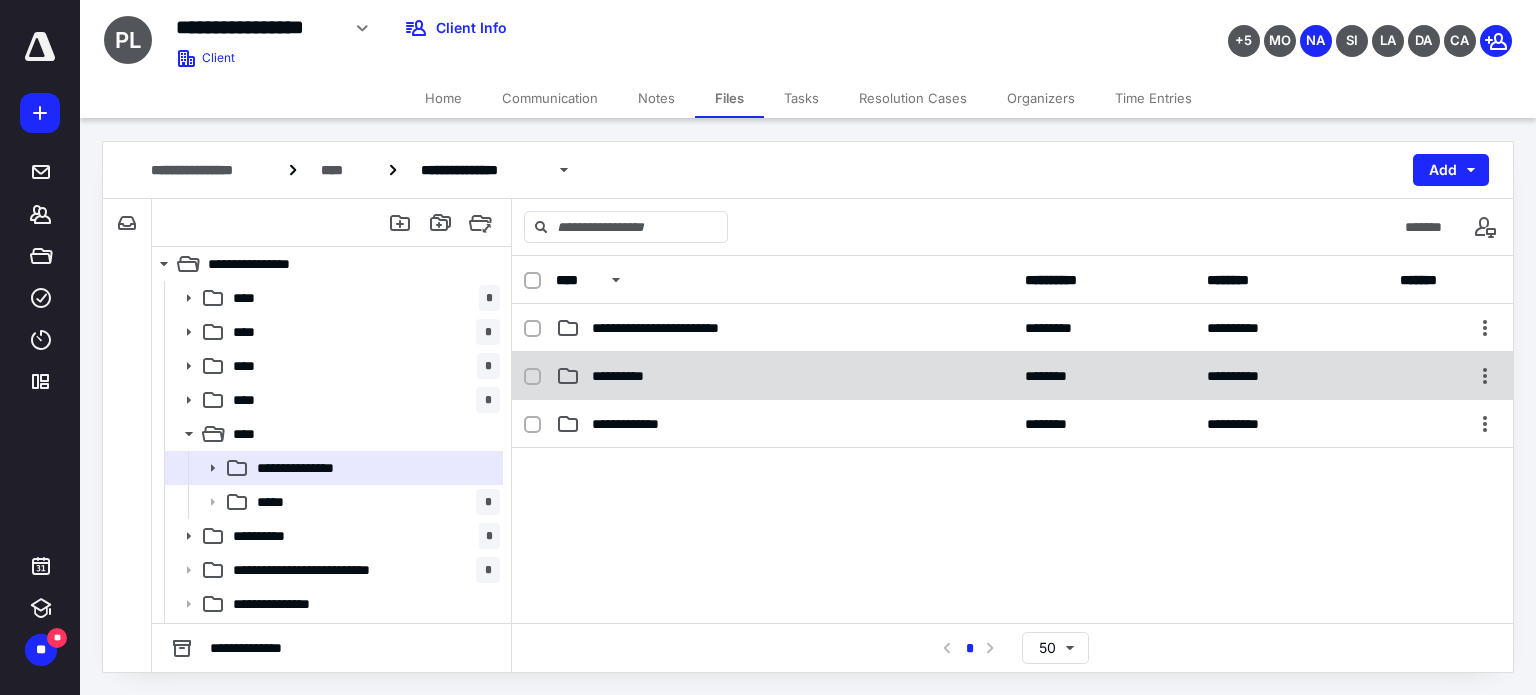 click on "**********" at bounding box center [632, 376] 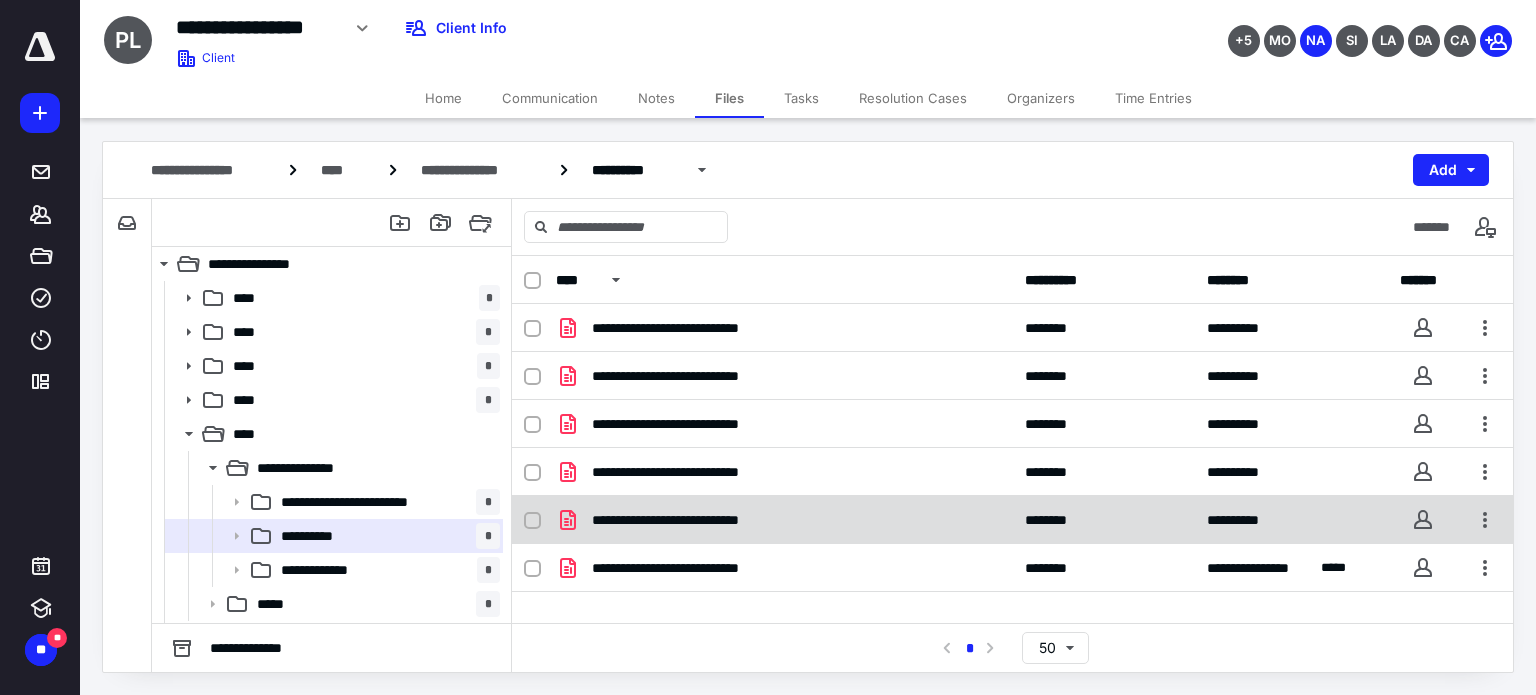 click on "**********" at bounding box center [703, 520] 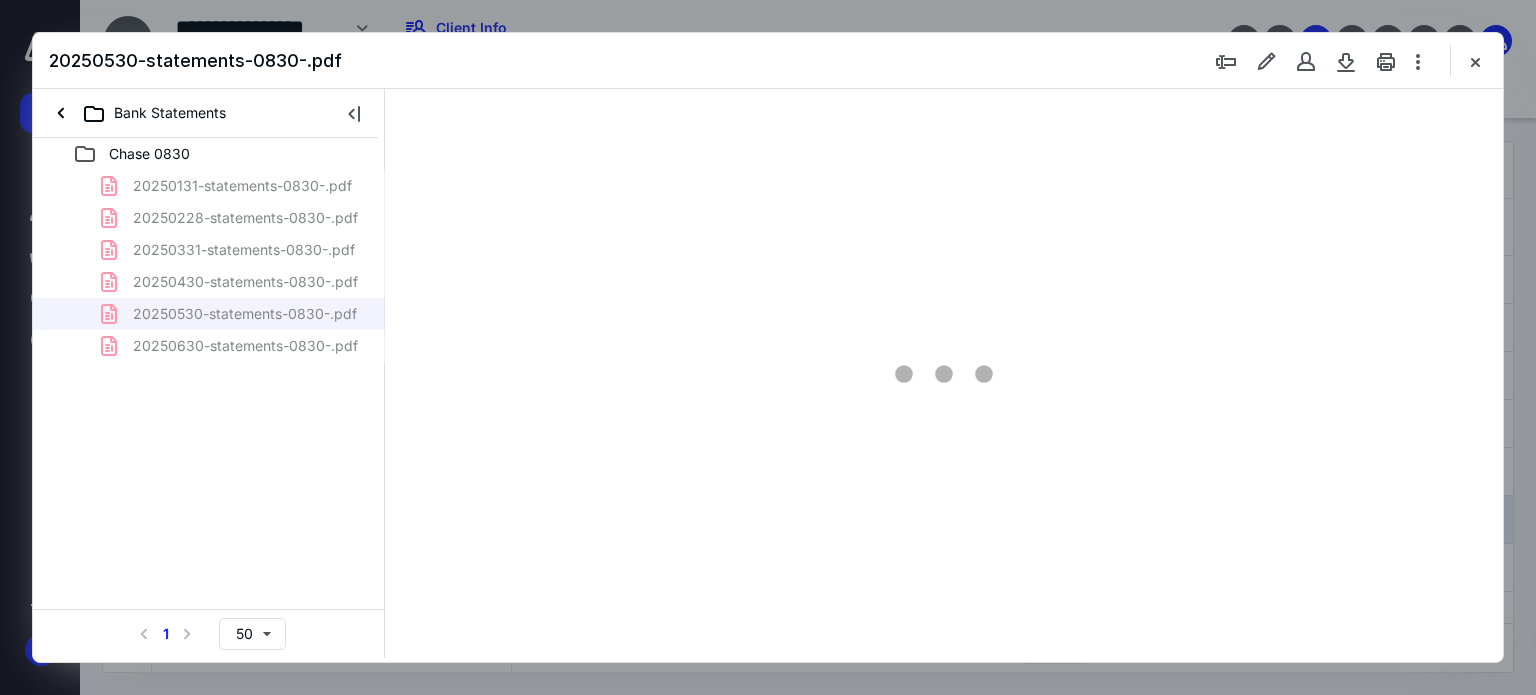 scroll, scrollTop: 0, scrollLeft: 0, axis: both 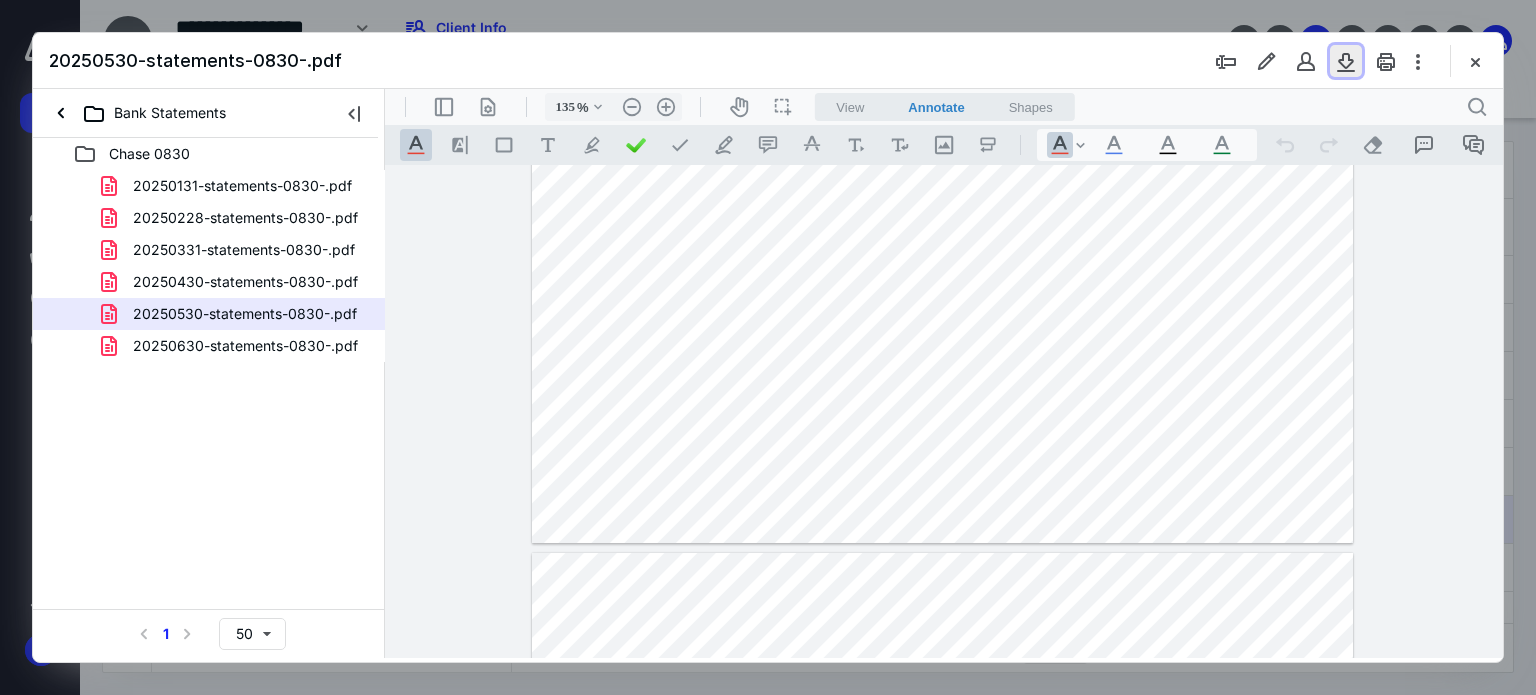 click at bounding box center (1346, 61) 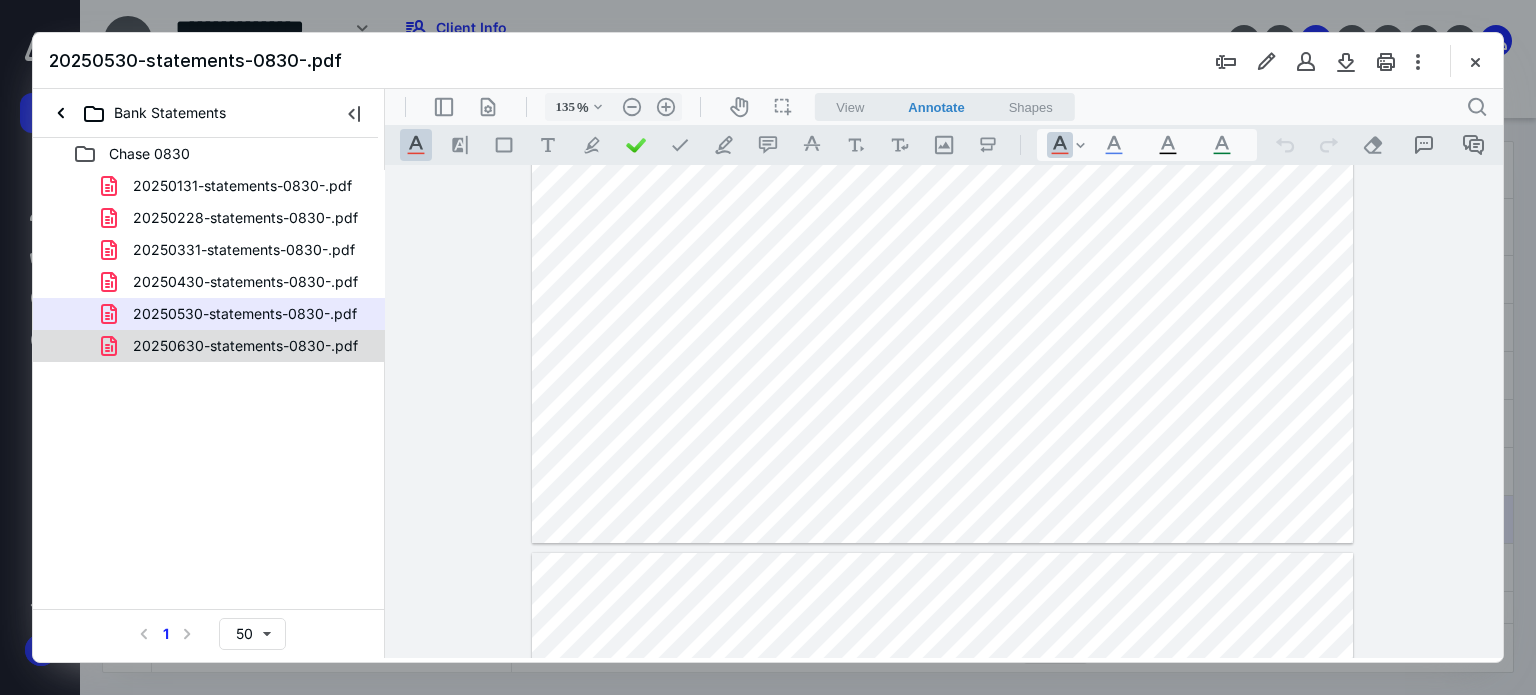 click on "20250630-statements-0830-.pdf" at bounding box center [233, 346] 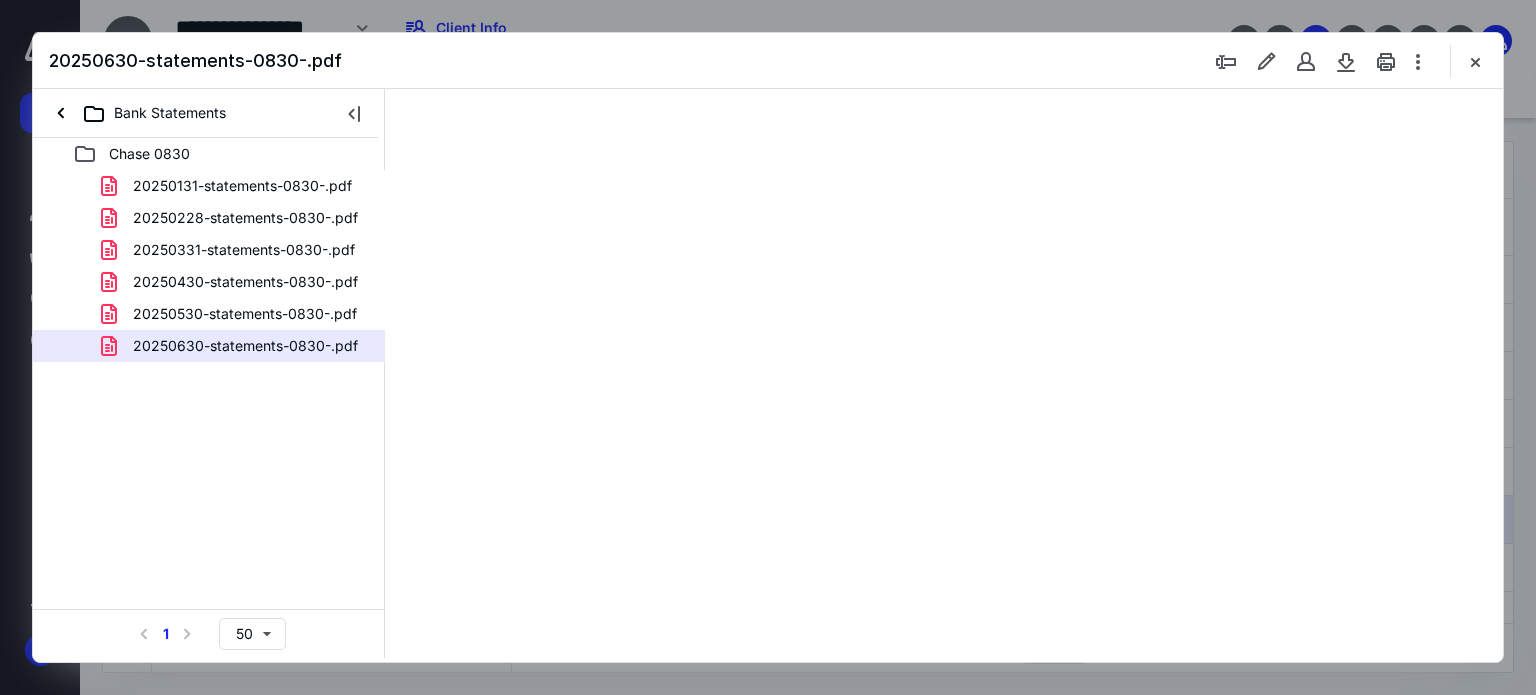 type on "62" 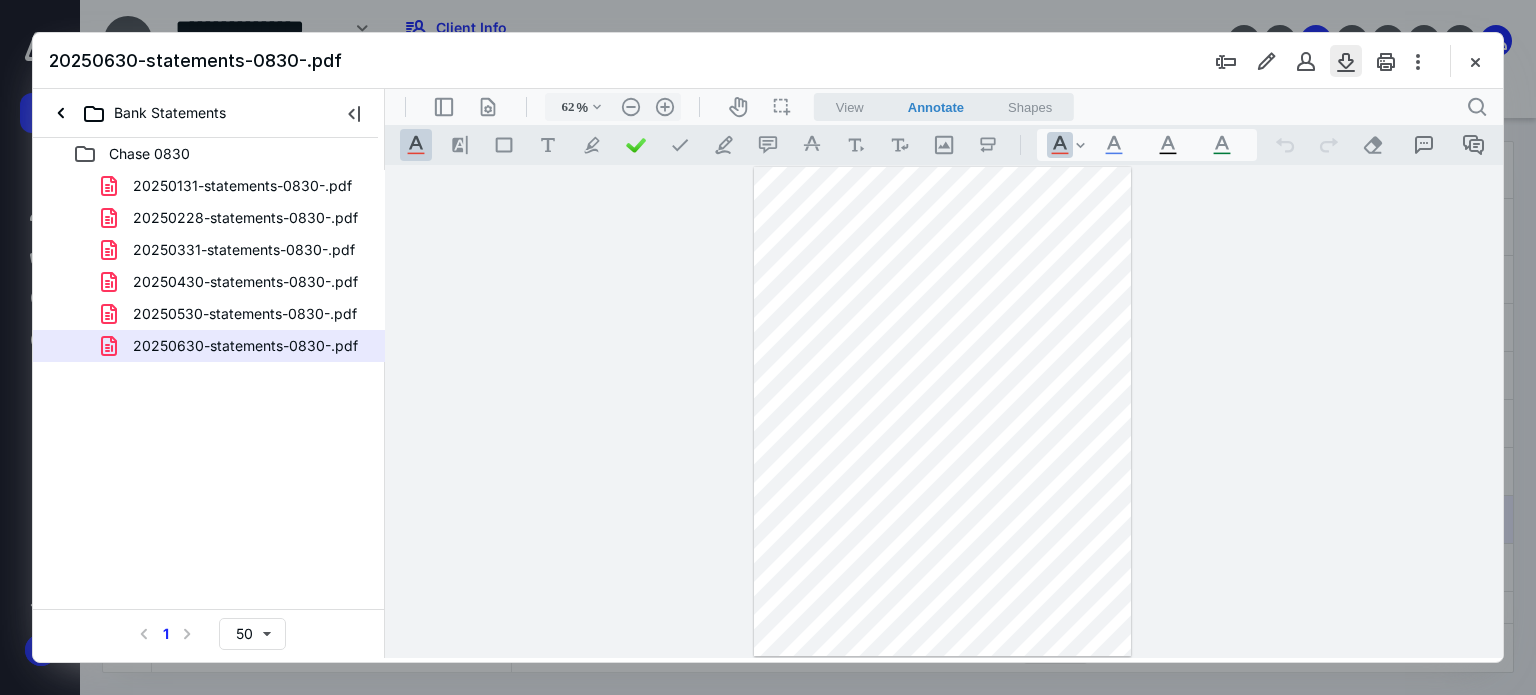 click at bounding box center [1346, 61] 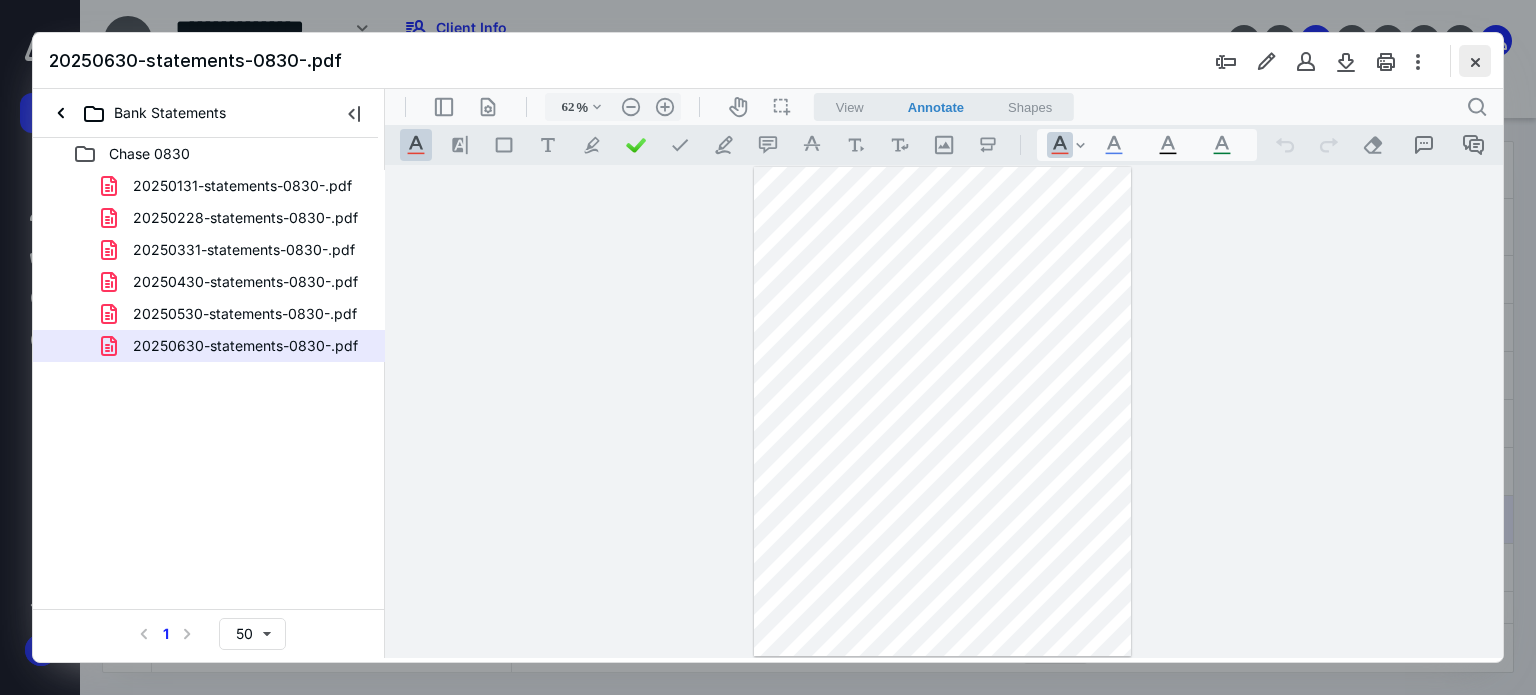 click at bounding box center (1475, 61) 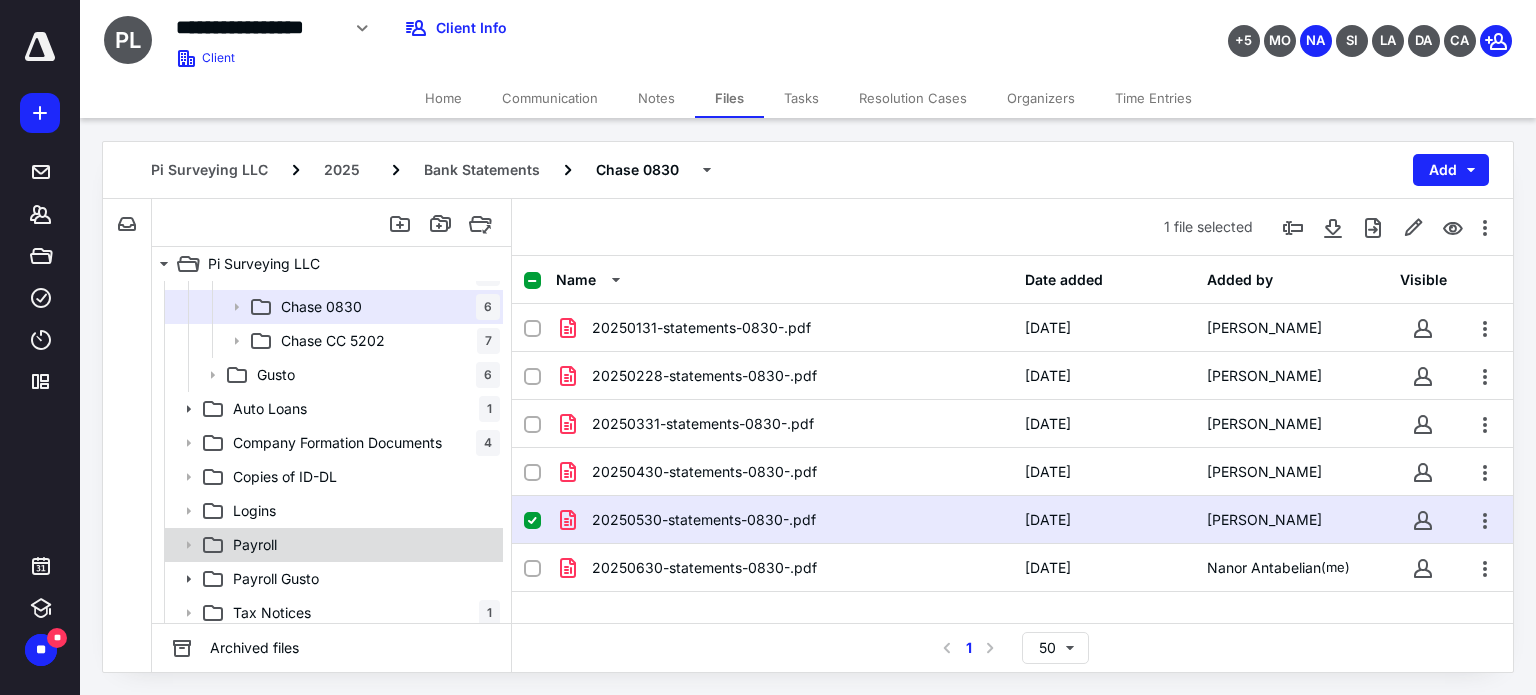scroll, scrollTop: 234, scrollLeft: 0, axis: vertical 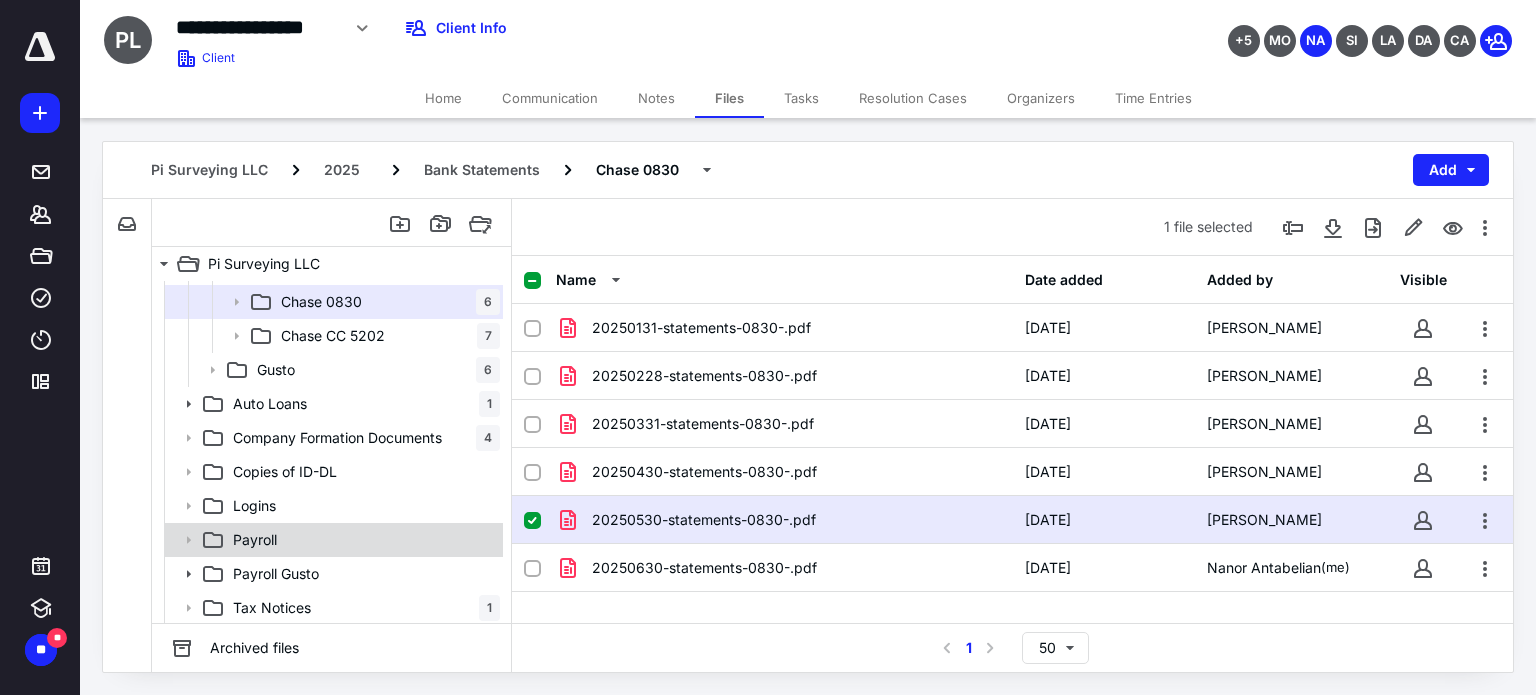 click on "Payroll" at bounding box center [332, 540] 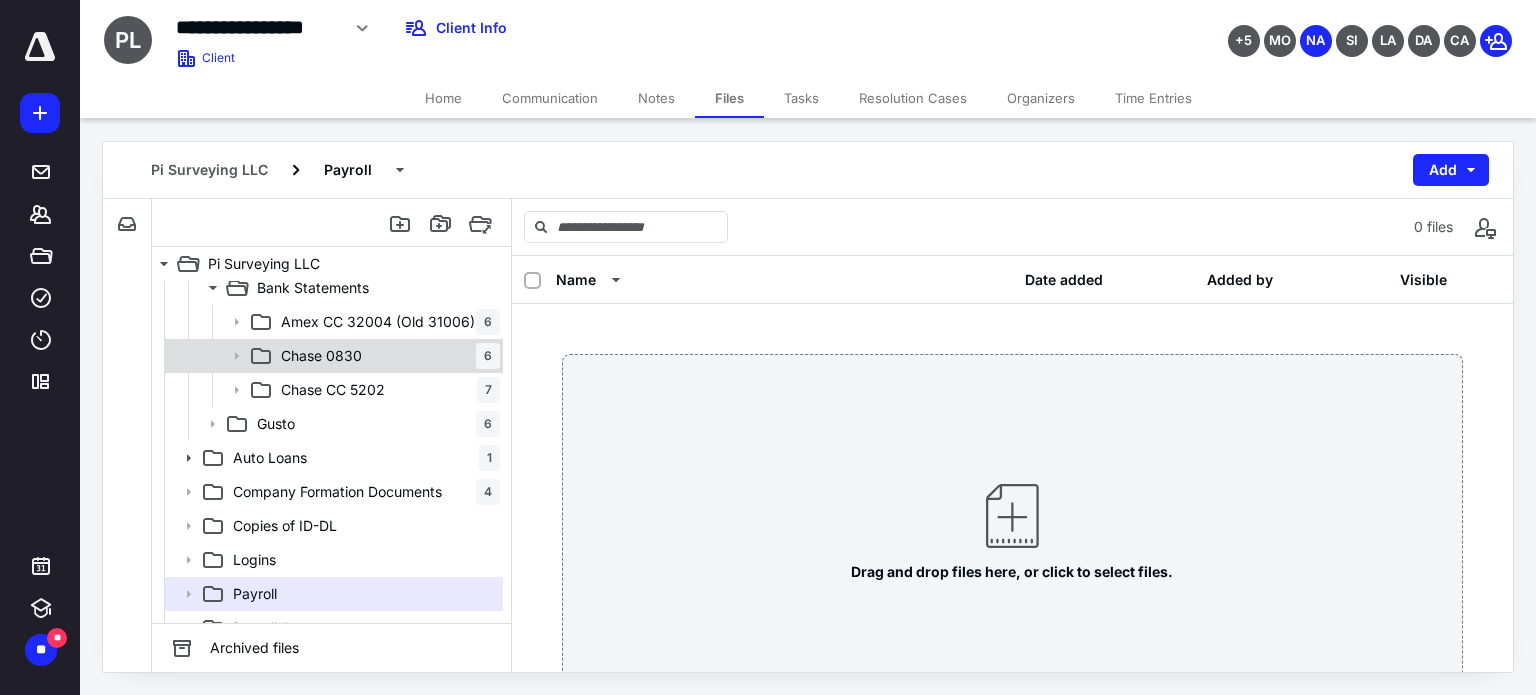 scroll, scrollTop: 134, scrollLeft: 0, axis: vertical 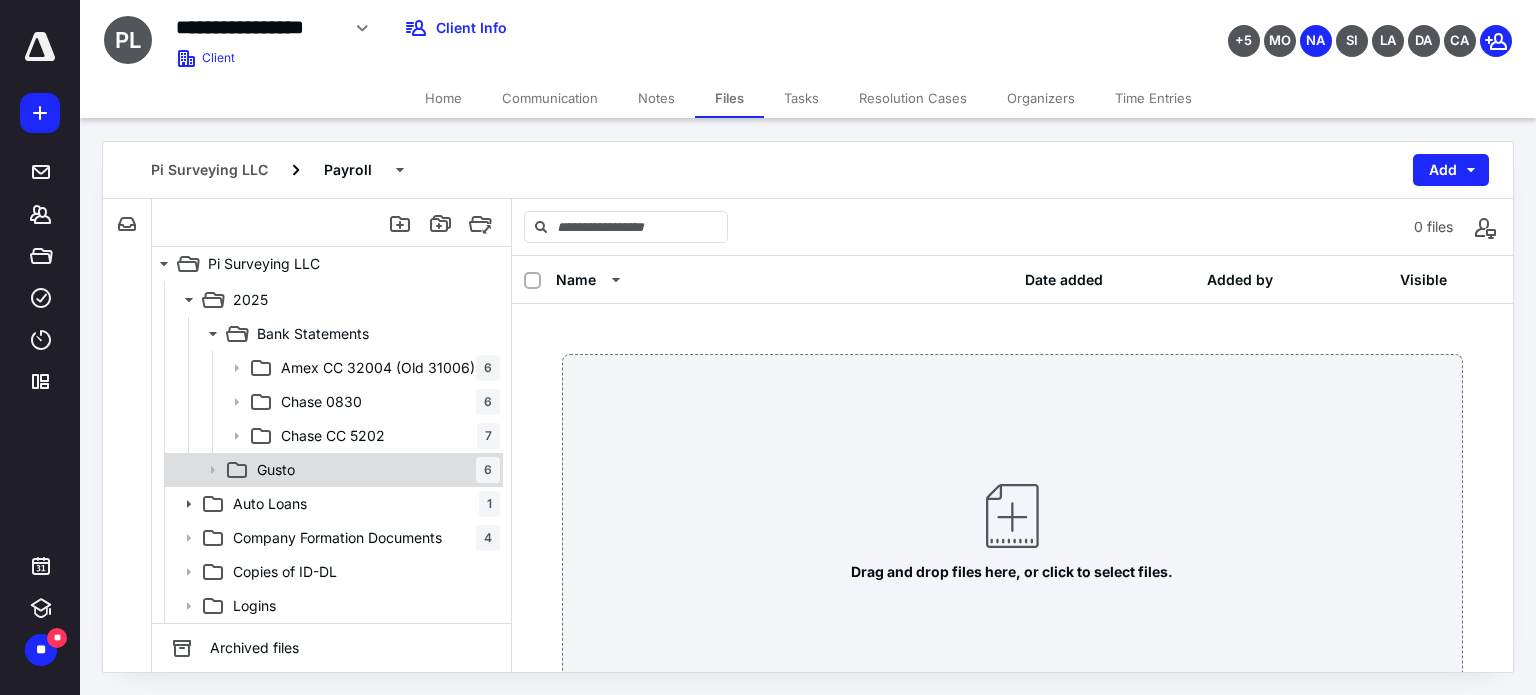 click on "Gusto 6" at bounding box center [374, 470] 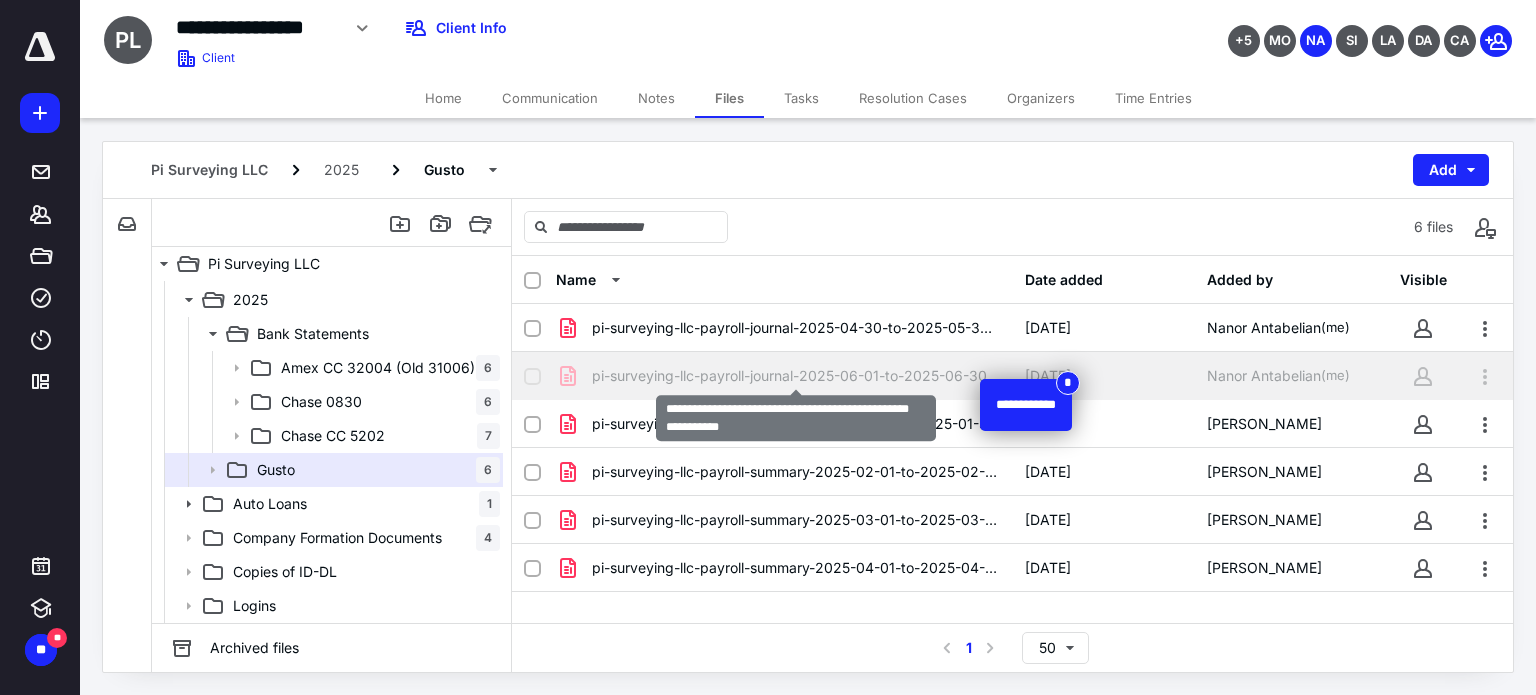 click on "pi-surveying-llc-payroll-journal-2025-06-01-to-2025-06-30.pdf" at bounding box center [796, 376] 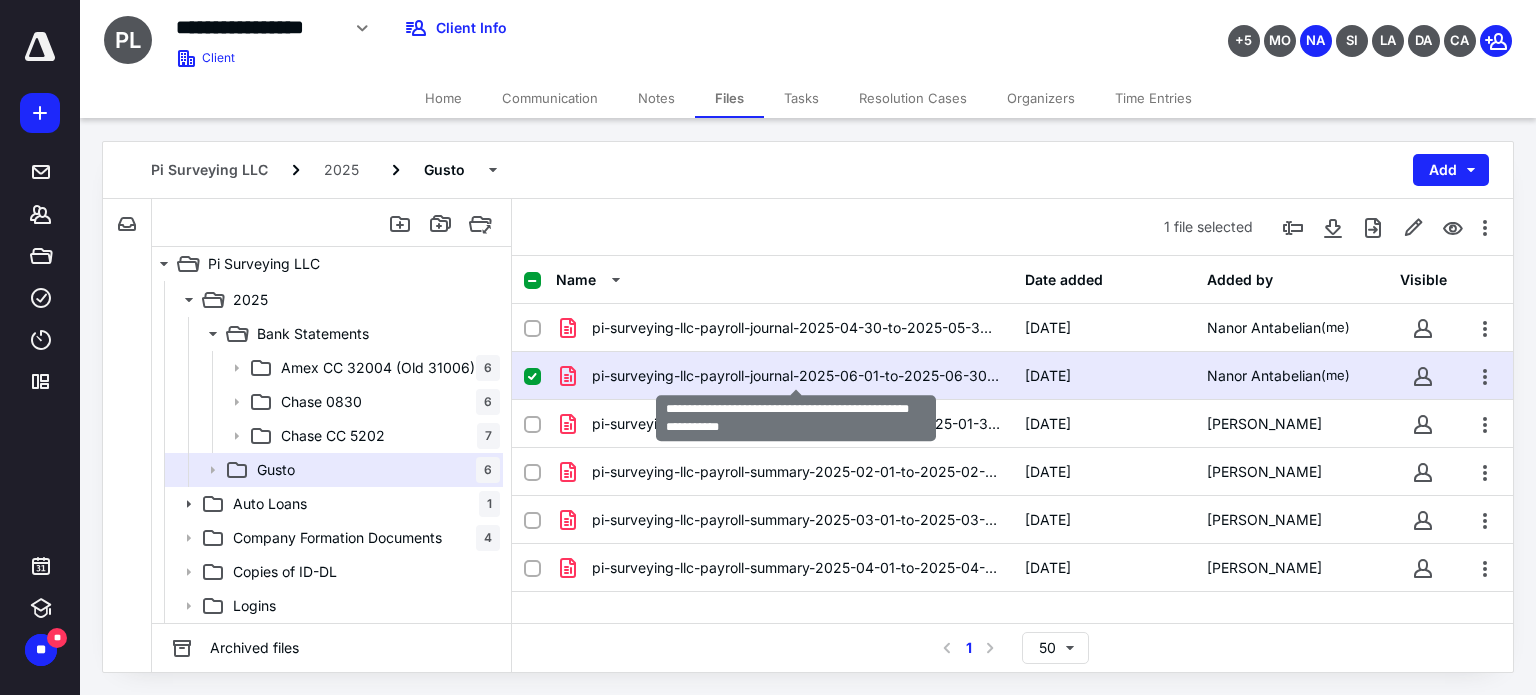click on "pi-surveying-llc-payroll-journal-2025-06-01-to-2025-06-30.pdf" at bounding box center [796, 376] 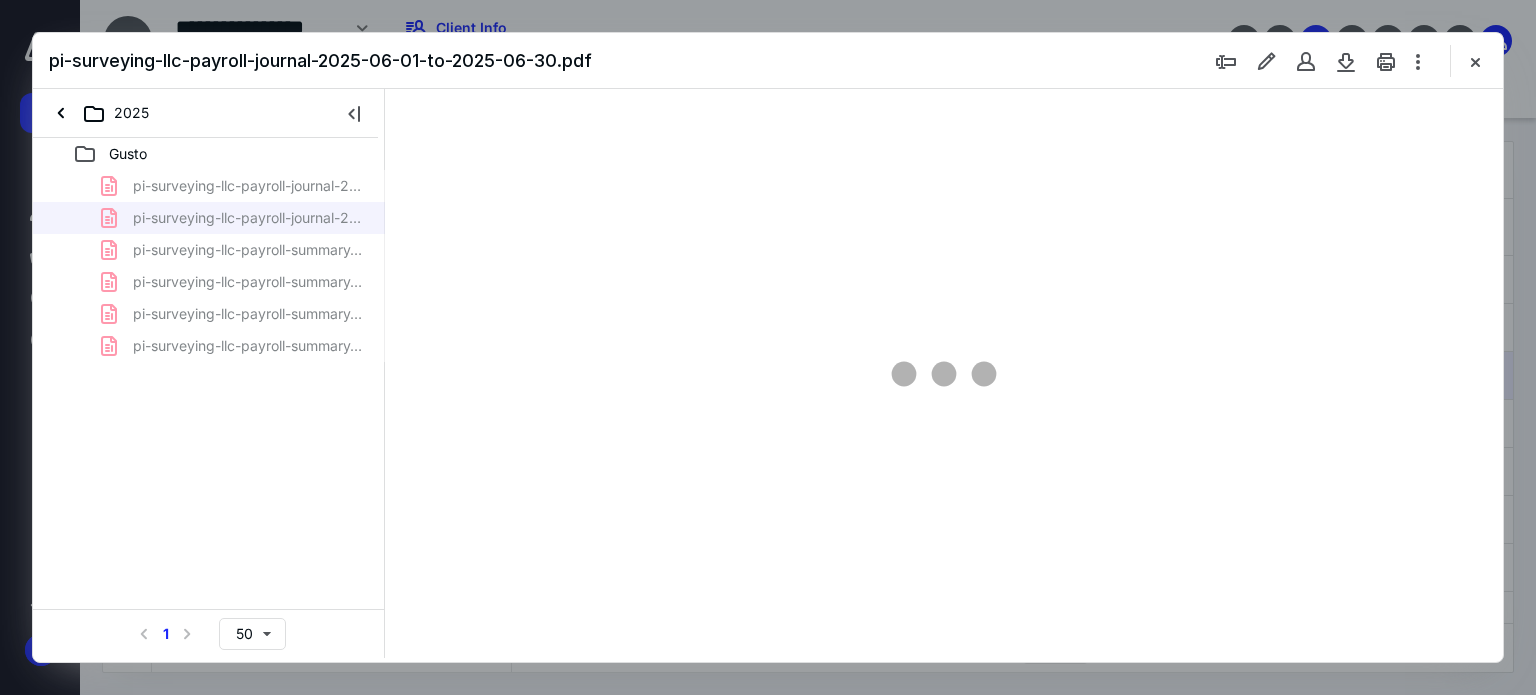scroll, scrollTop: 0, scrollLeft: 0, axis: both 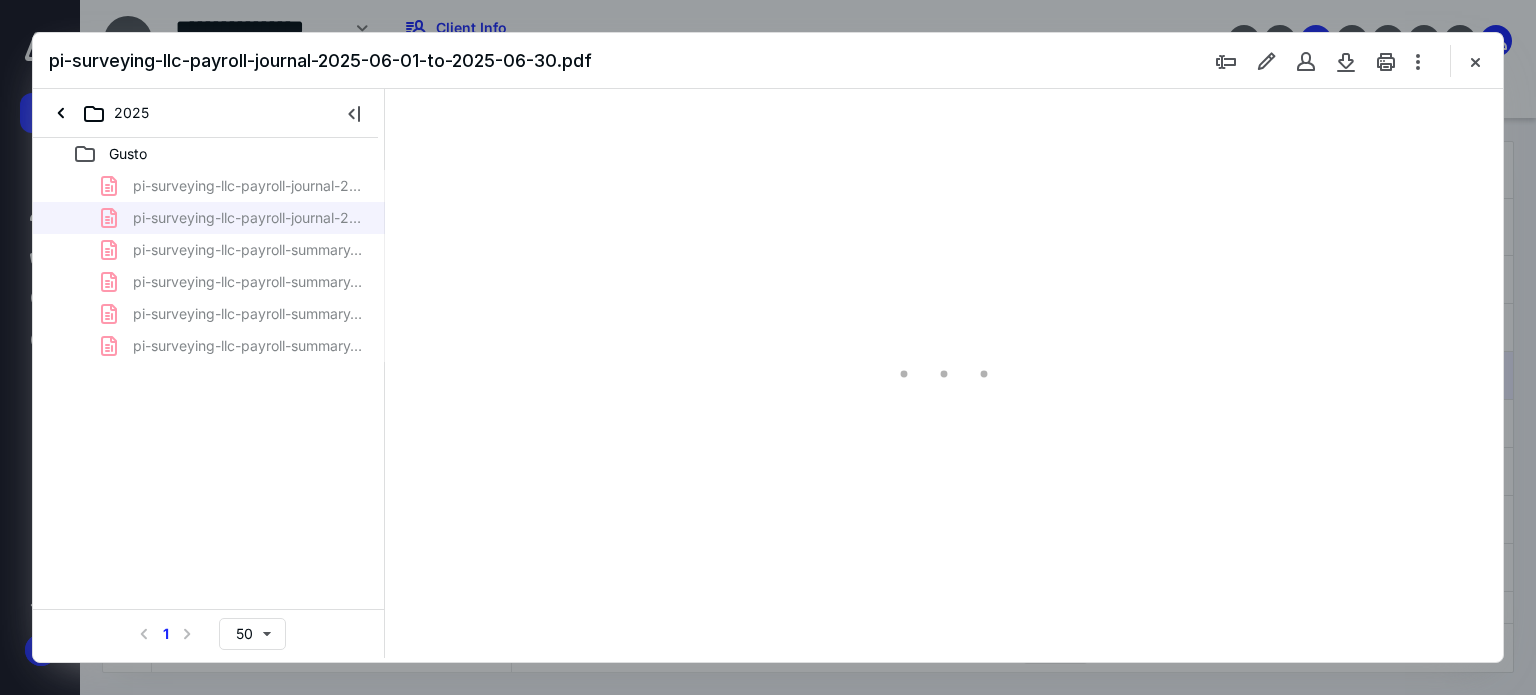 type on "80" 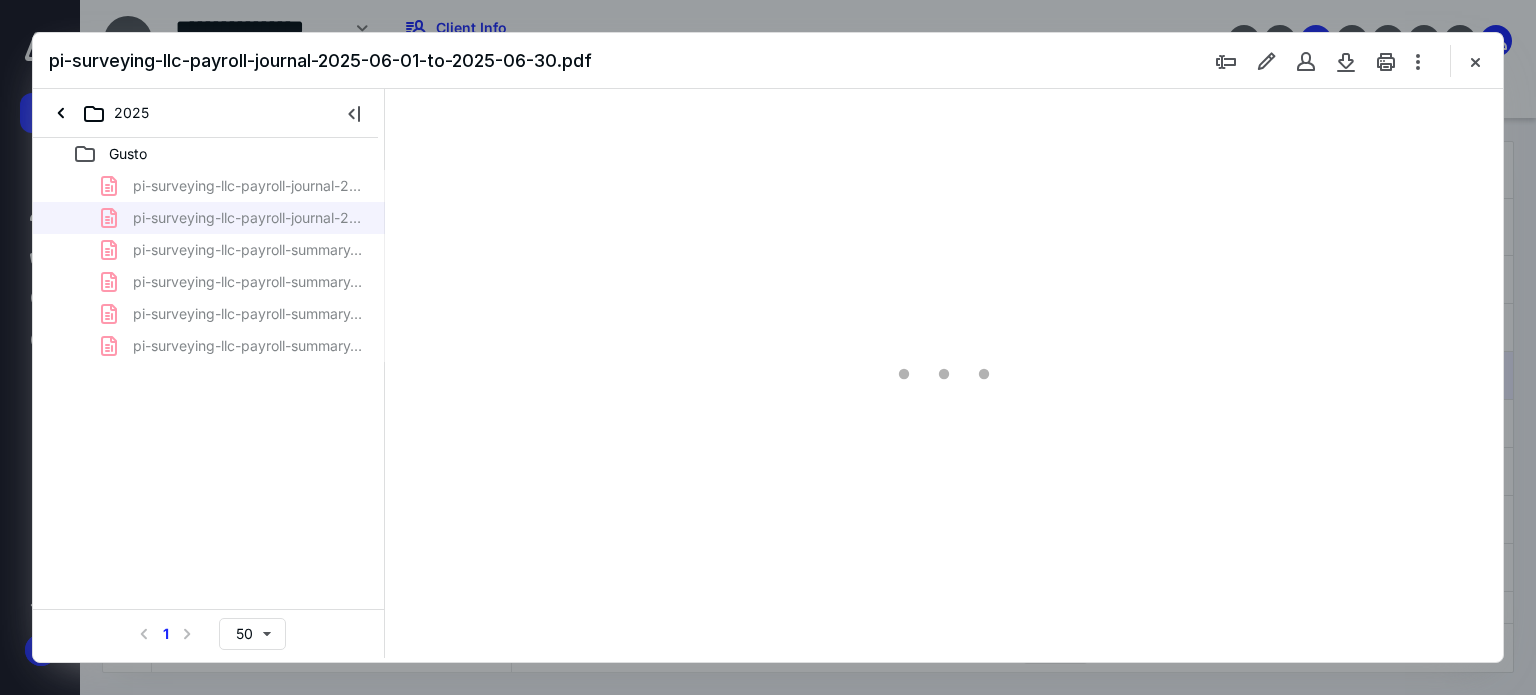 scroll, scrollTop: 79, scrollLeft: 0, axis: vertical 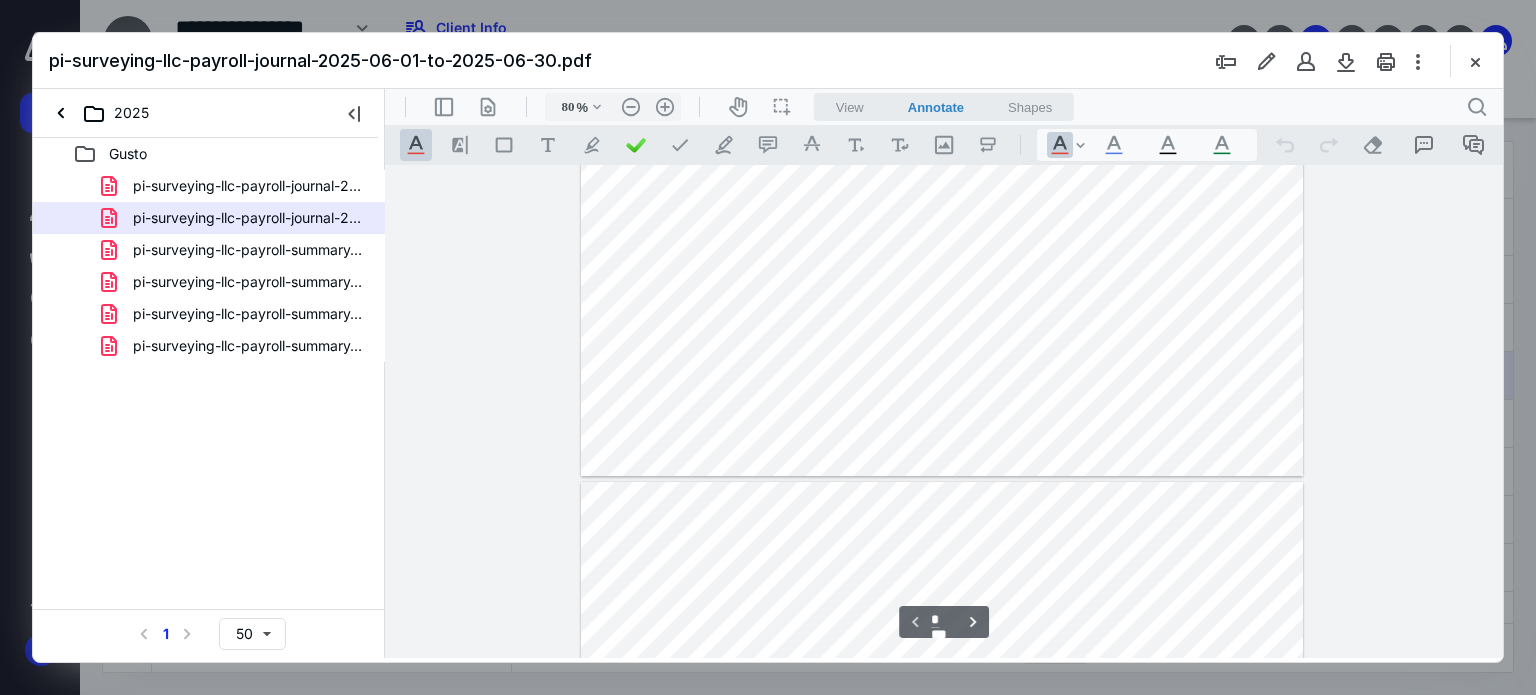 type on "*" 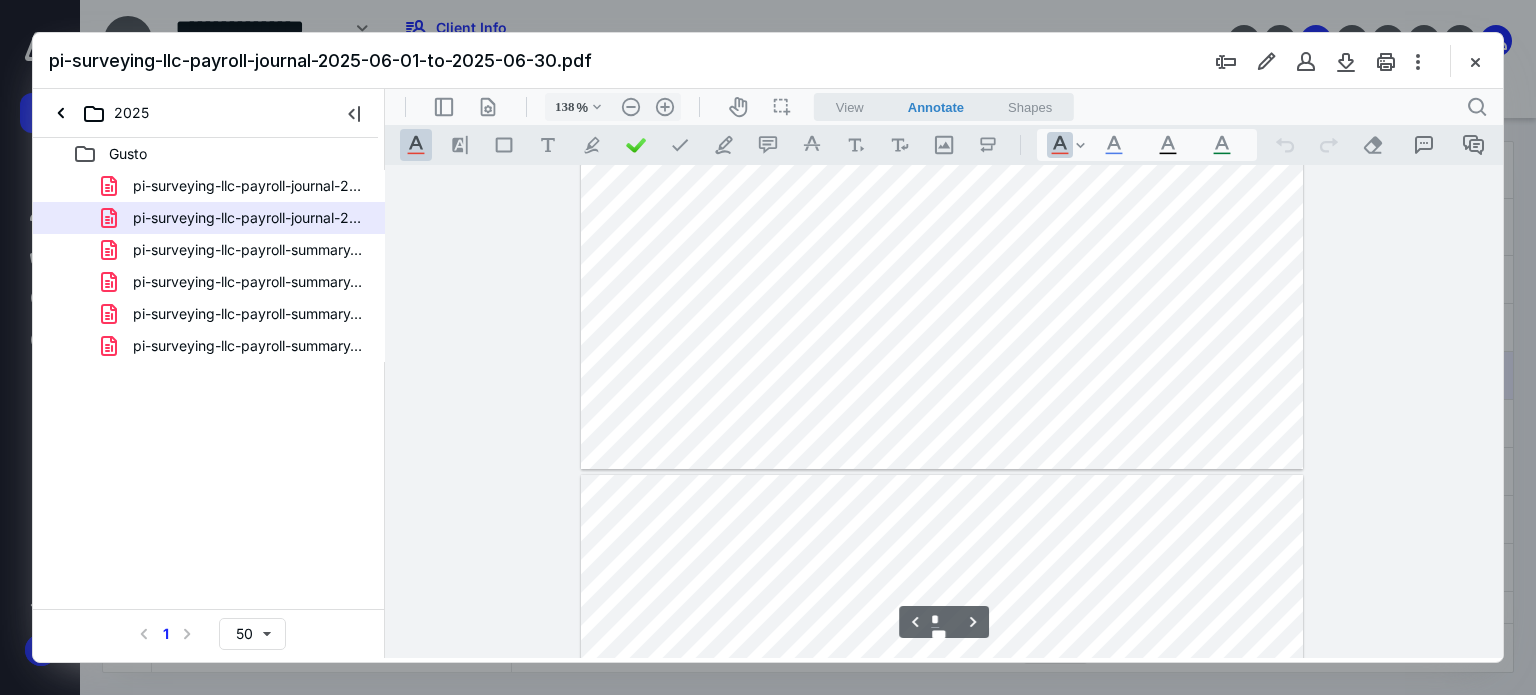 scroll, scrollTop: 1276, scrollLeft: 86, axis: both 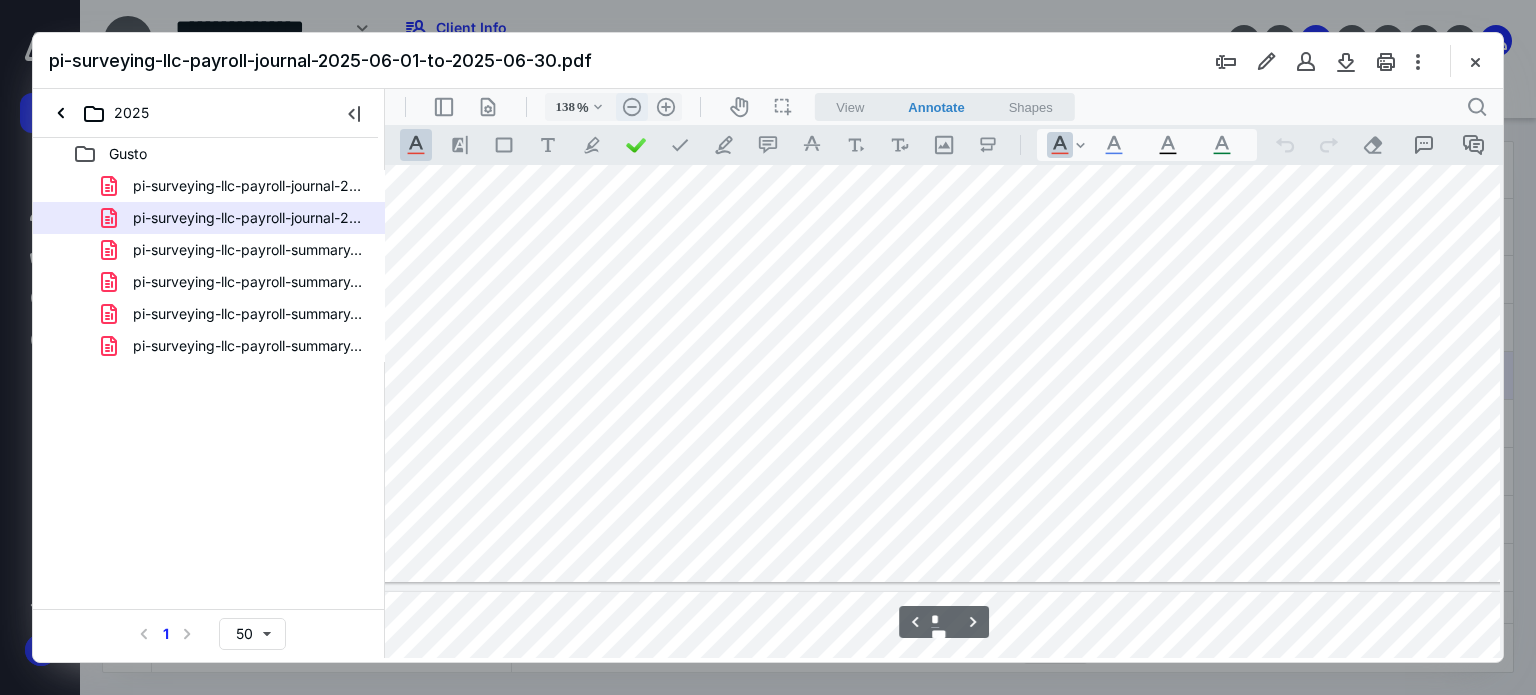 type on "113" 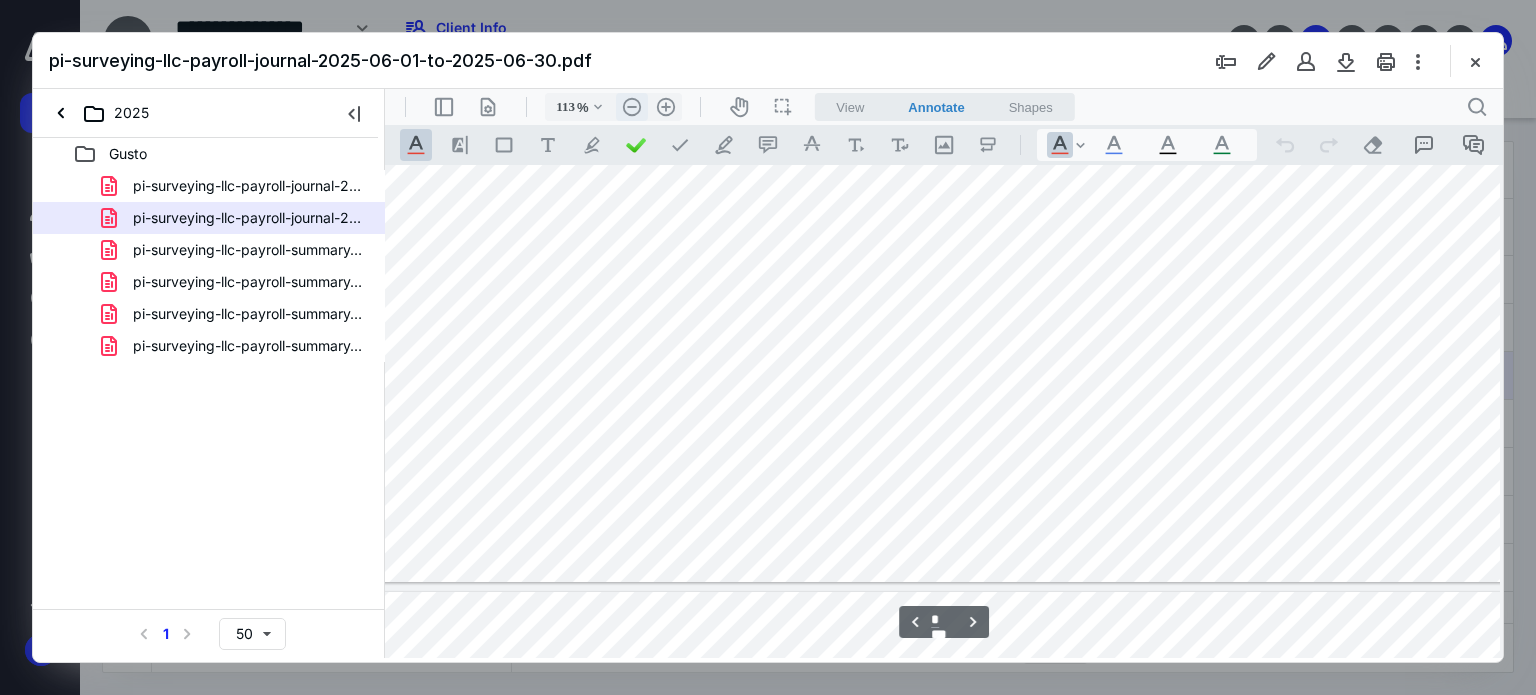 scroll, scrollTop: 1016, scrollLeft: 0, axis: vertical 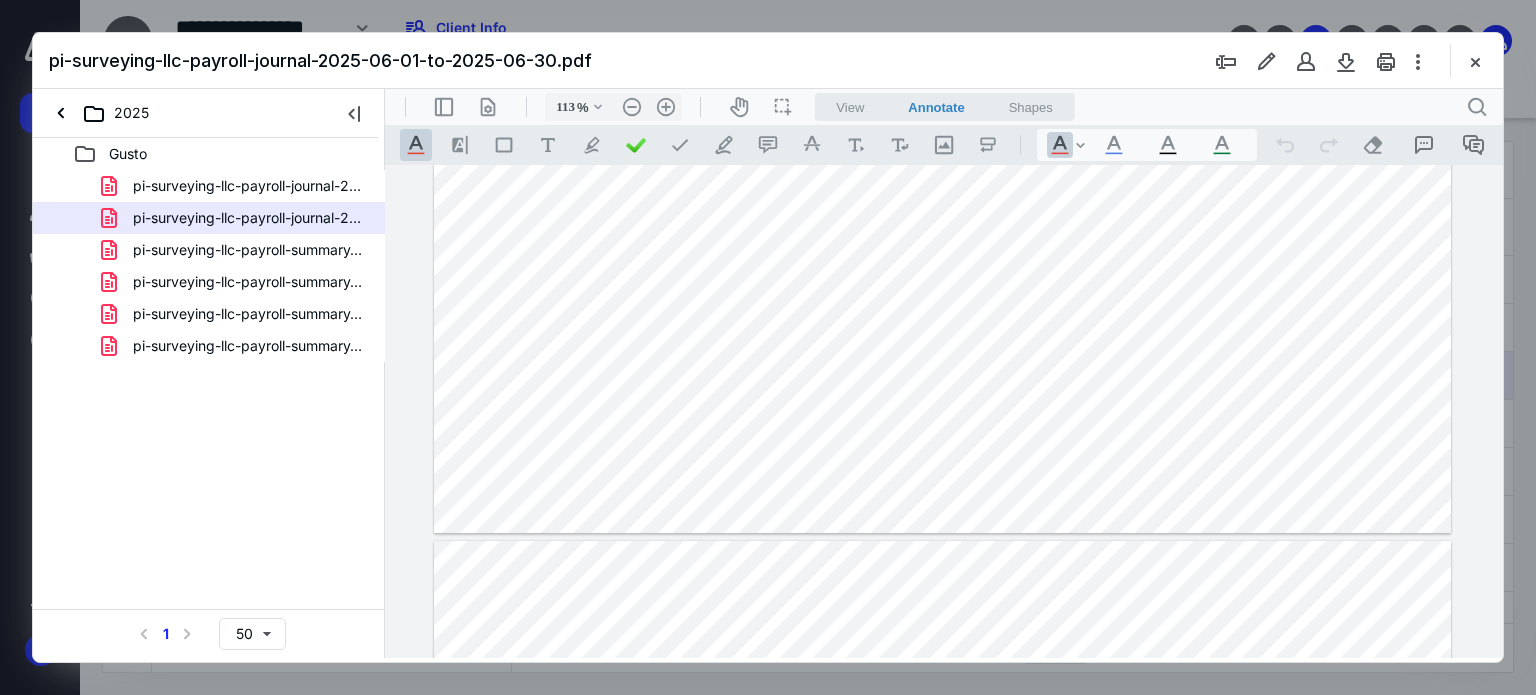 type on "*" 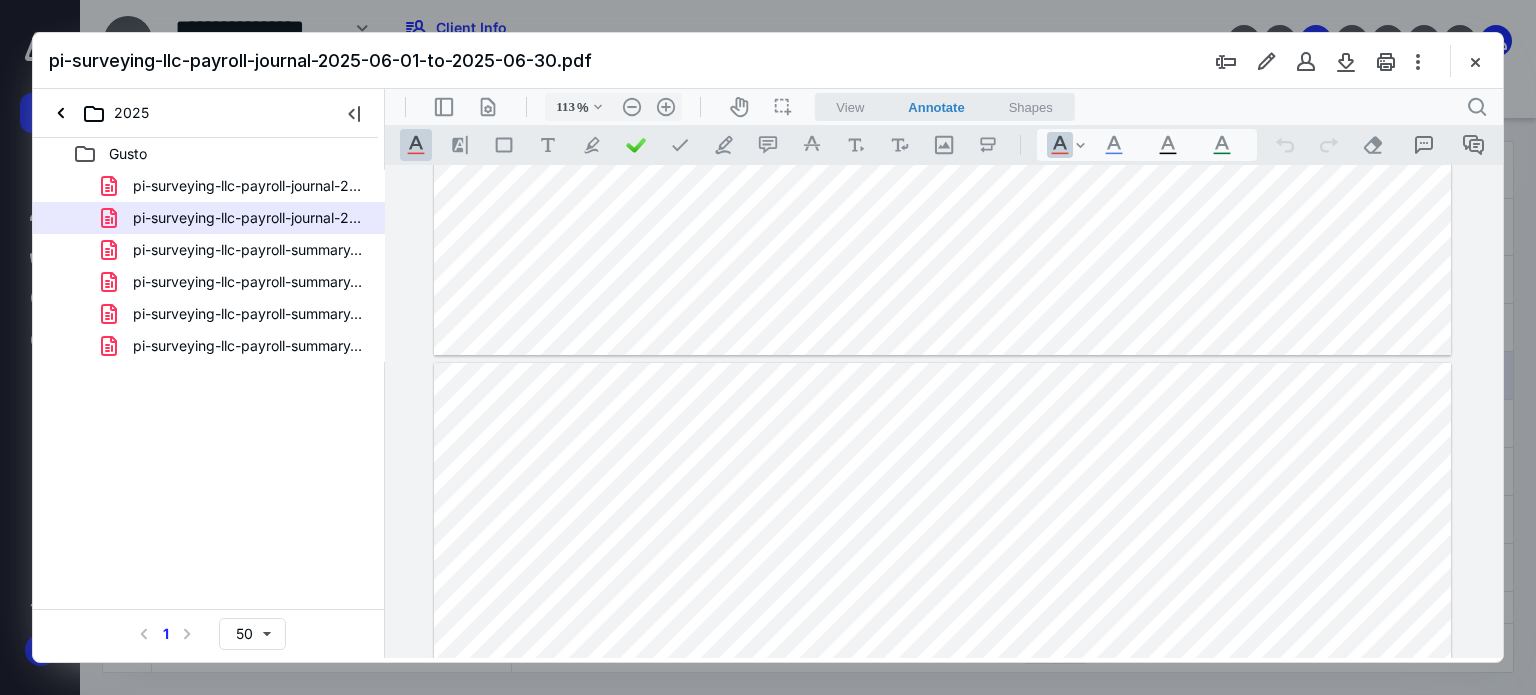 scroll, scrollTop: 1416, scrollLeft: 0, axis: vertical 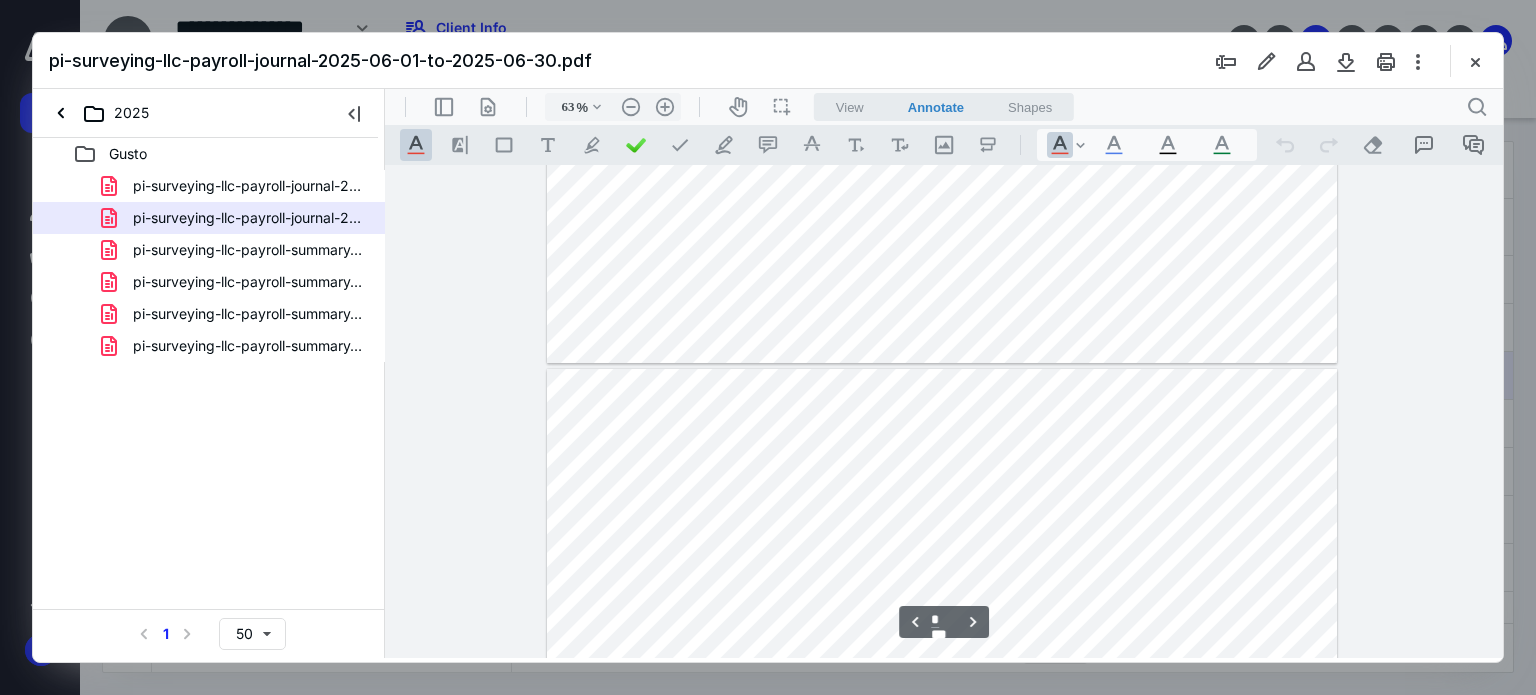 type on "55" 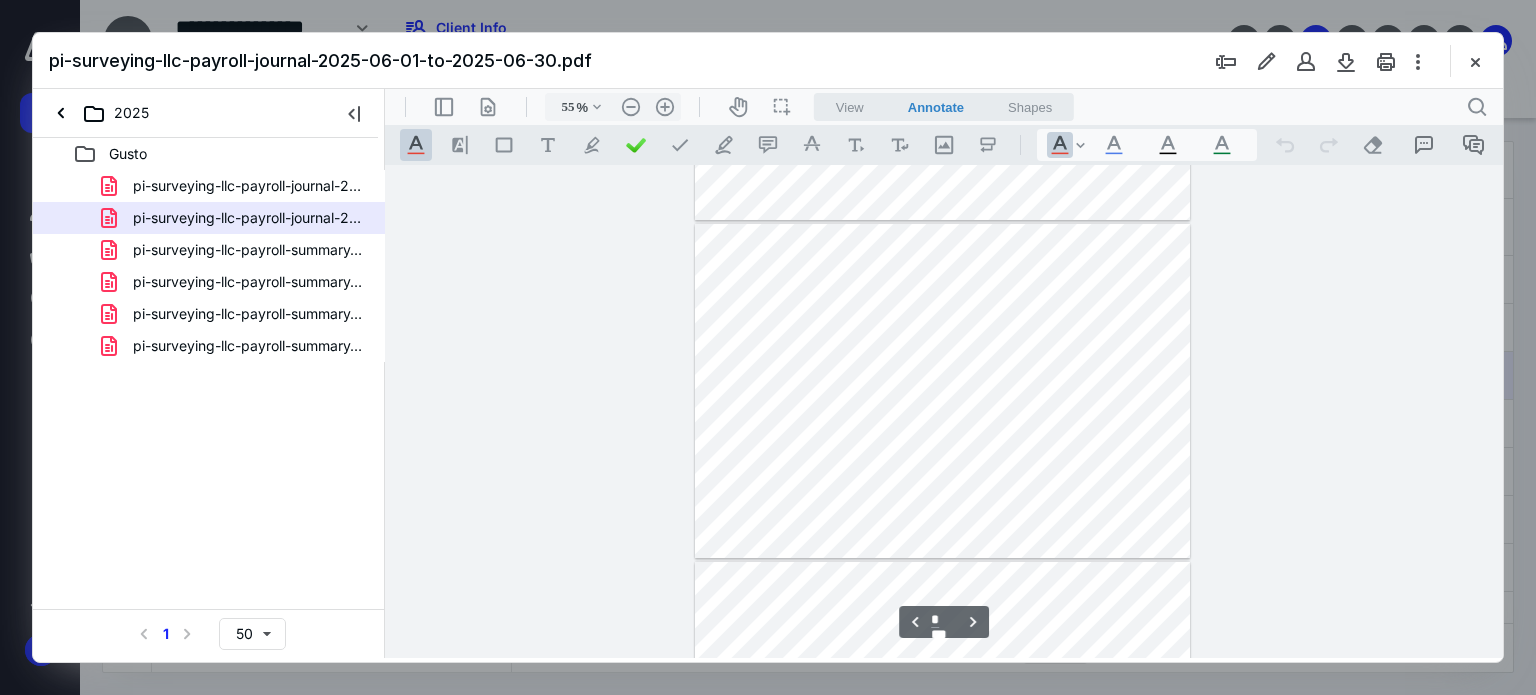 type on "*" 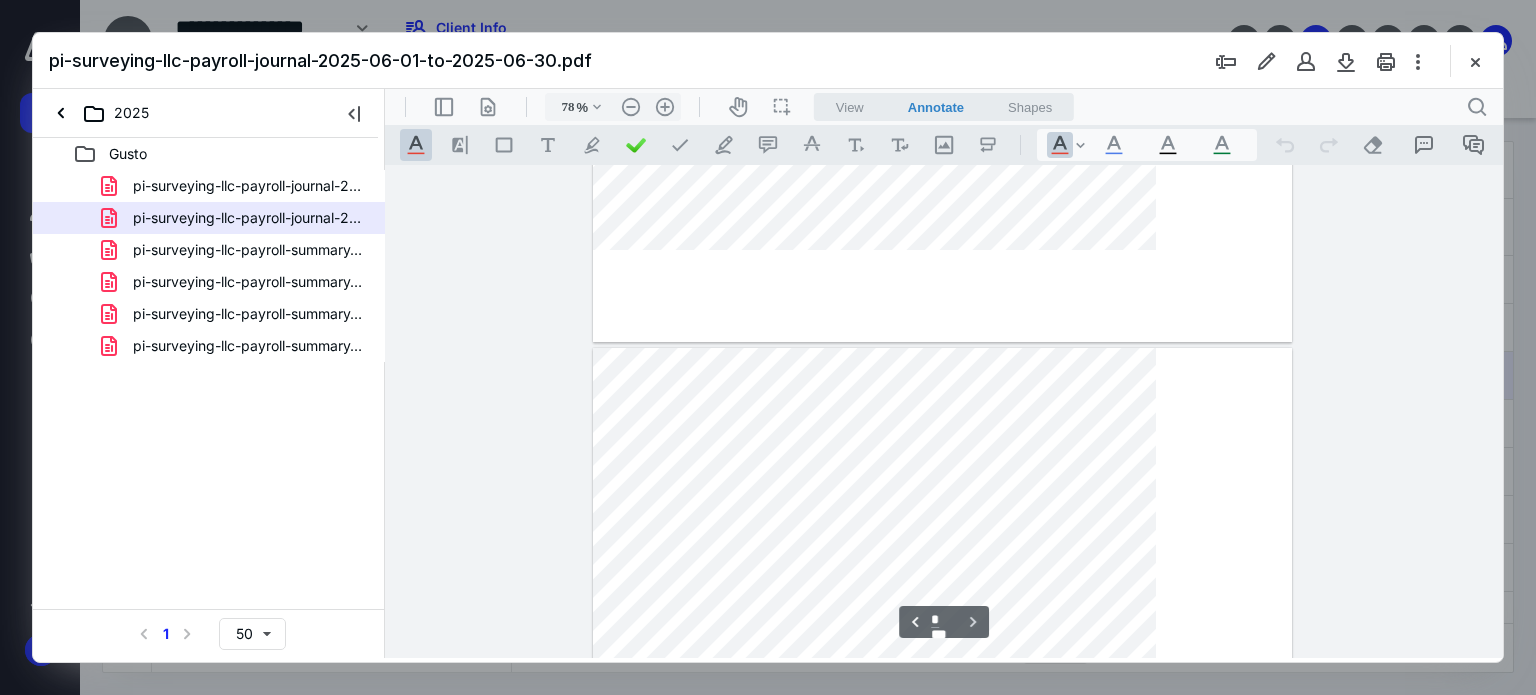 type on "85" 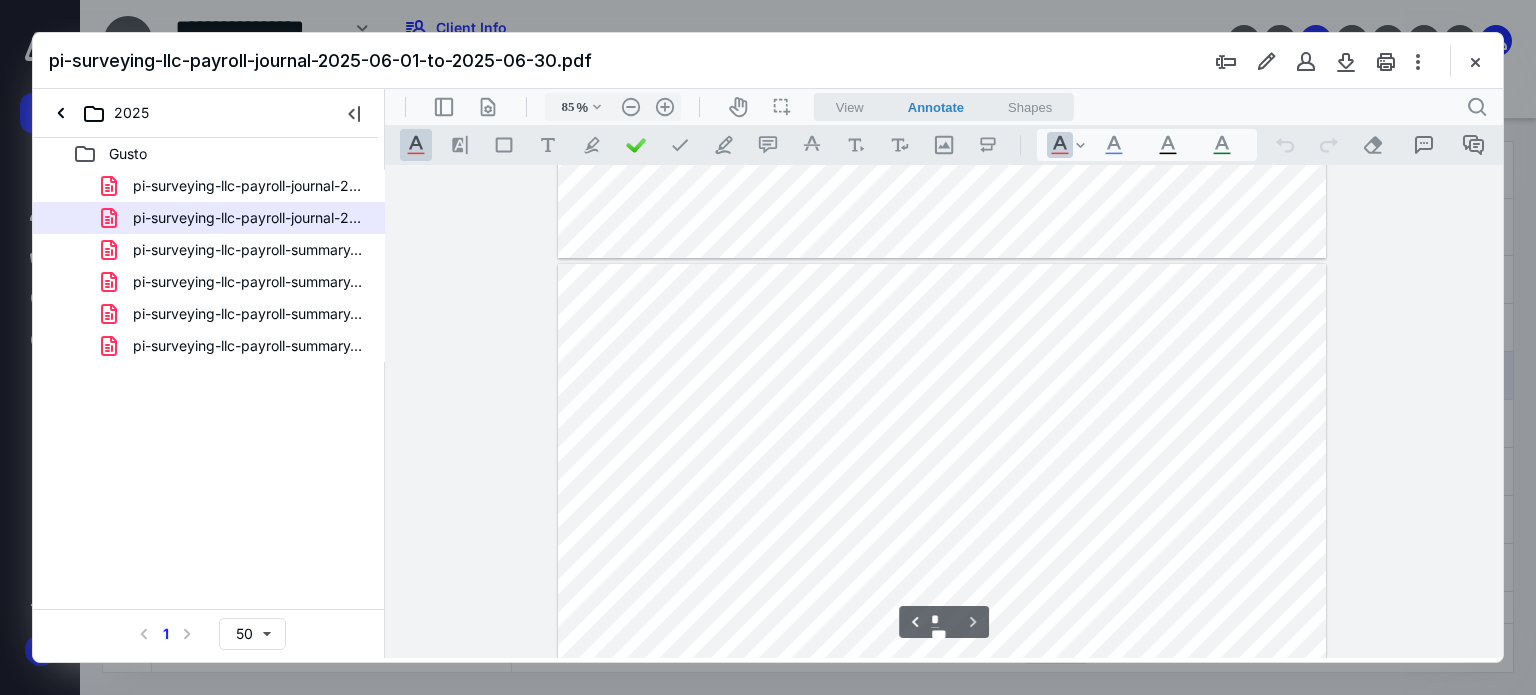 type on "*" 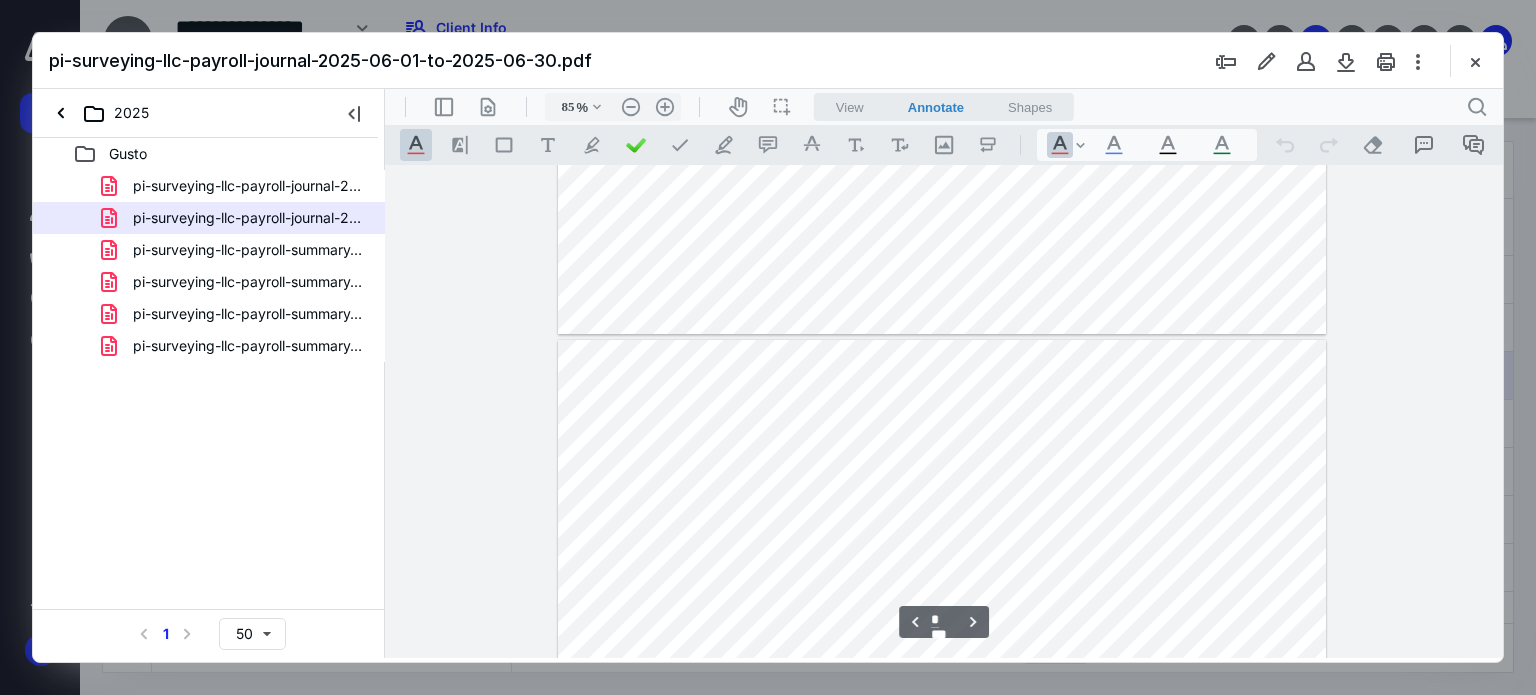 type on "110" 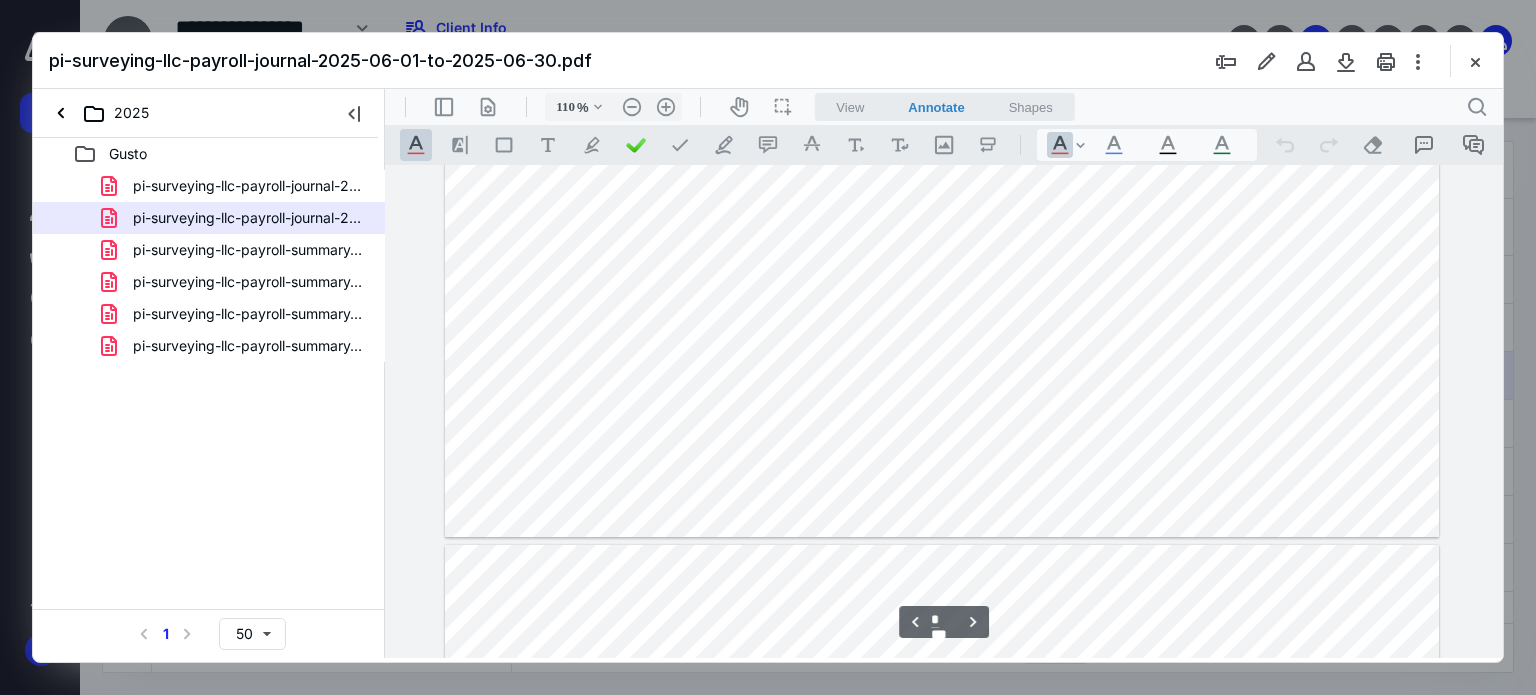 scroll, scrollTop: 2320, scrollLeft: 0, axis: vertical 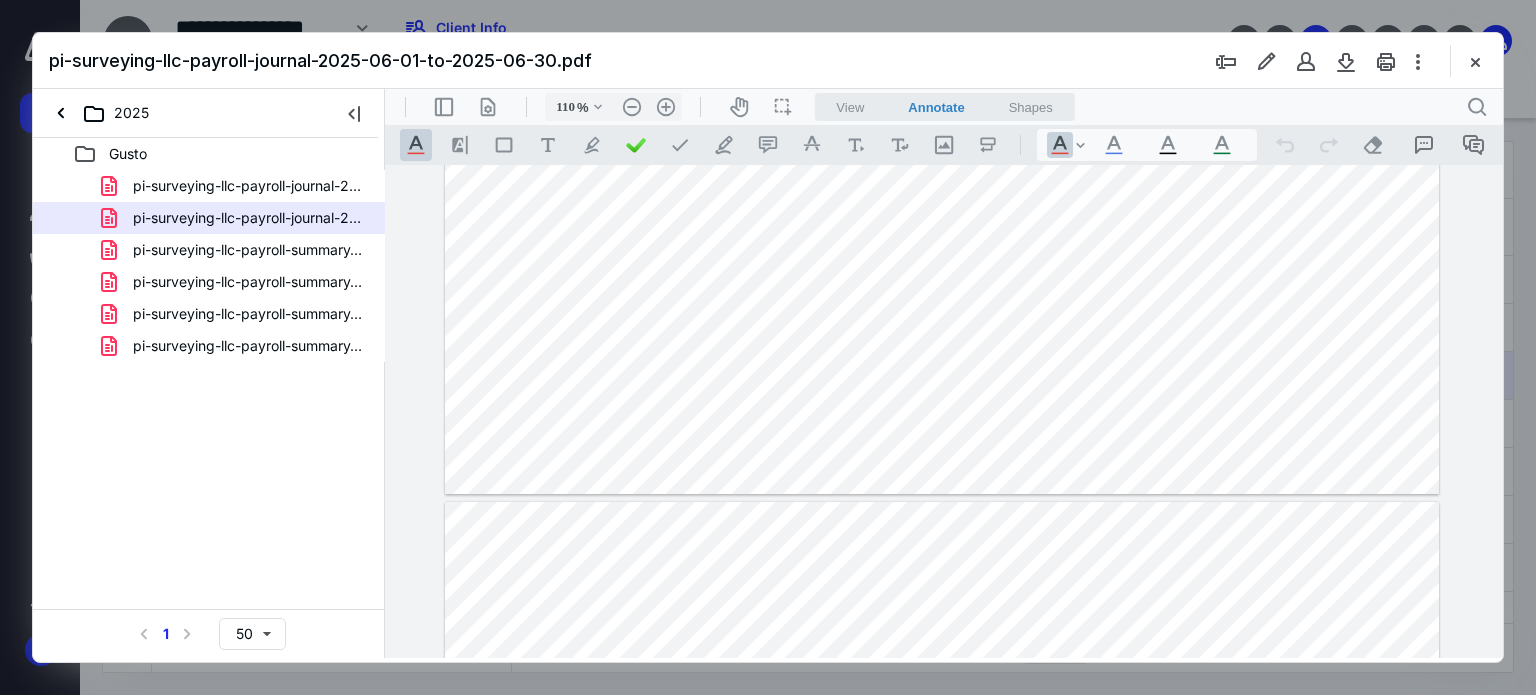 type on "*" 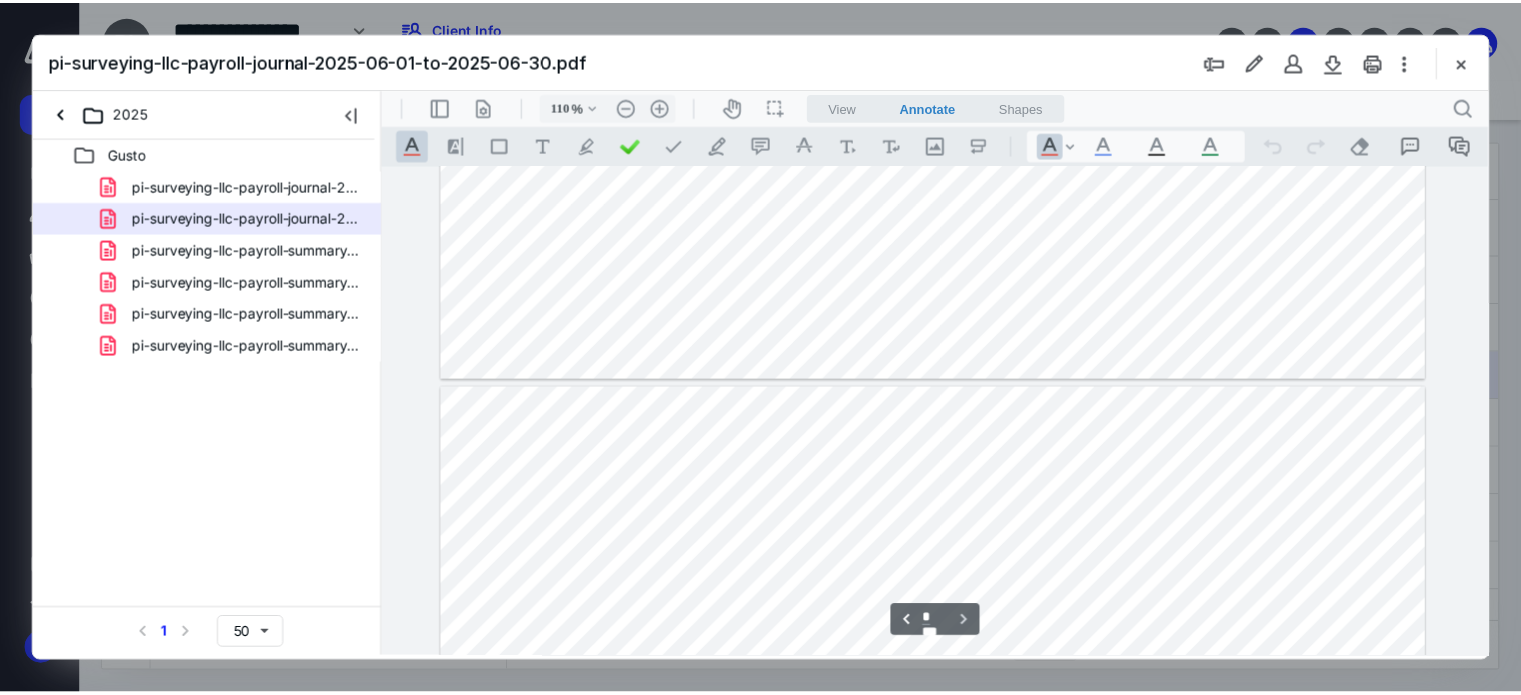 scroll, scrollTop: 4620, scrollLeft: 0, axis: vertical 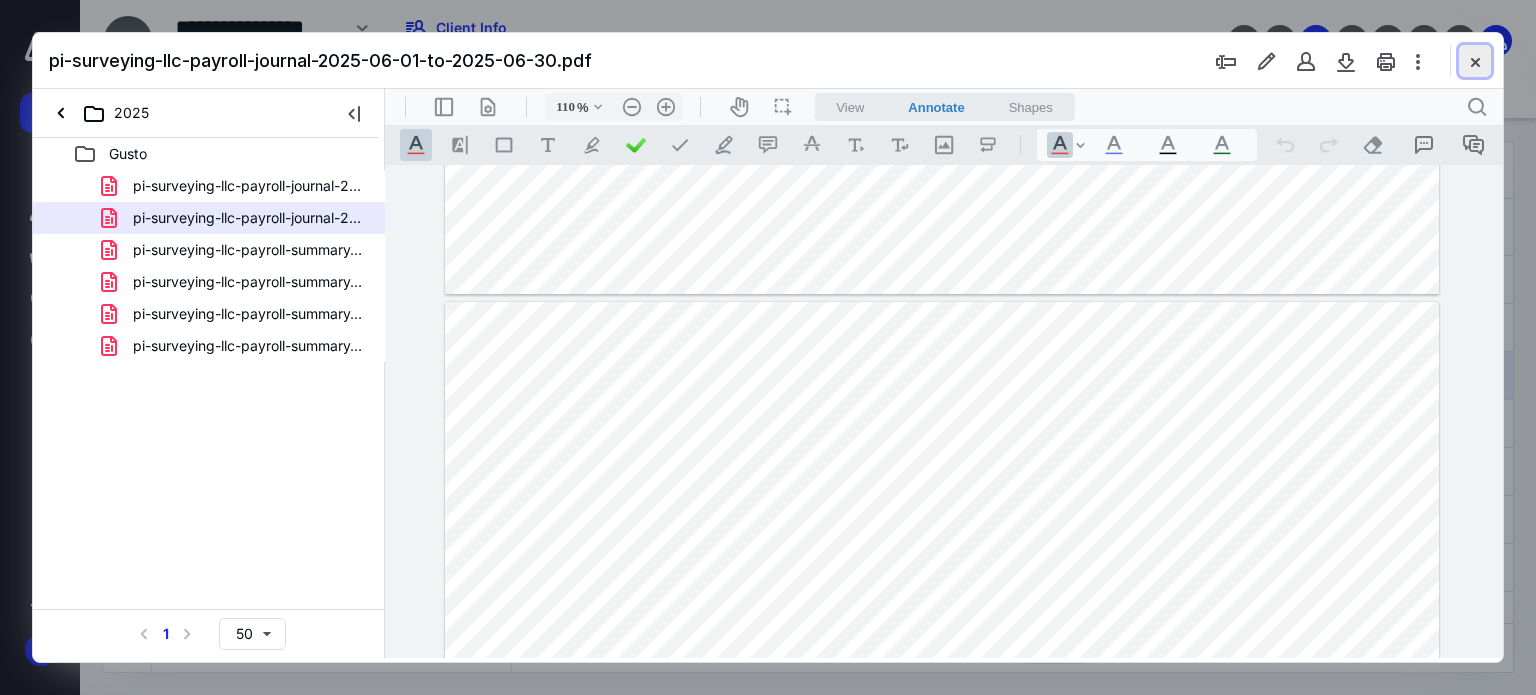 click at bounding box center [1475, 61] 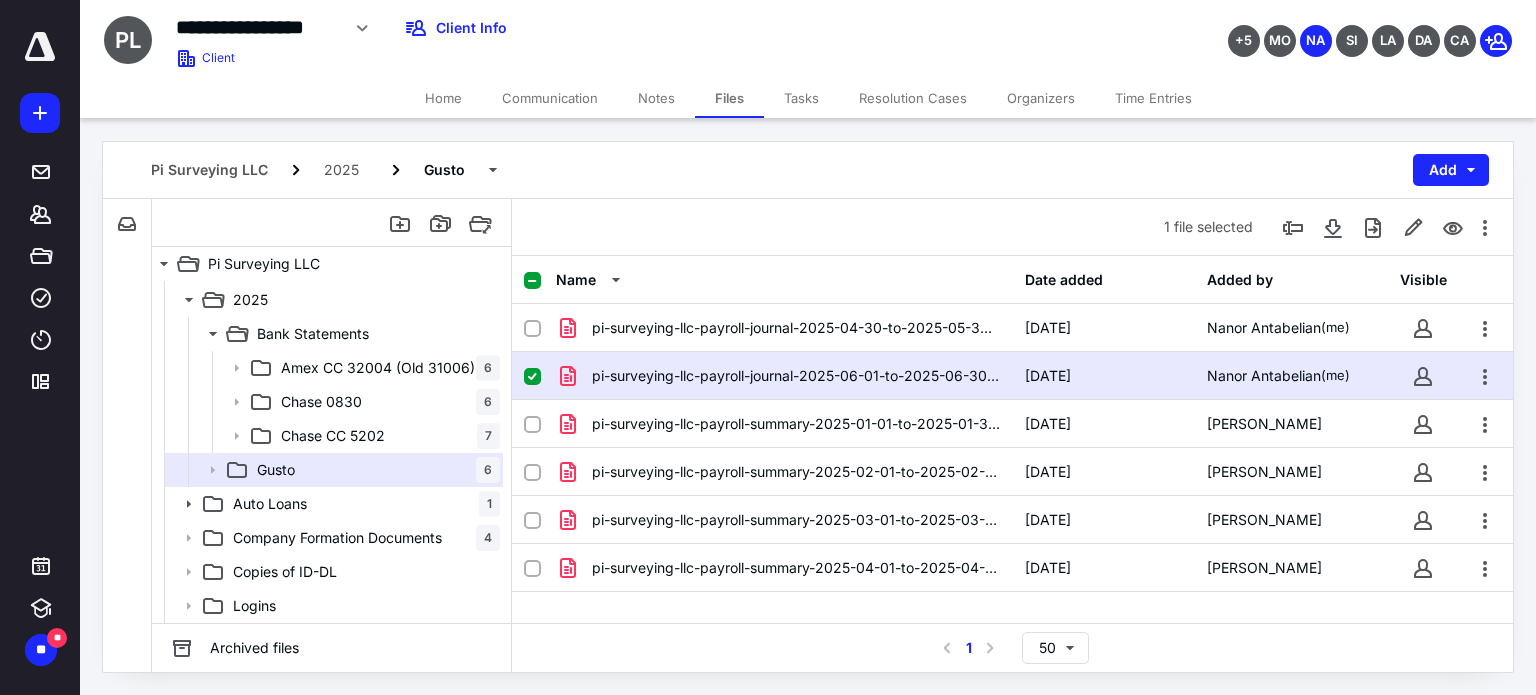 click on "Time Entries" at bounding box center [1153, 98] 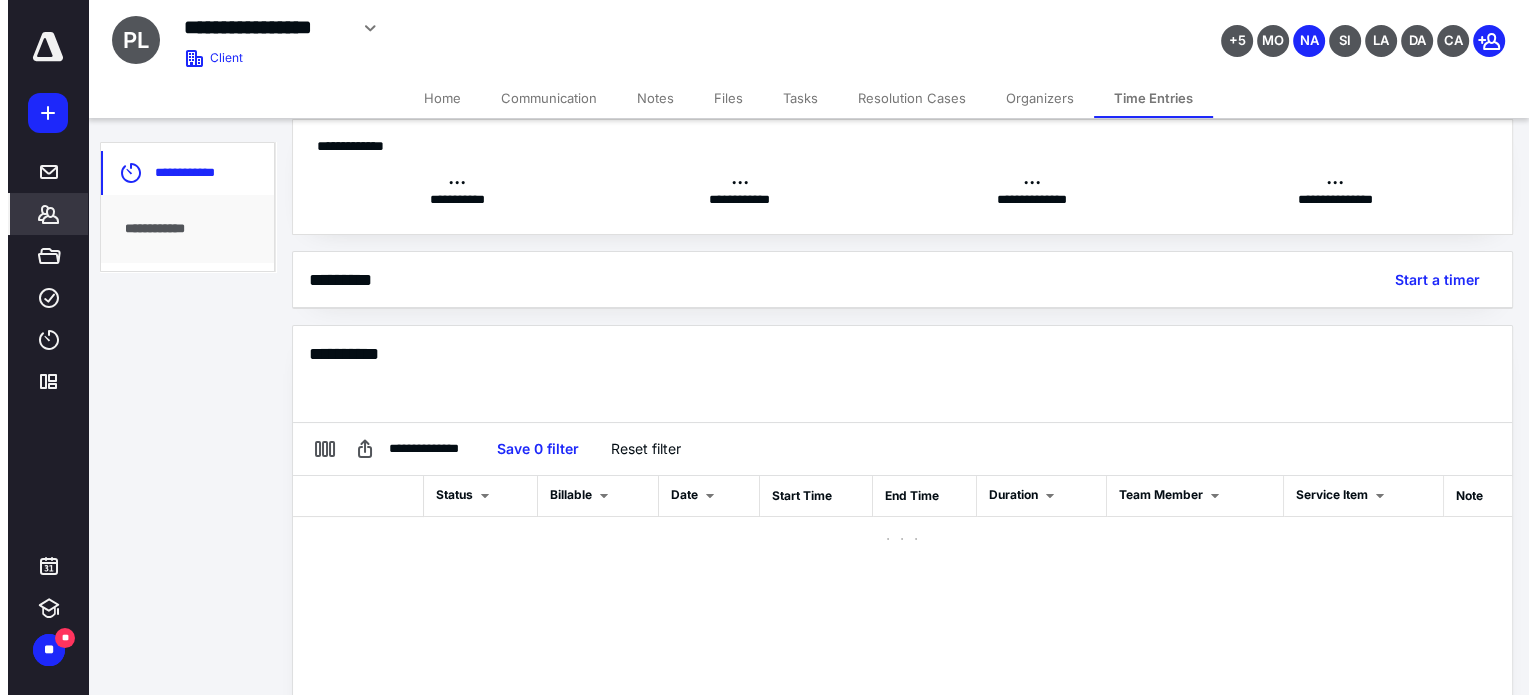 scroll, scrollTop: 200, scrollLeft: 0, axis: vertical 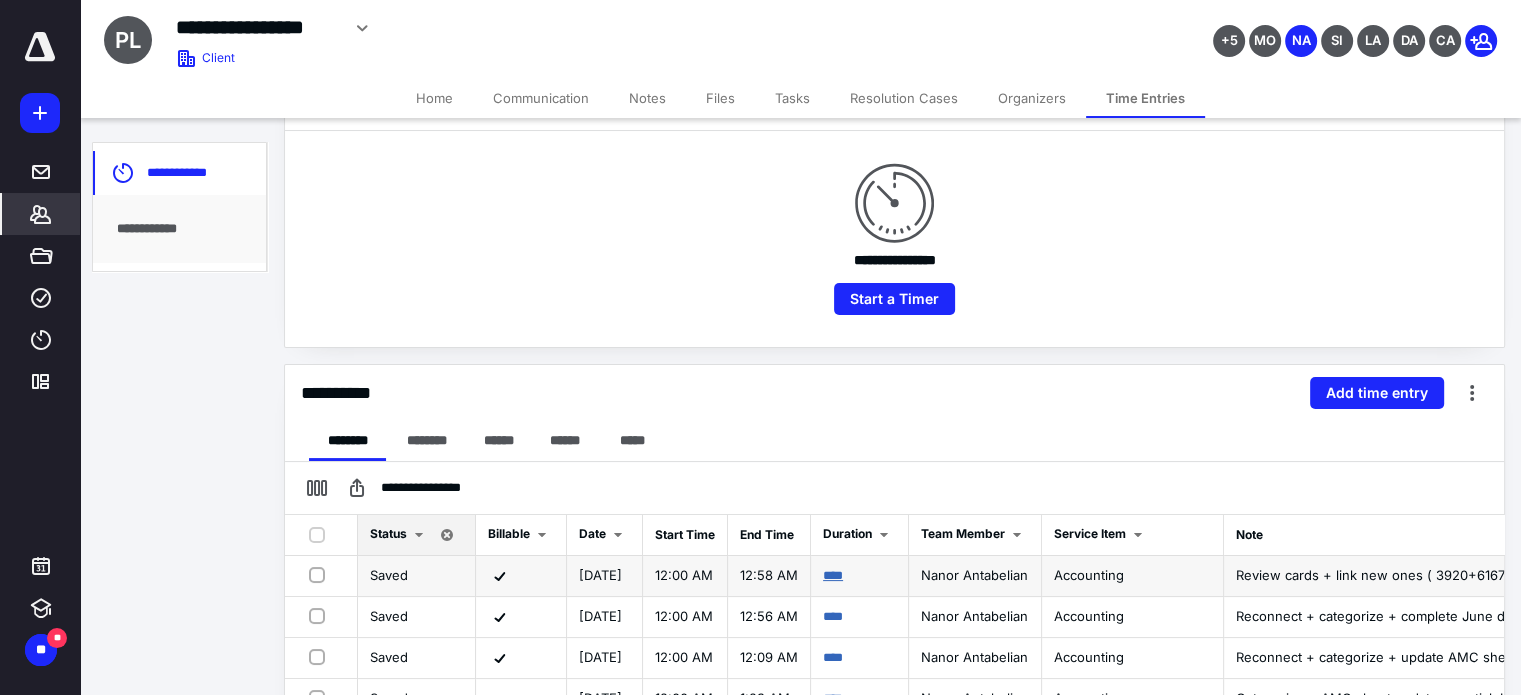 click on "****" at bounding box center (833, 575) 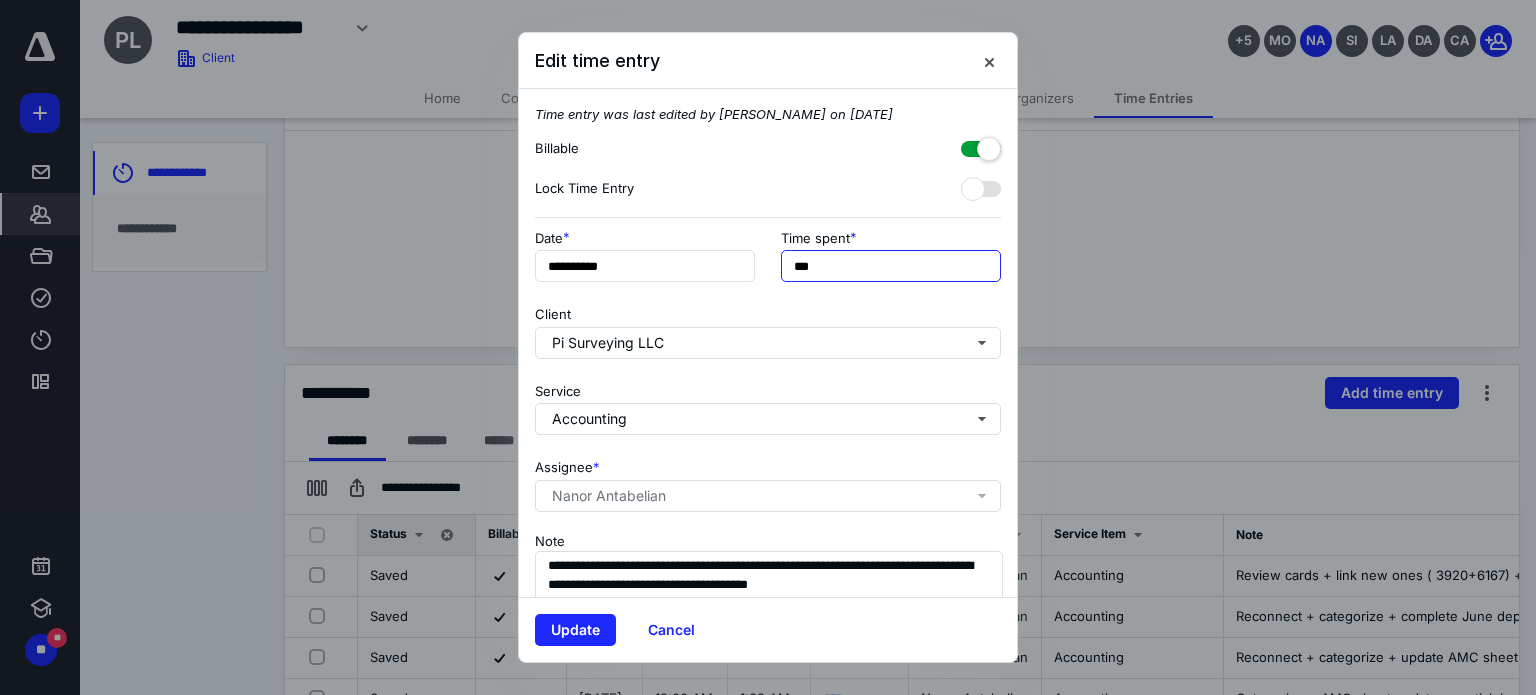 click on "***" at bounding box center (891, 266) 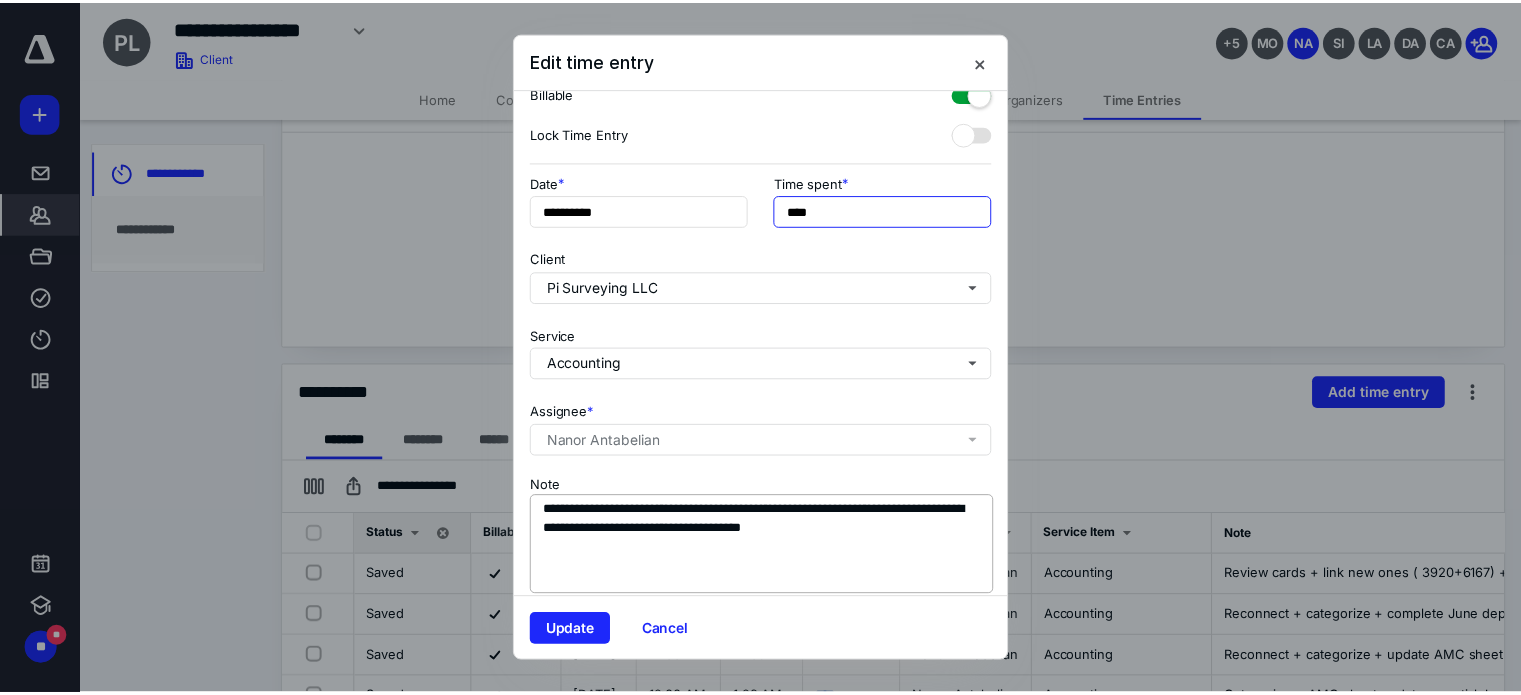 scroll, scrollTop: 84, scrollLeft: 0, axis: vertical 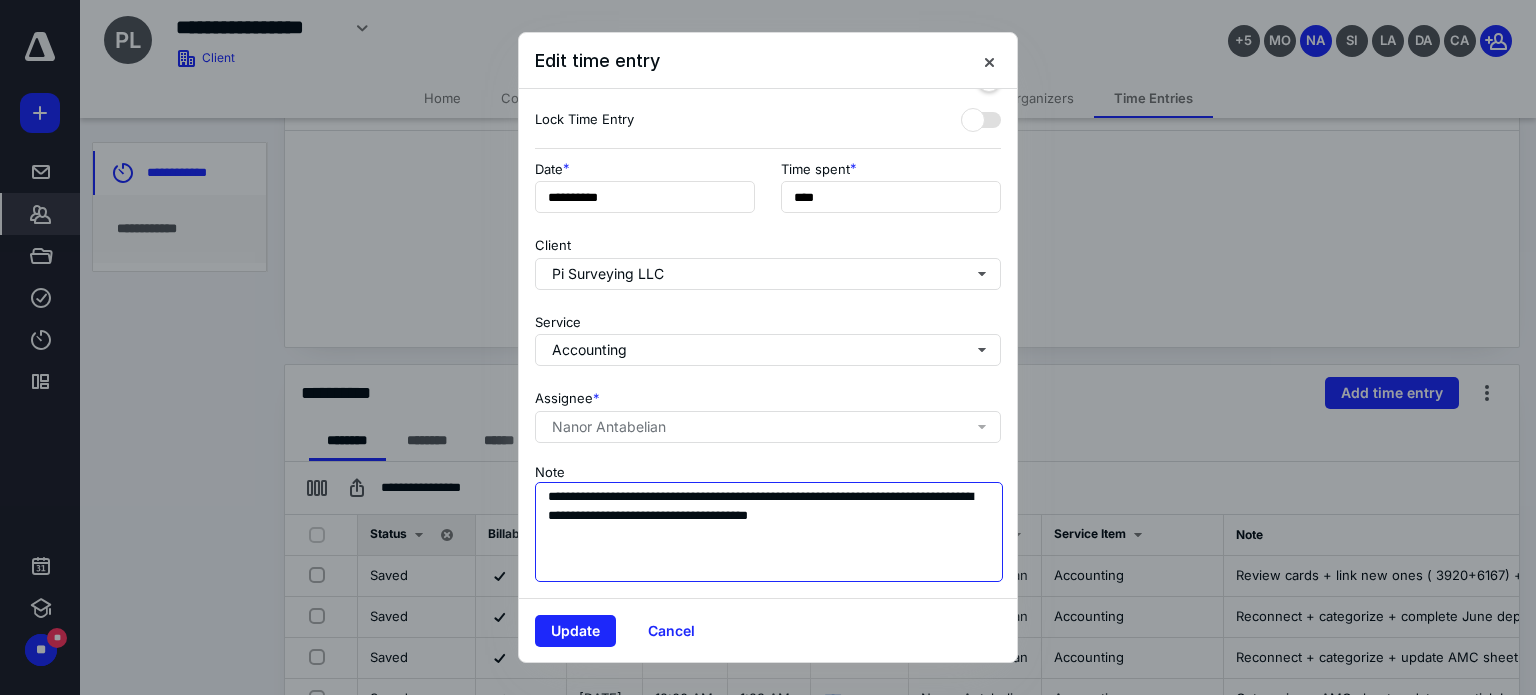 type on "******" 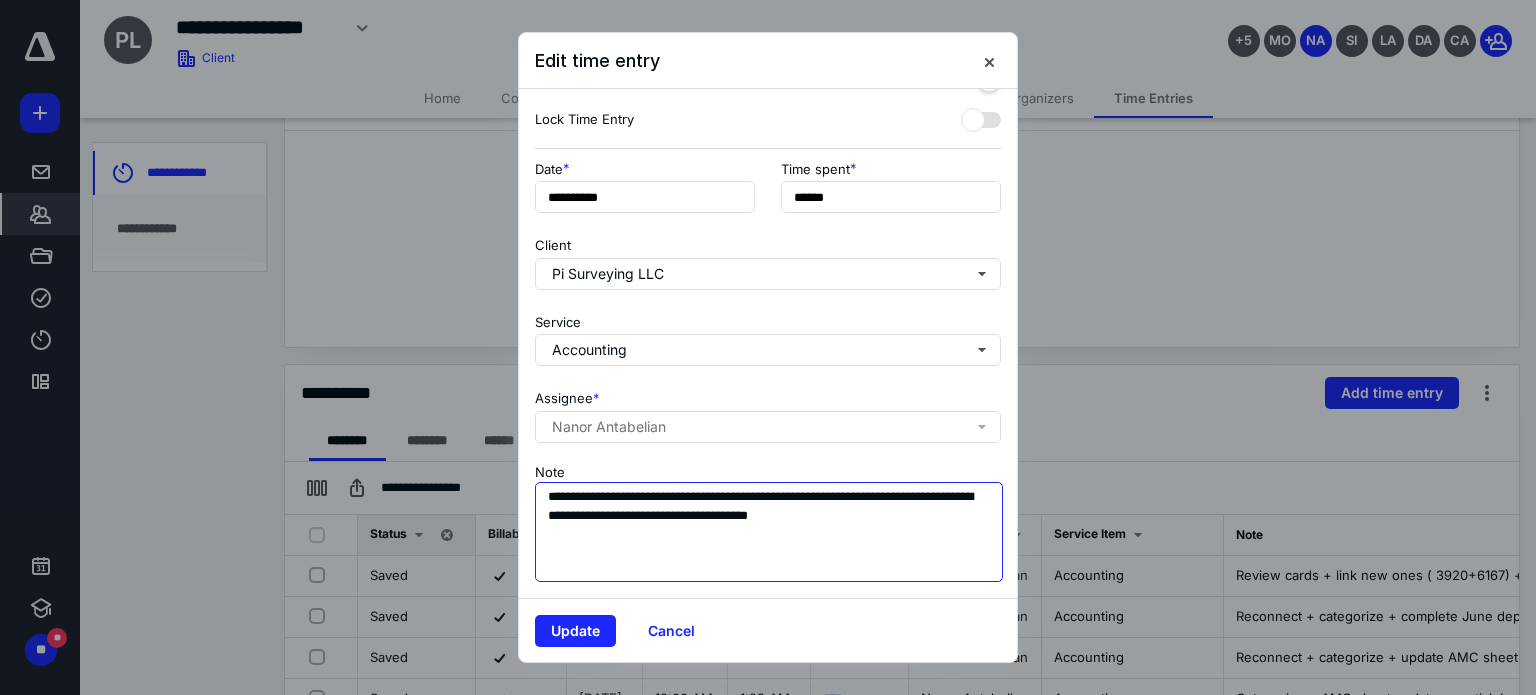 click on "**********" at bounding box center [769, 532] 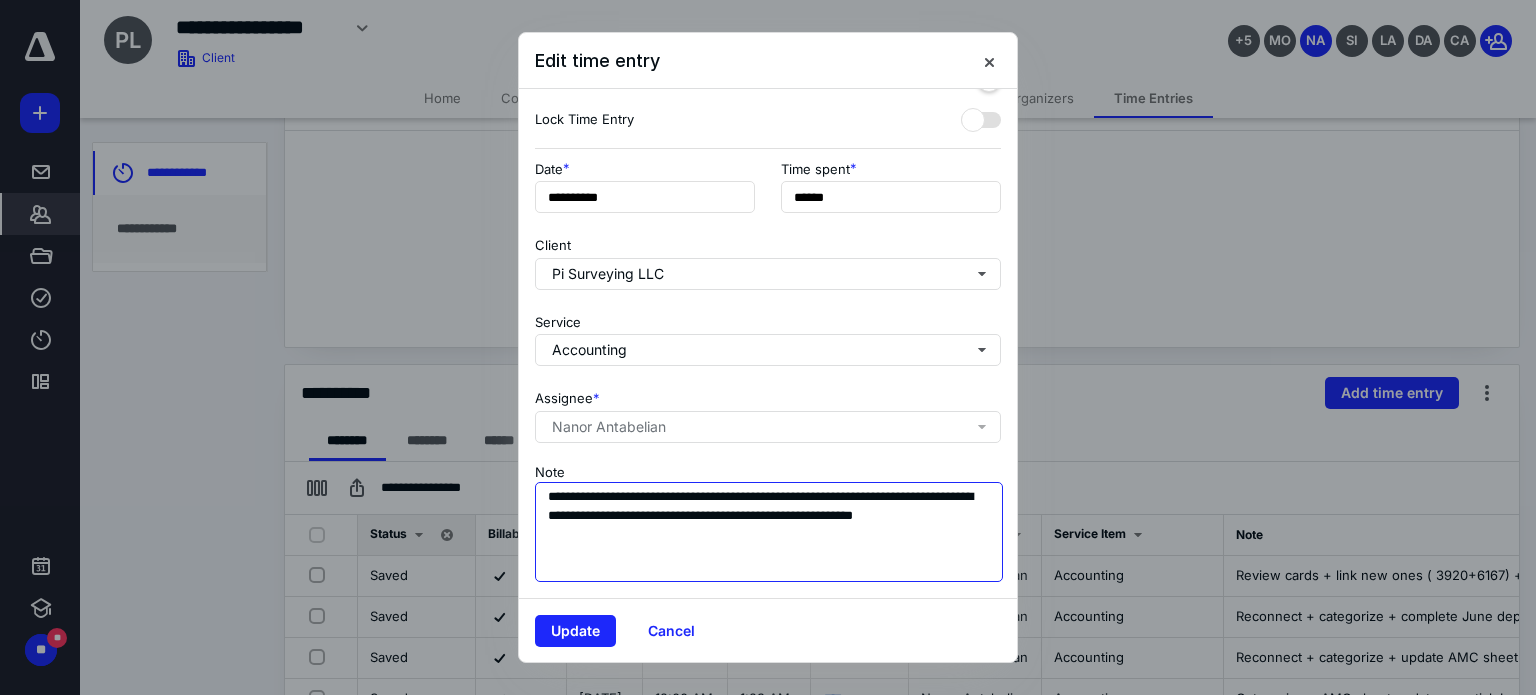 click on "**********" at bounding box center [769, 532] 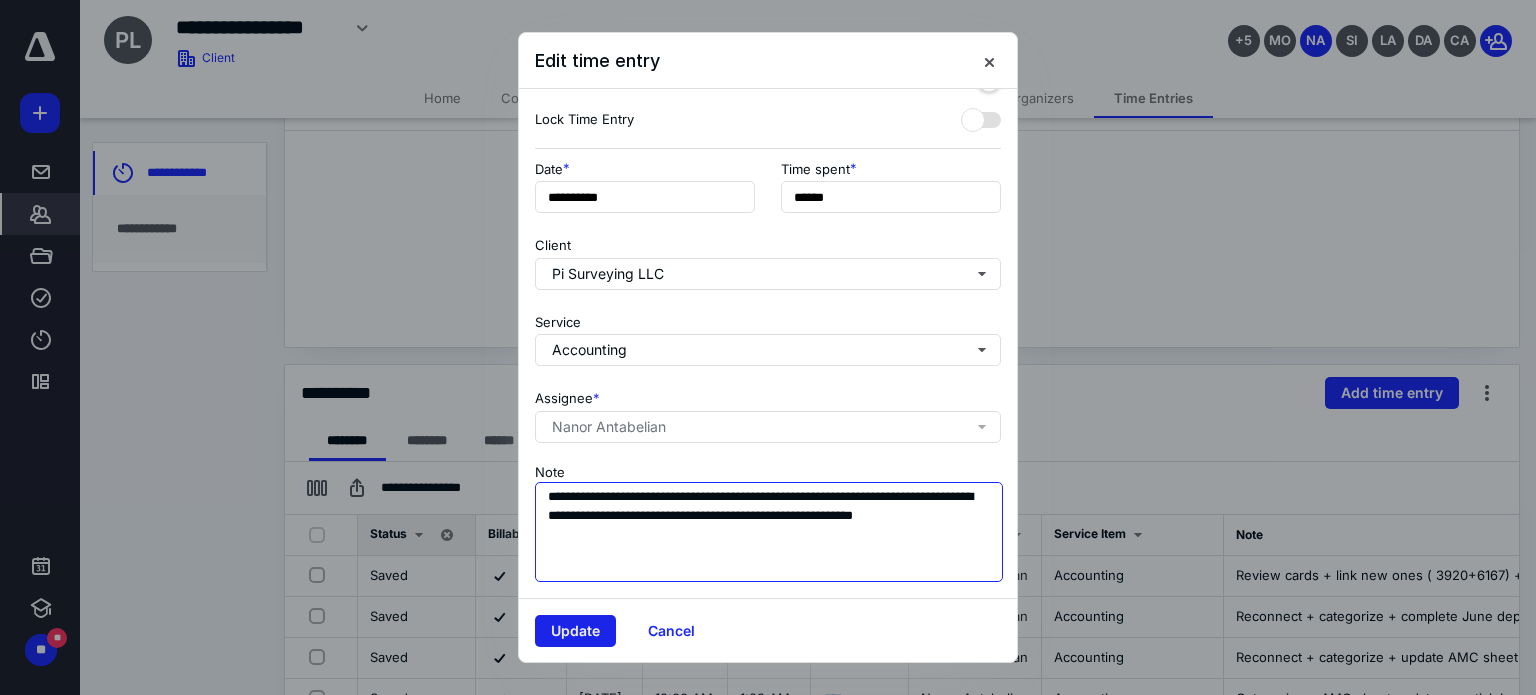 type on "**********" 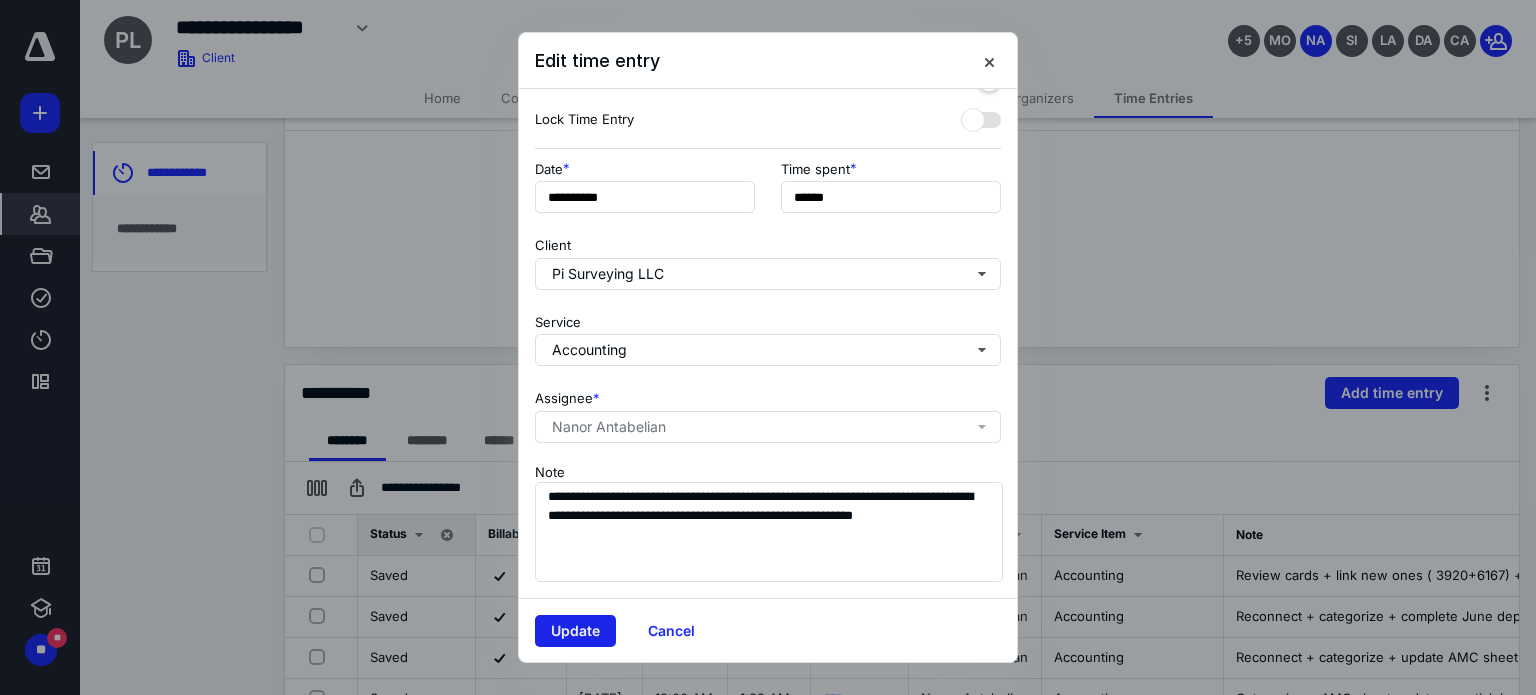 click on "Update" at bounding box center [575, 631] 